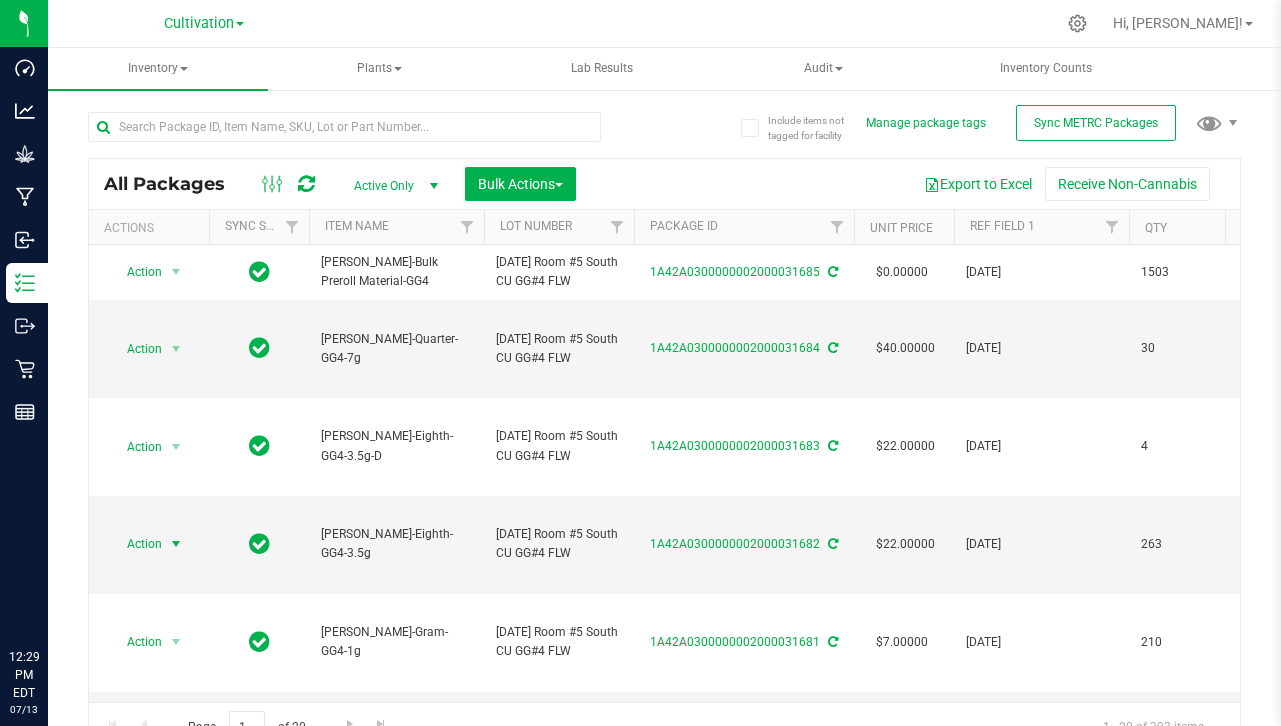scroll, scrollTop: 0, scrollLeft: 0, axis: both 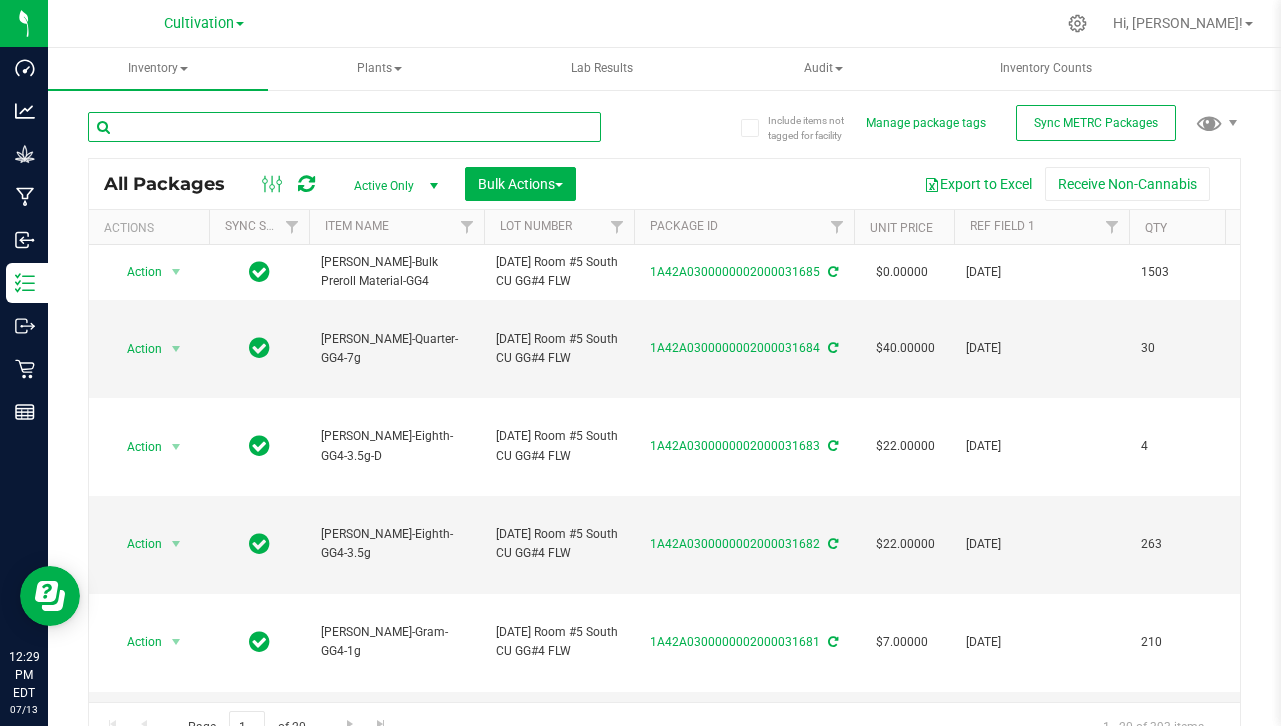 click at bounding box center [344, 127] 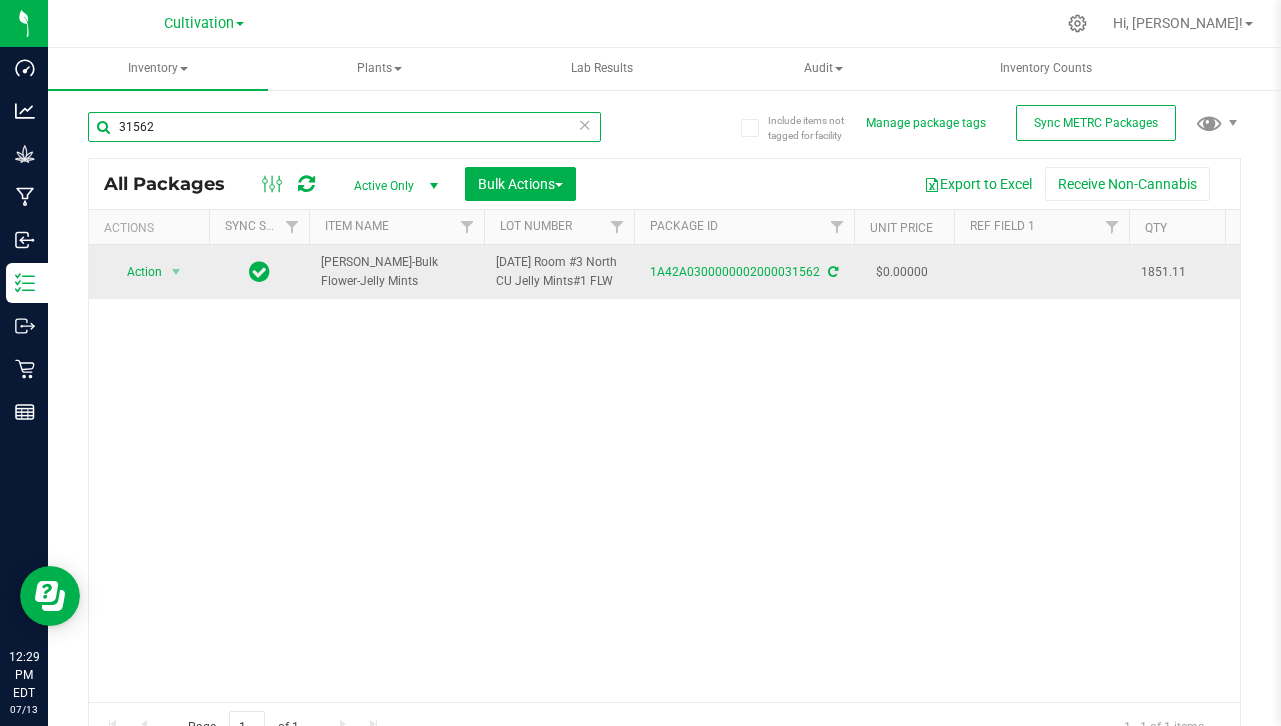 type on "31562" 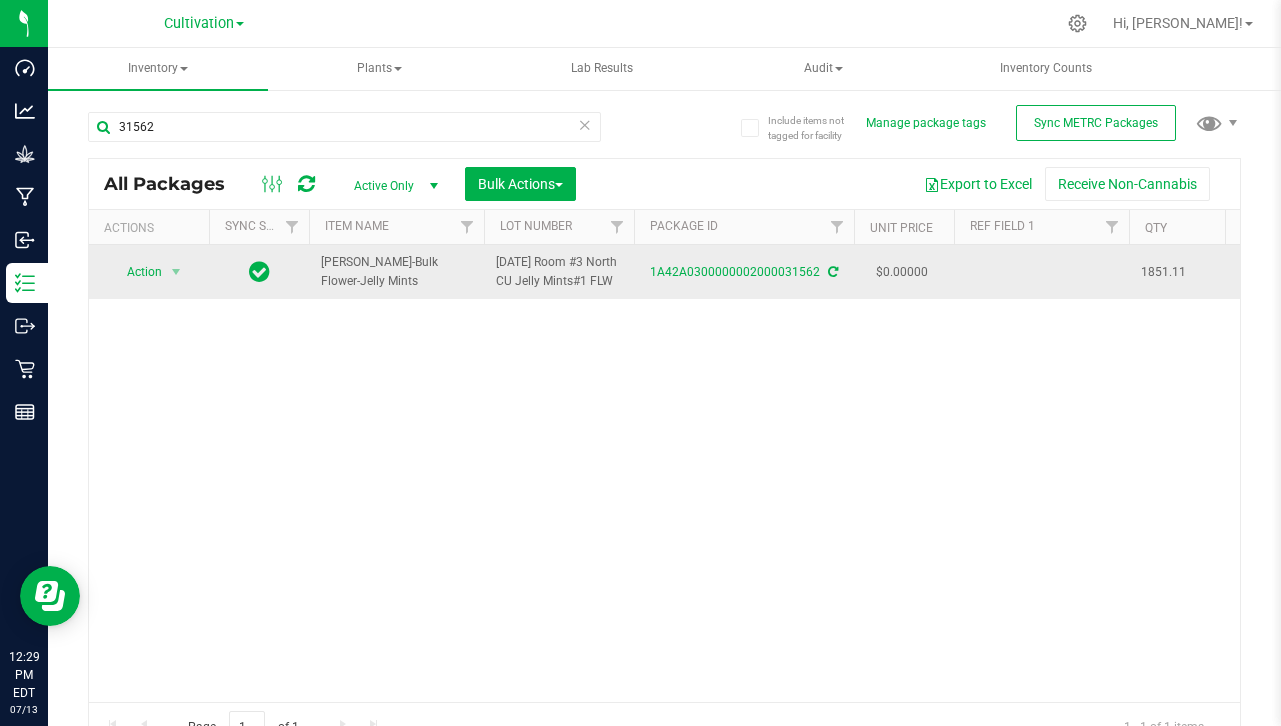 click at bounding box center [1041, 272] 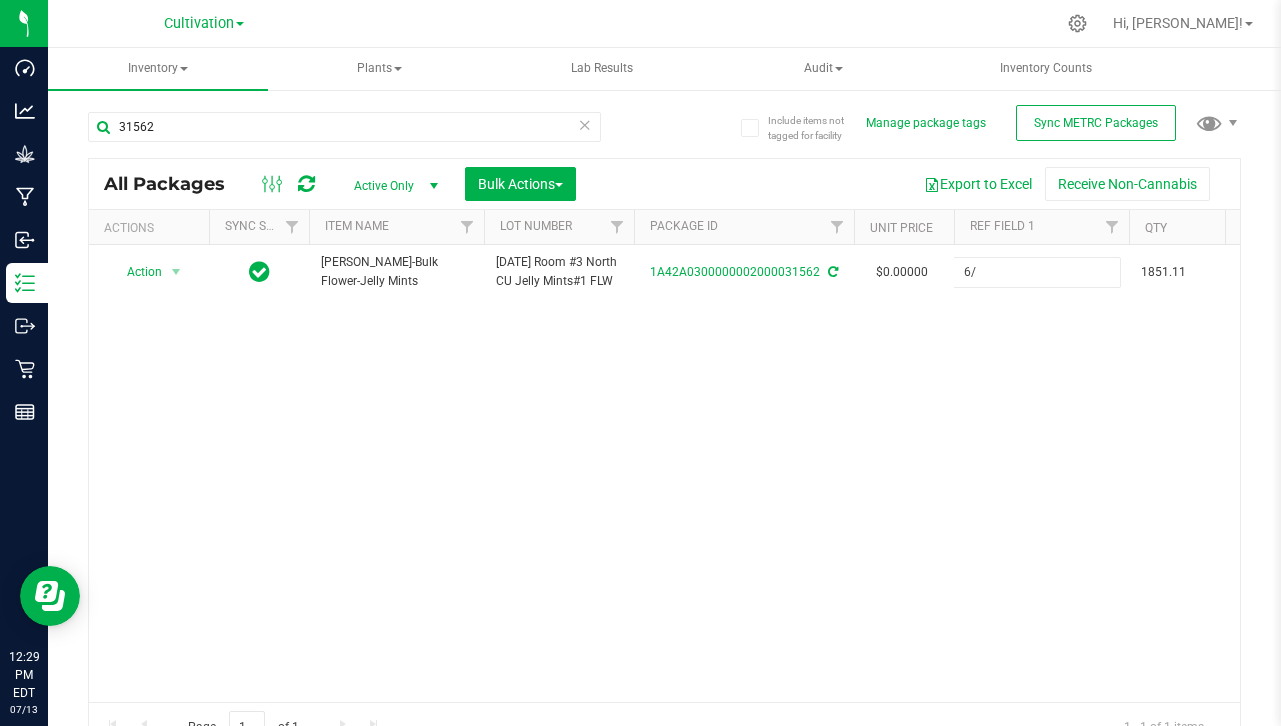 type on "[DATE]" 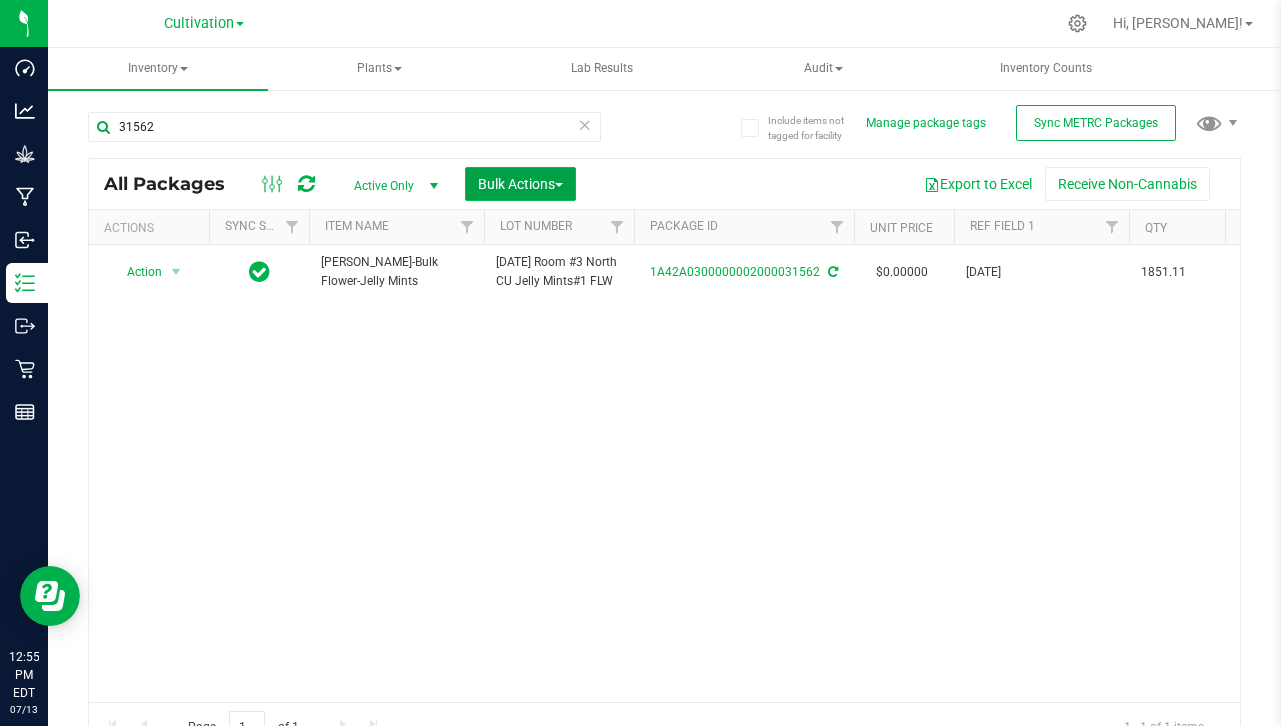 click on "Bulk Actions" at bounding box center (520, 184) 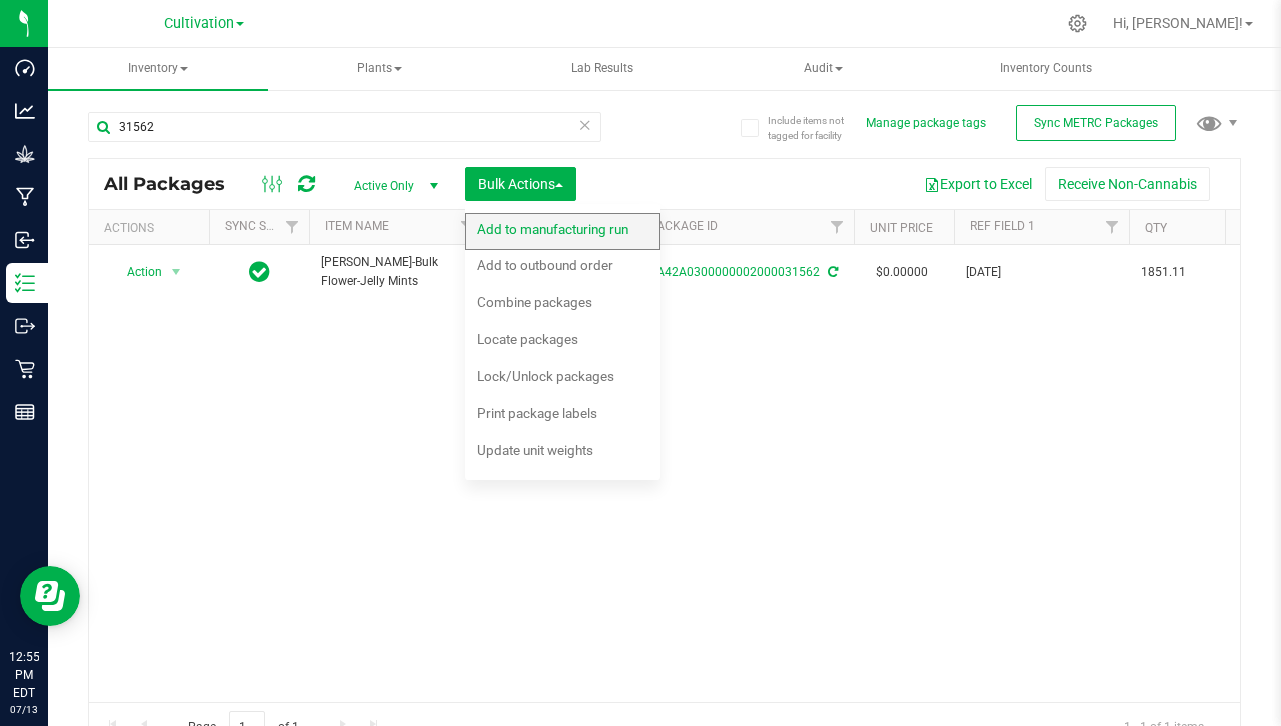 click on "Add to manufacturing run" at bounding box center [552, 229] 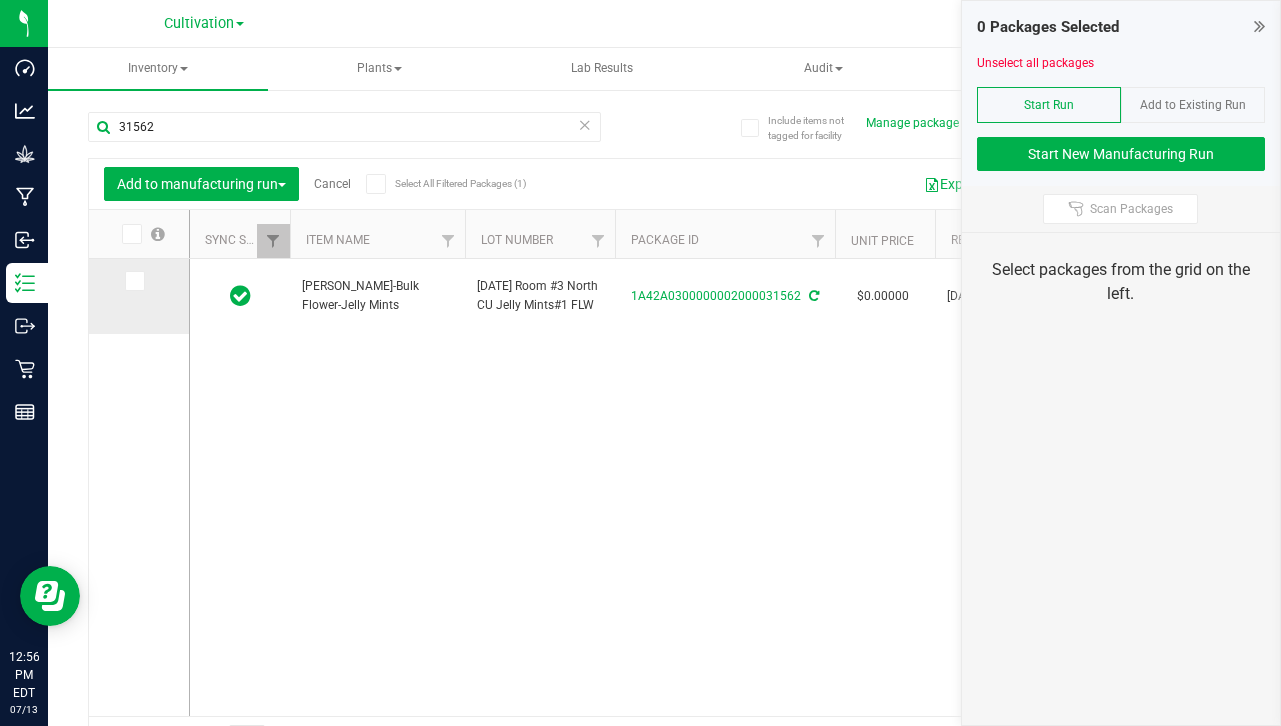 click at bounding box center (139, 281) 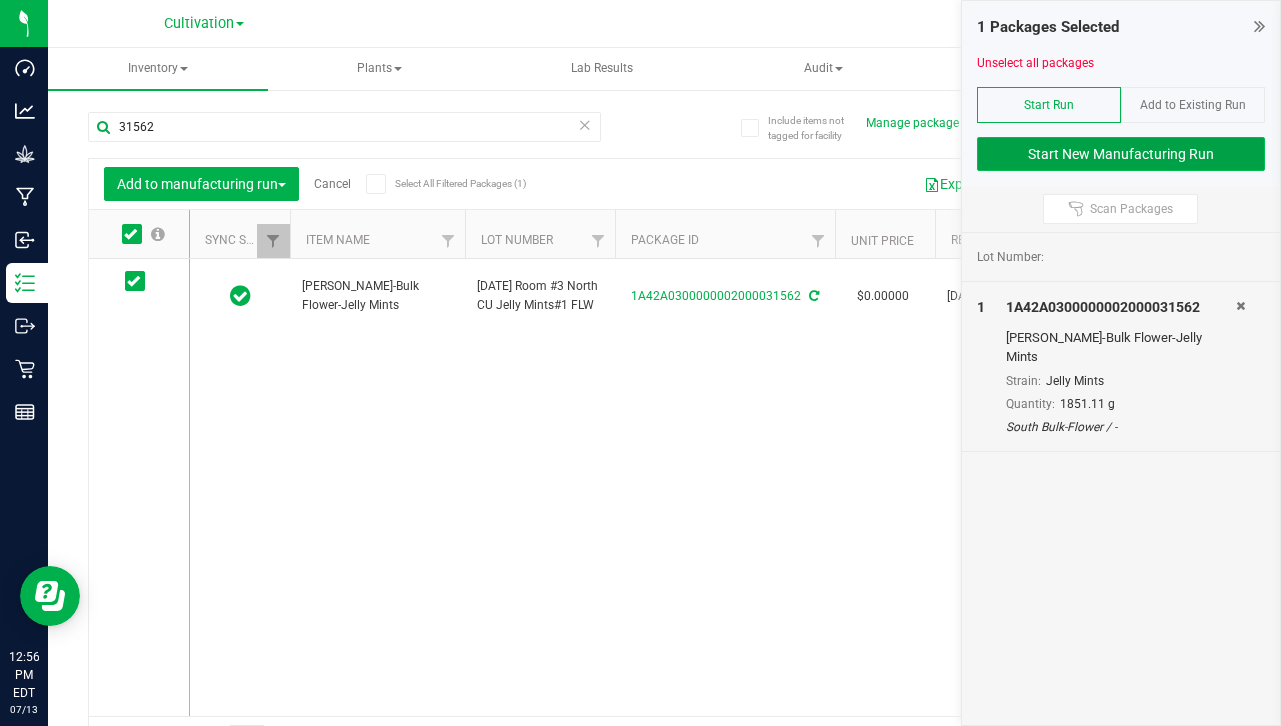 click on "Start New Manufacturing Run" at bounding box center [1121, 154] 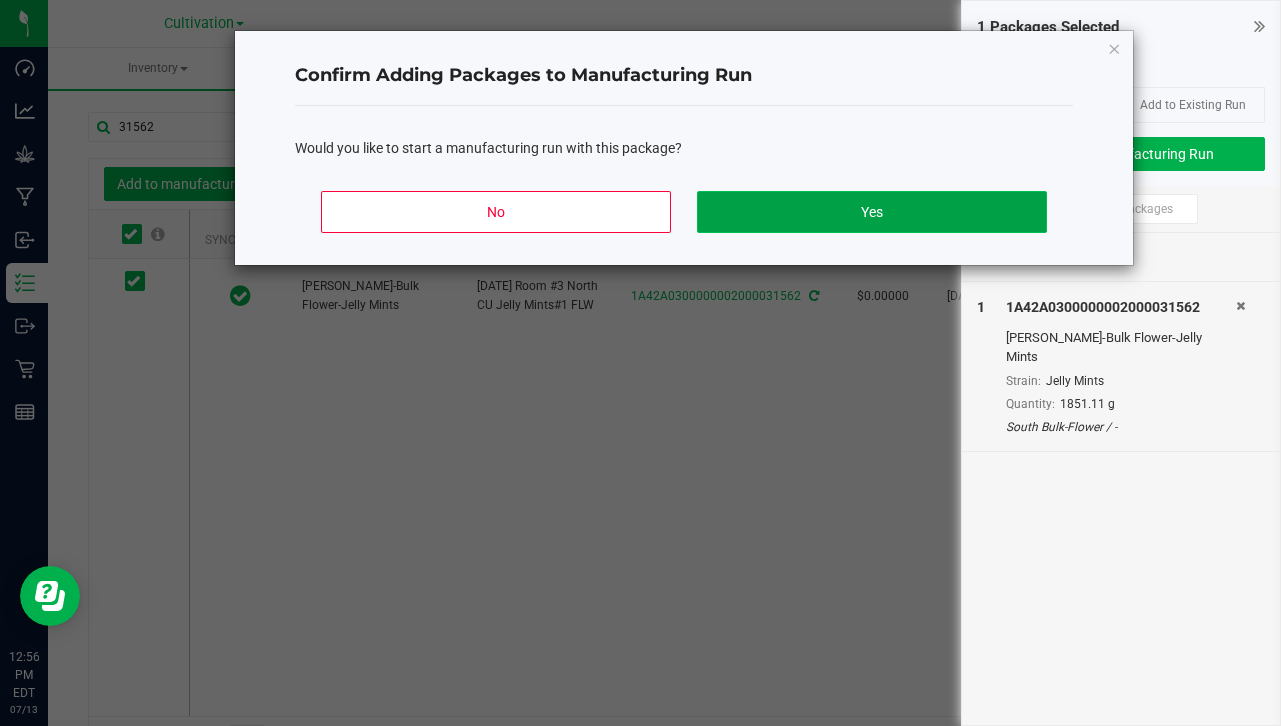 click on "Yes" 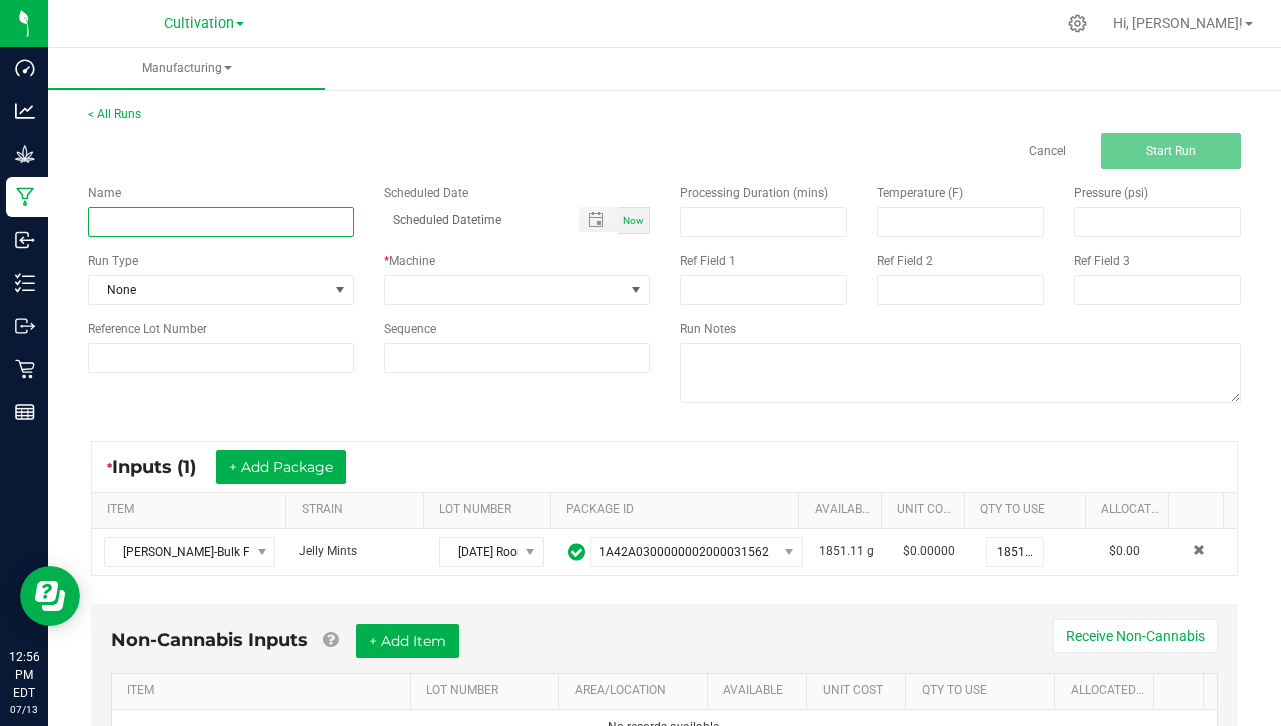 click at bounding box center [221, 222] 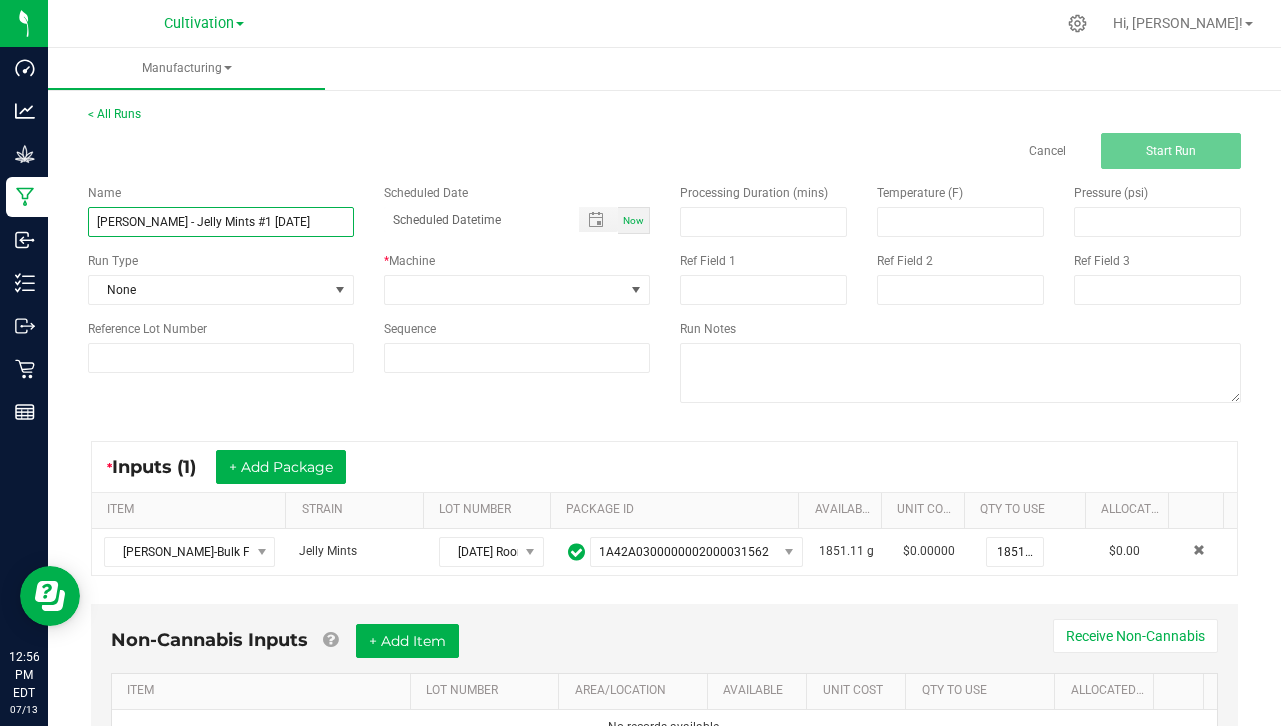 type on "[PERSON_NAME] - Jelly Mints #1 [DATE]" 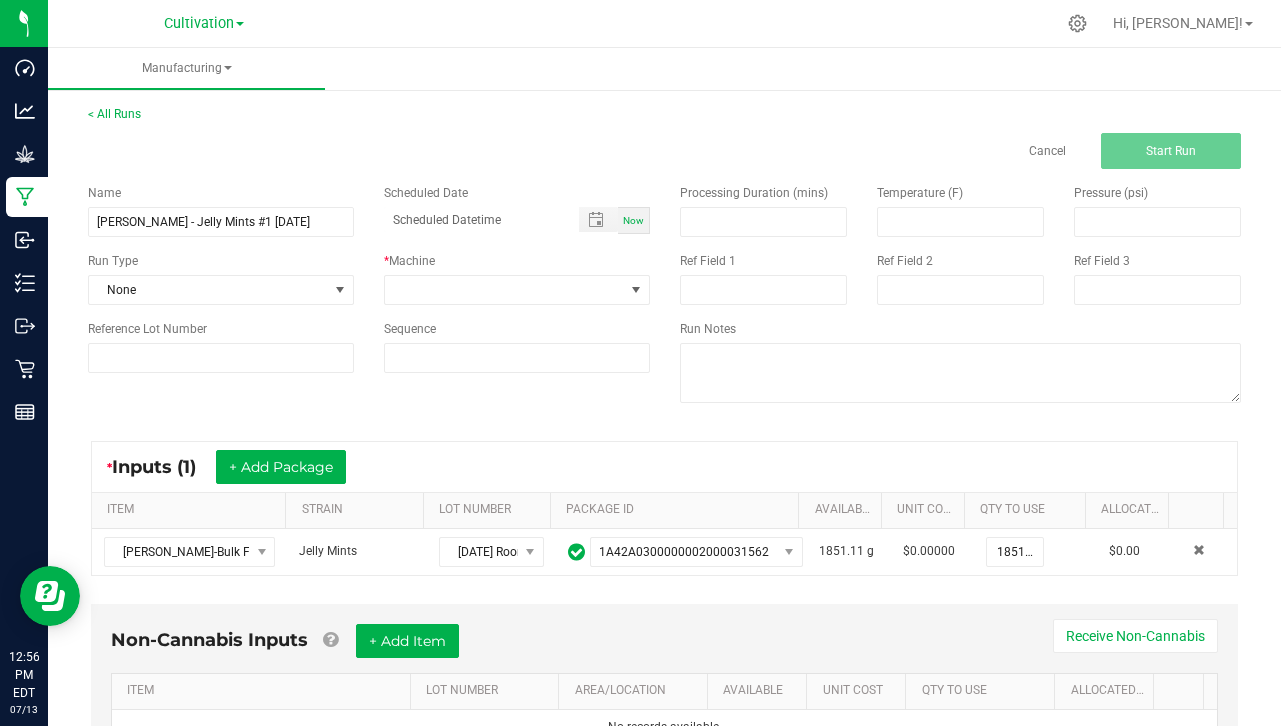 click on "Now" at bounding box center (634, 220) 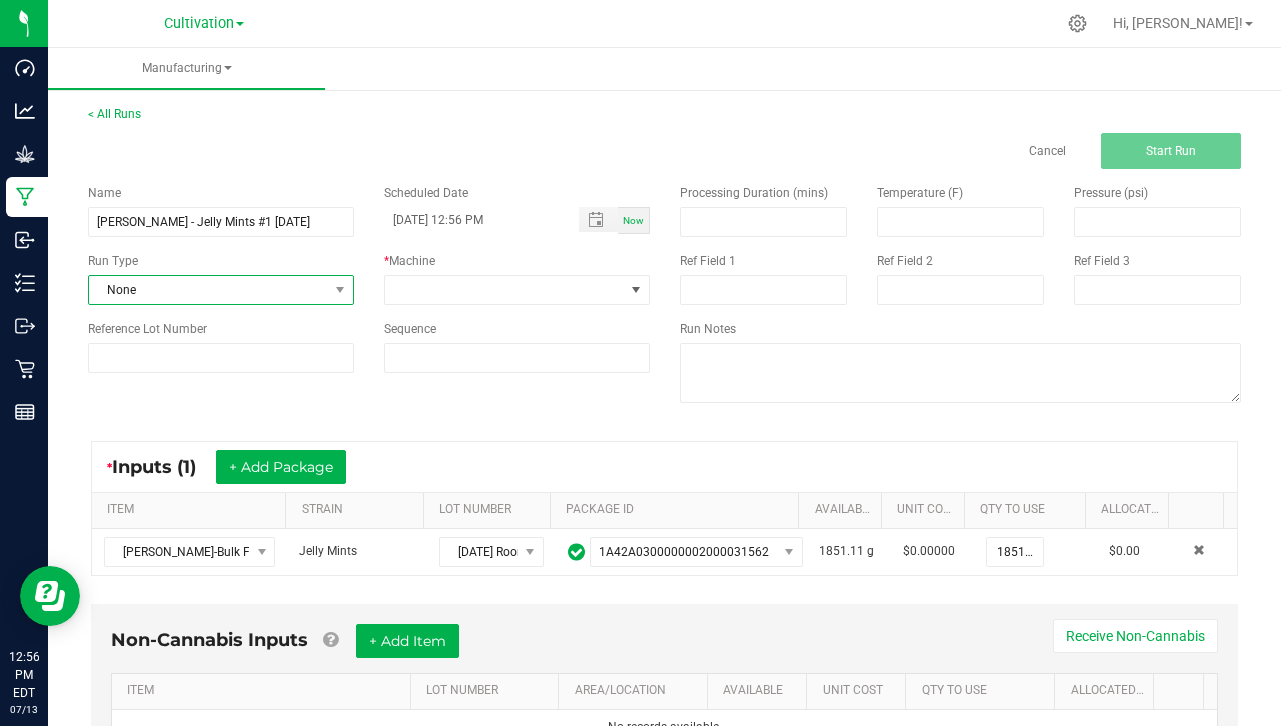 click on "None" at bounding box center (208, 290) 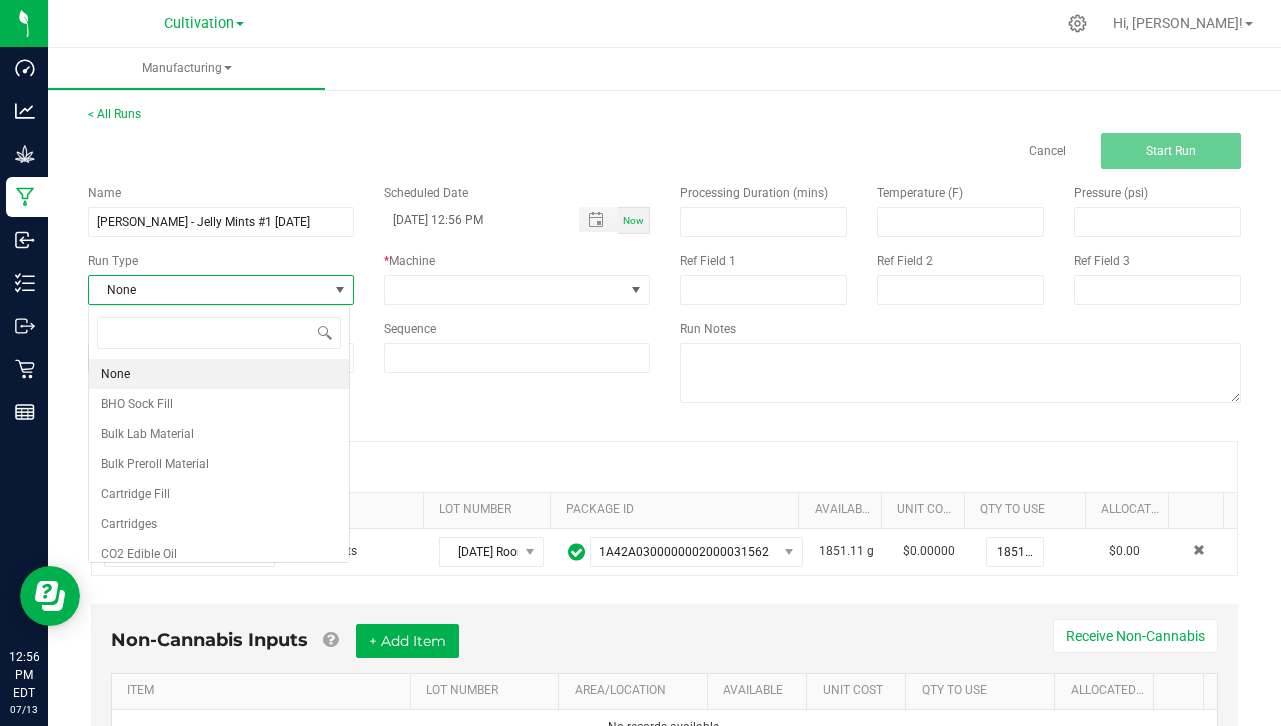 scroll, scrollTop: 99970, scrollLeft: 99738, axis: both 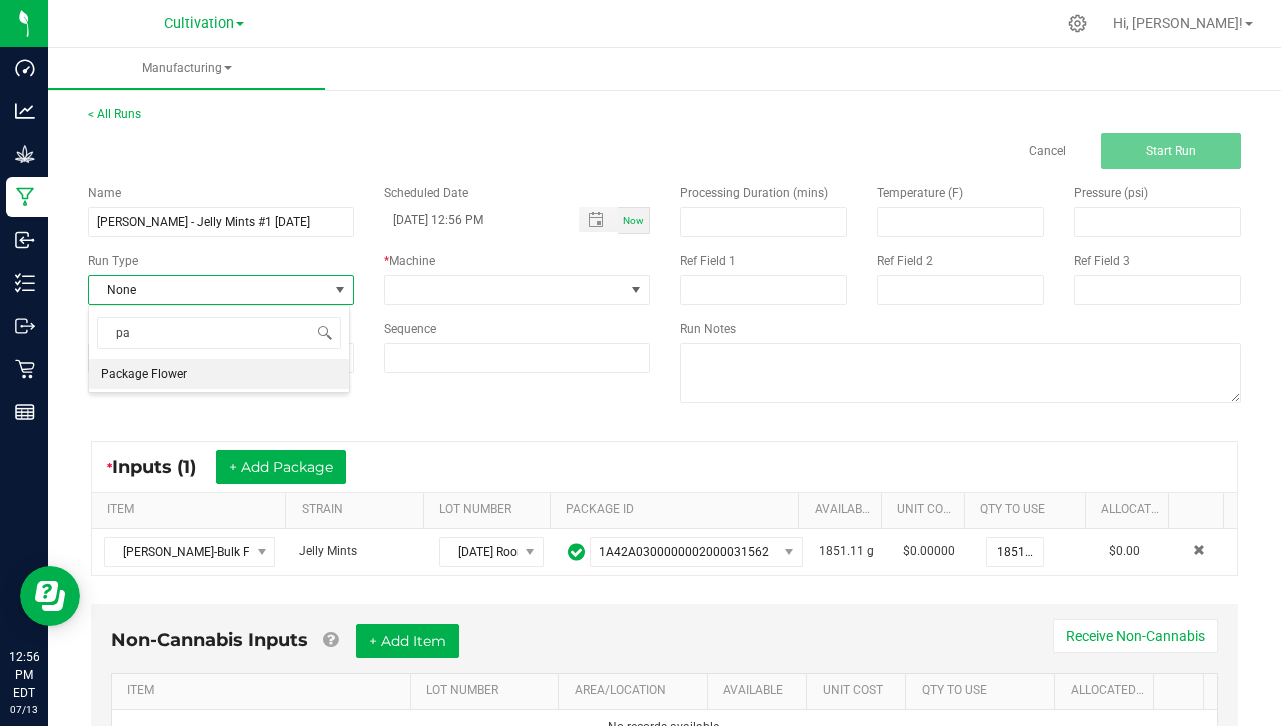 type on "pac" 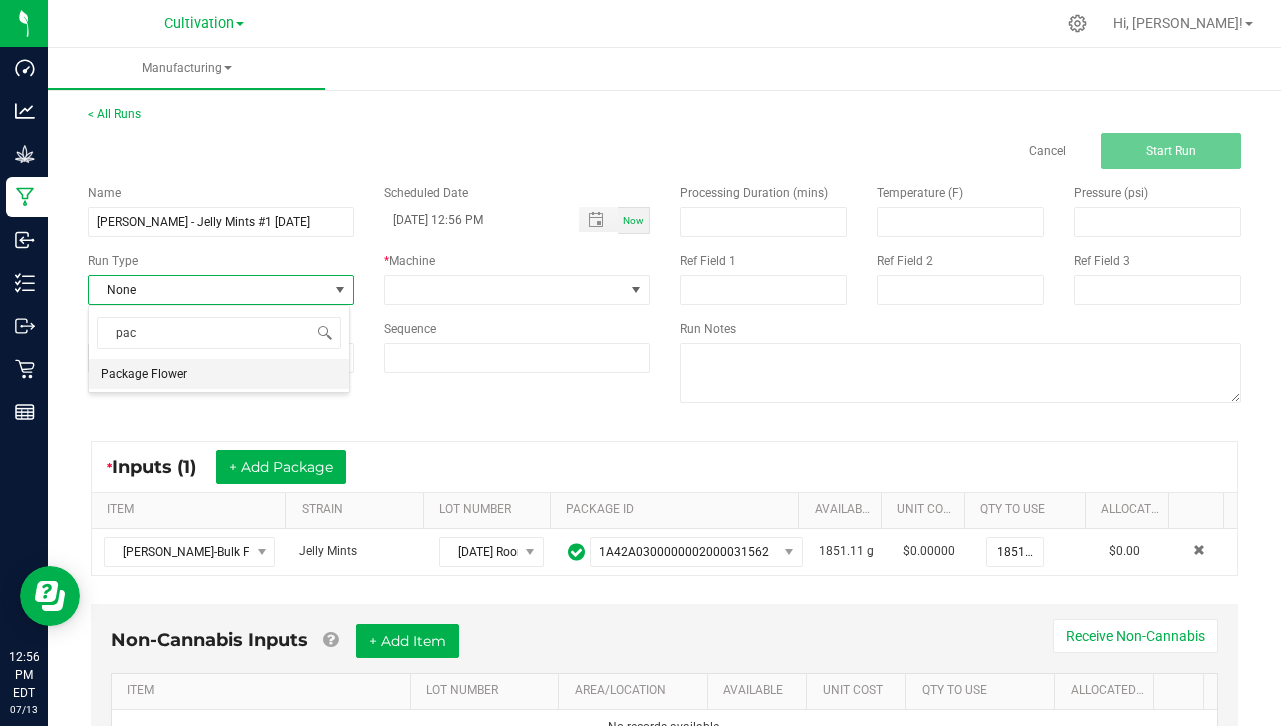 click on "Package Flower" at bounding box center [144, 374] 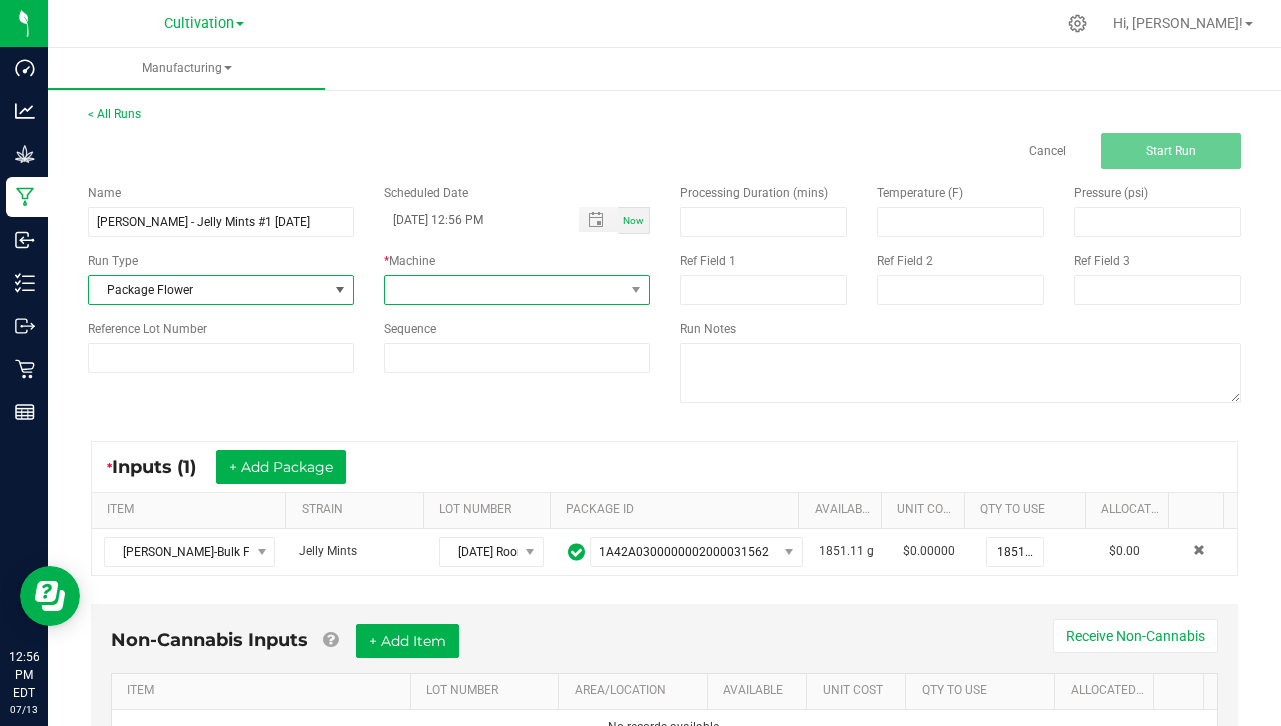 click at bounding box center [504, 290] 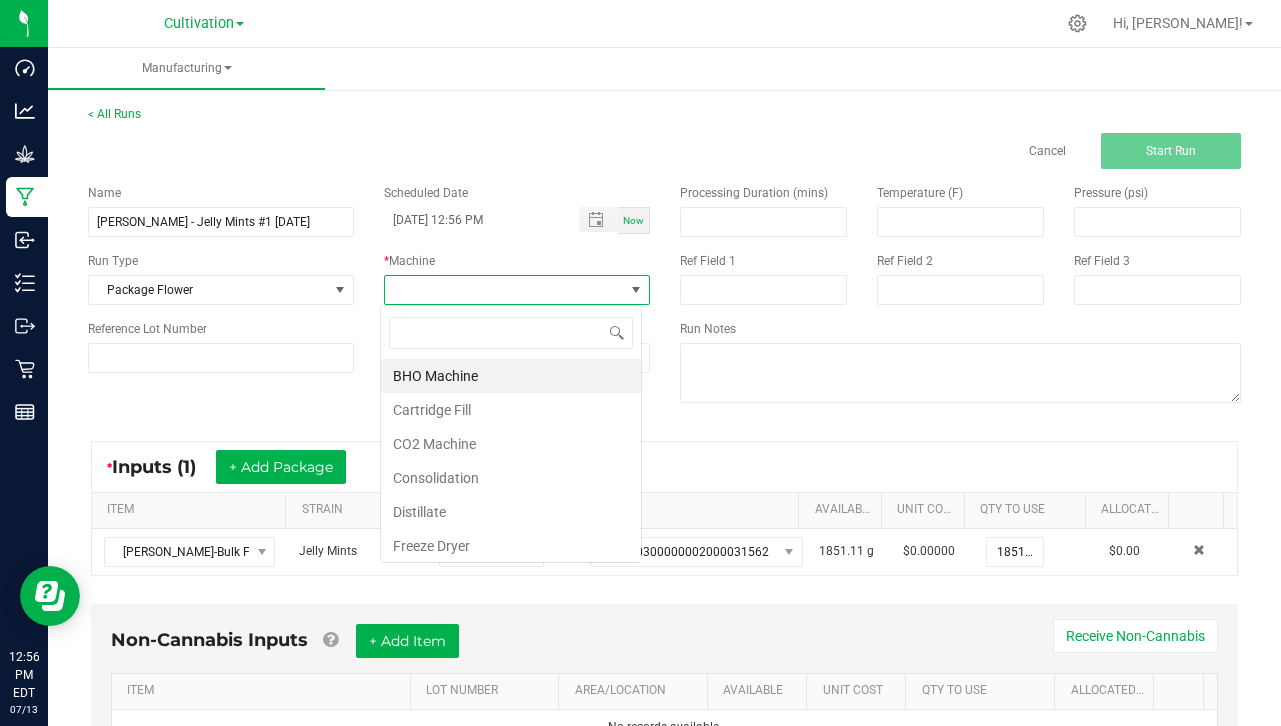 scroll, scrollTop: 99970, scrollLeft: 99738, axis: both 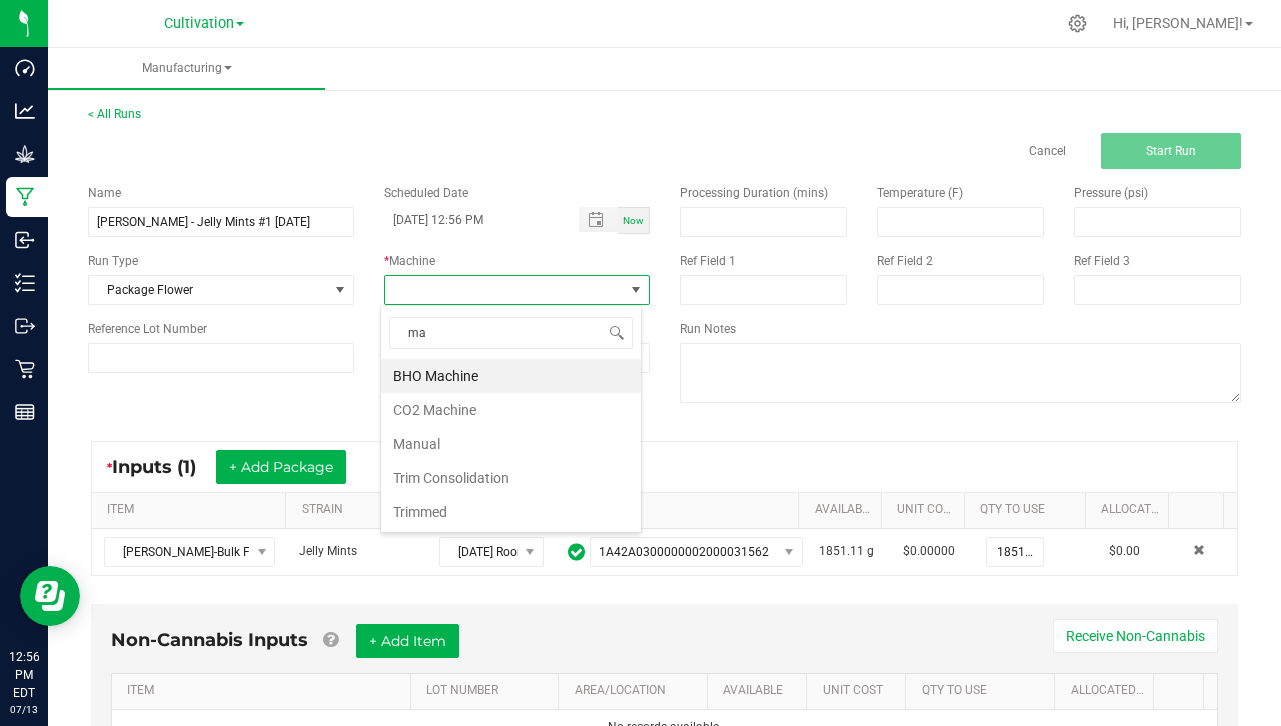 type on "man" 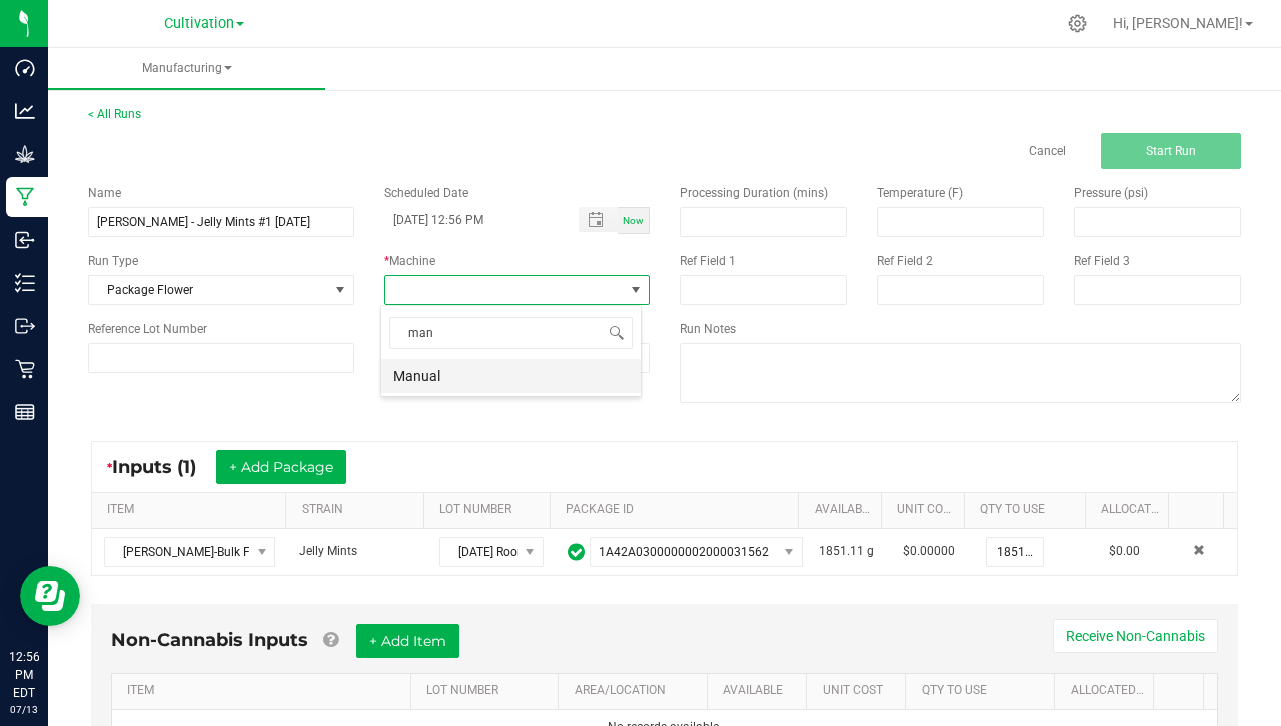 click on "Manual" at bounding box center [511, 376] 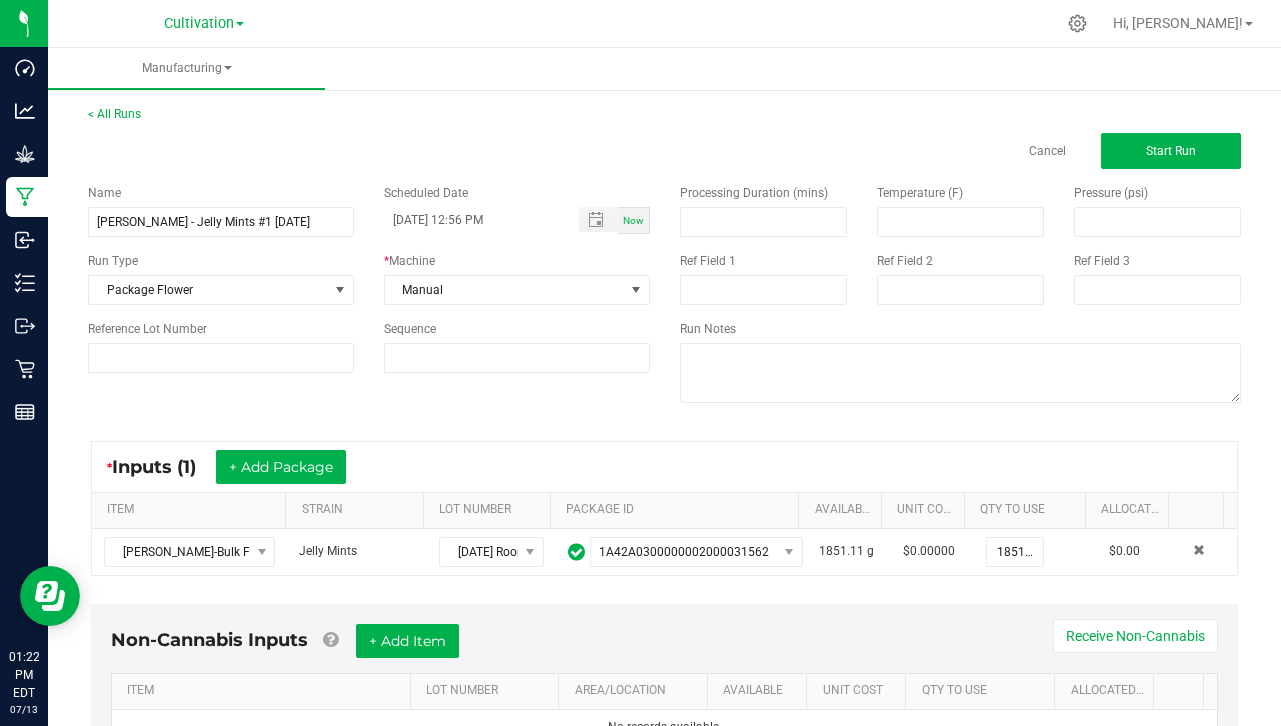 click on "Now" at bounding box center [634, 220] 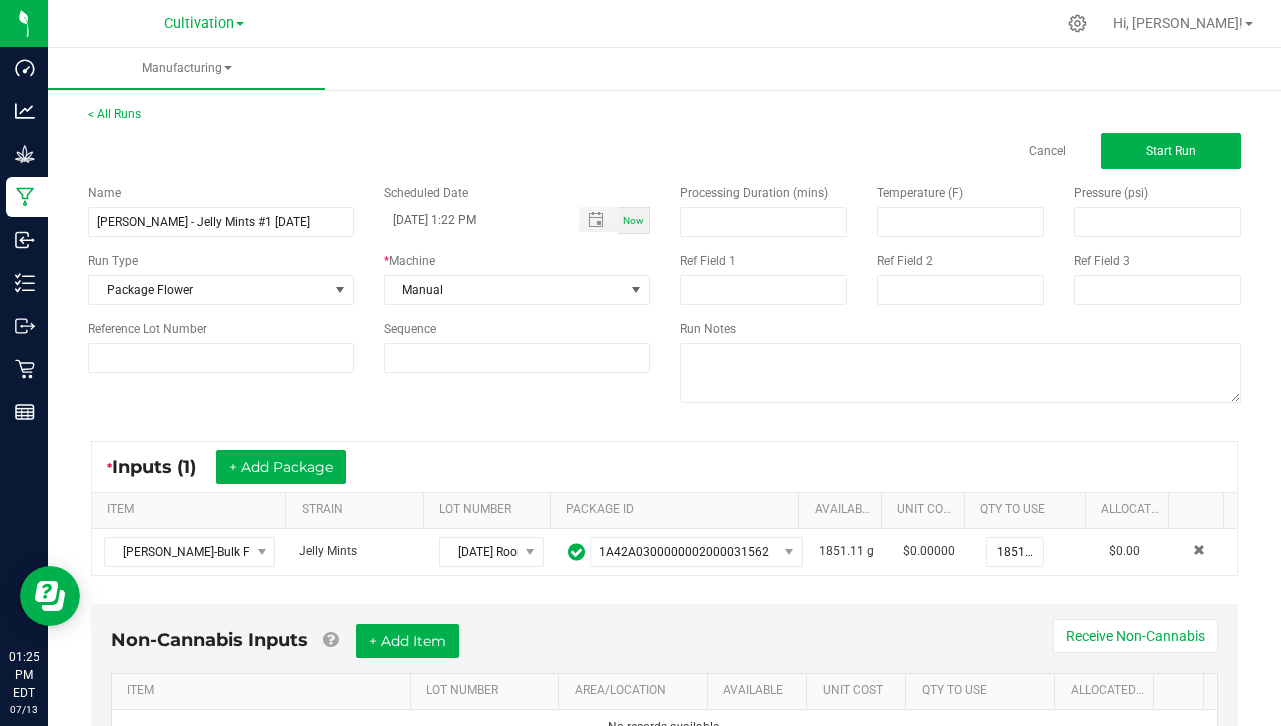 click on "Now" at bounding box center (634, 220) 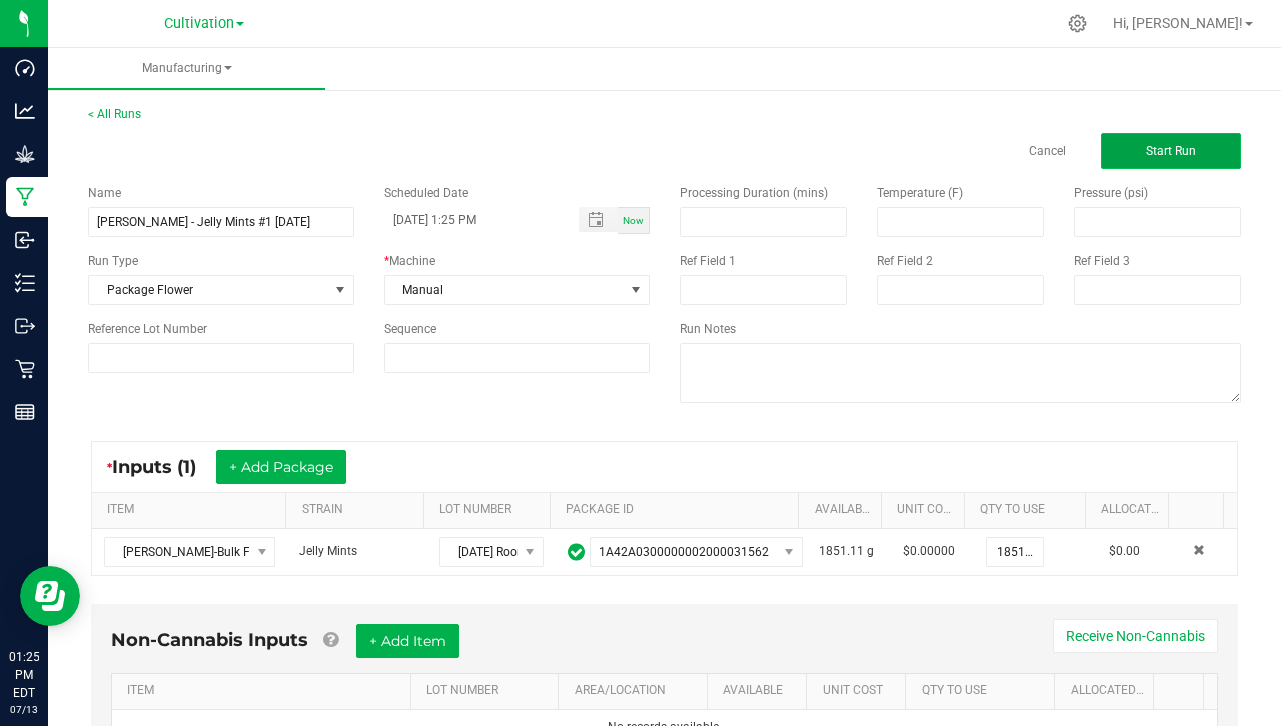 click on "Start Run" 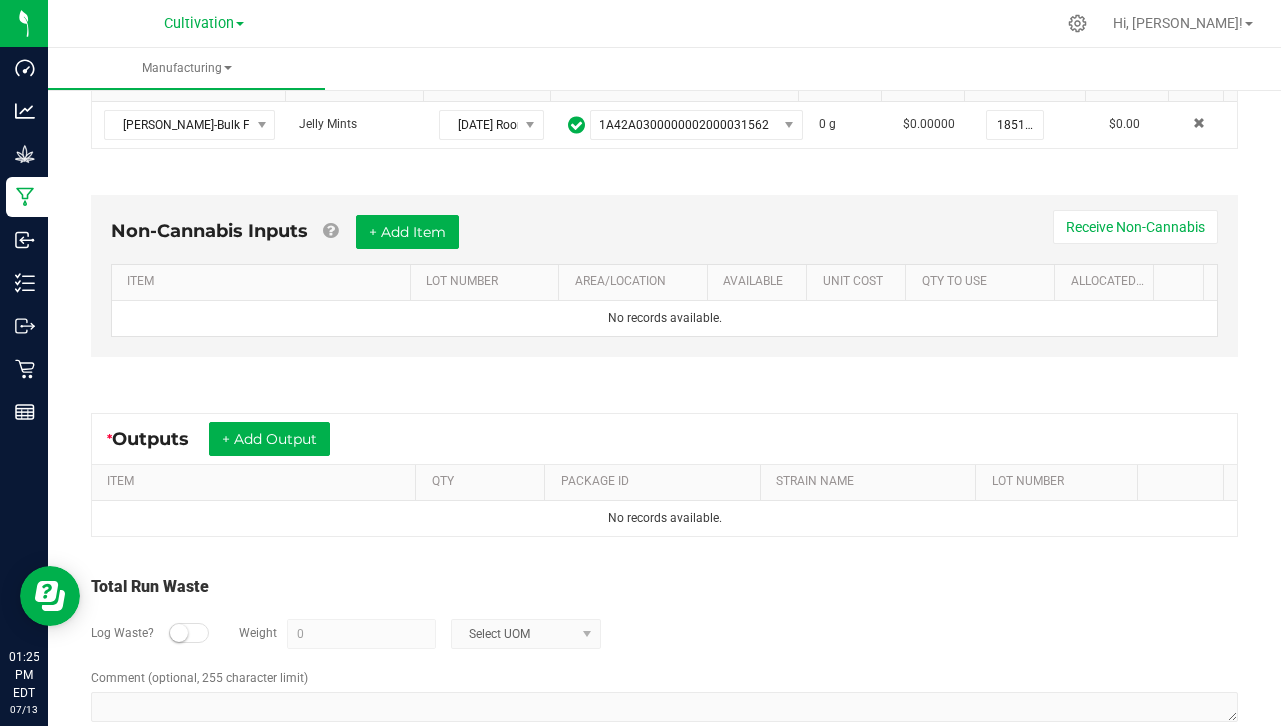 scroll, scrollTop: 492, scrollLeft: 0, axis: vertical 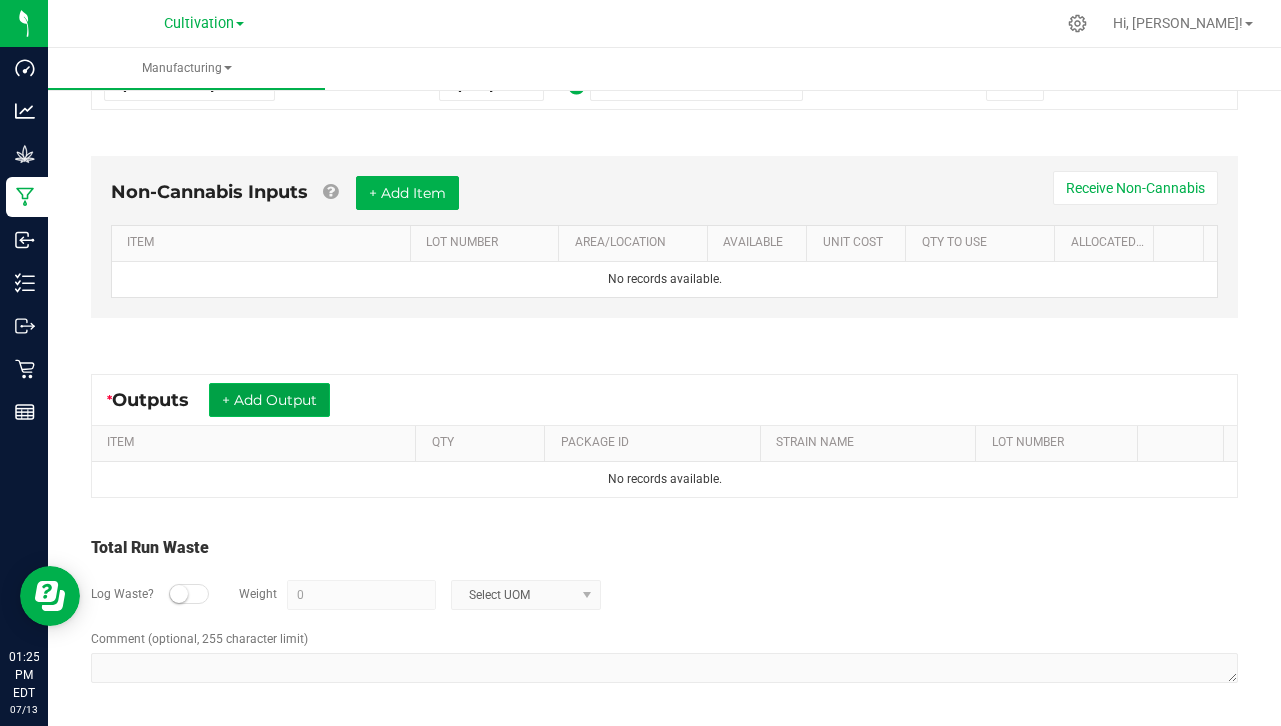 click on "+ Add Output" at bounding box center [269, 400] 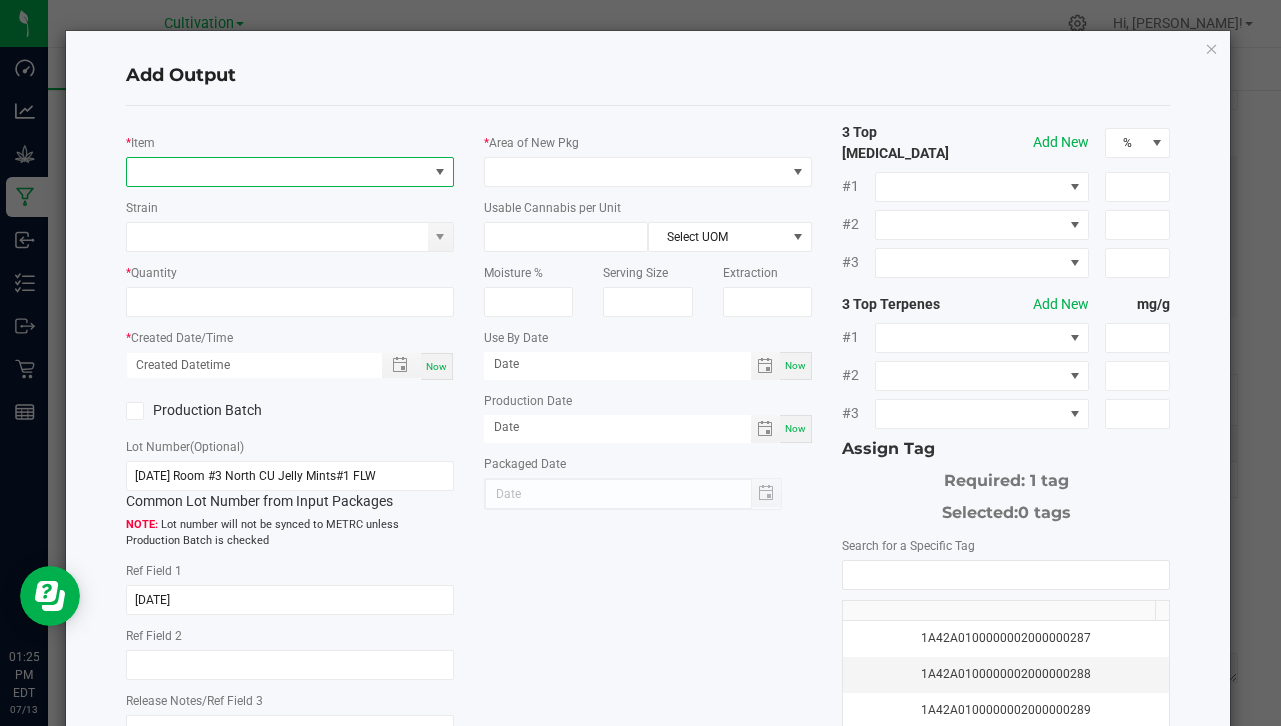 click at bounding box center [277, 172] 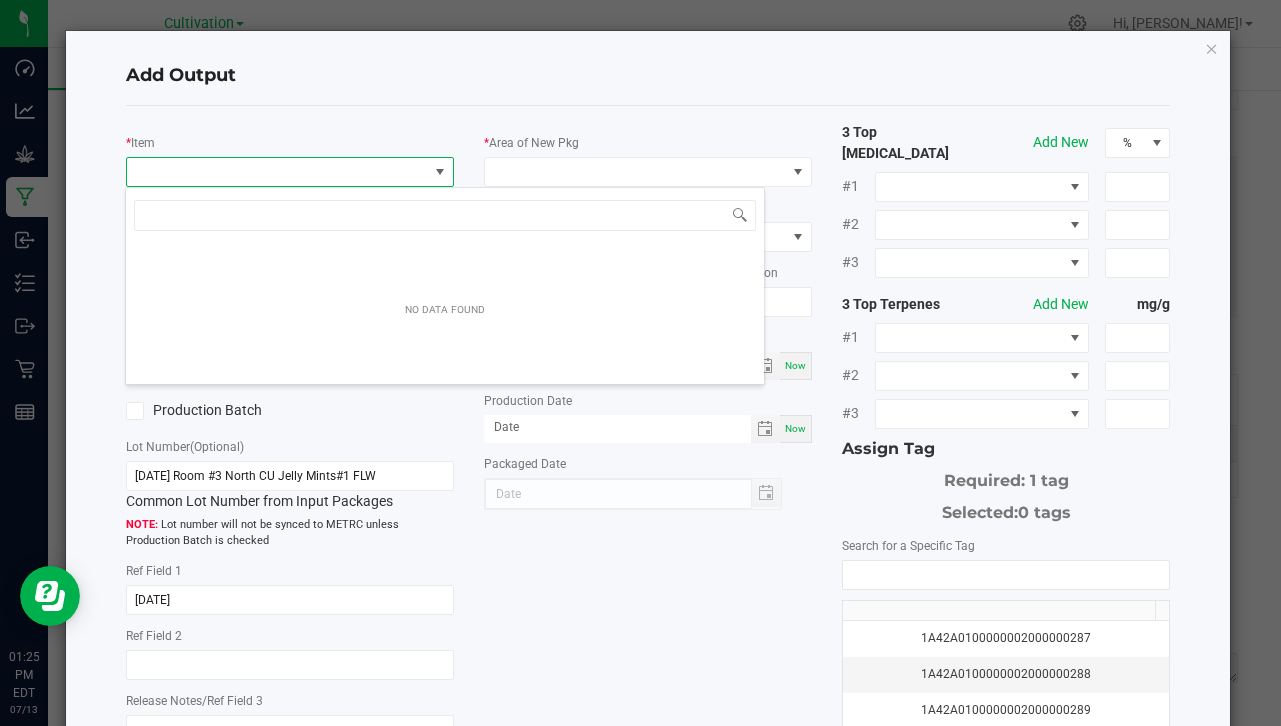 scroll, scrollTop: 99970, scrollLeft: 99676, axis: both 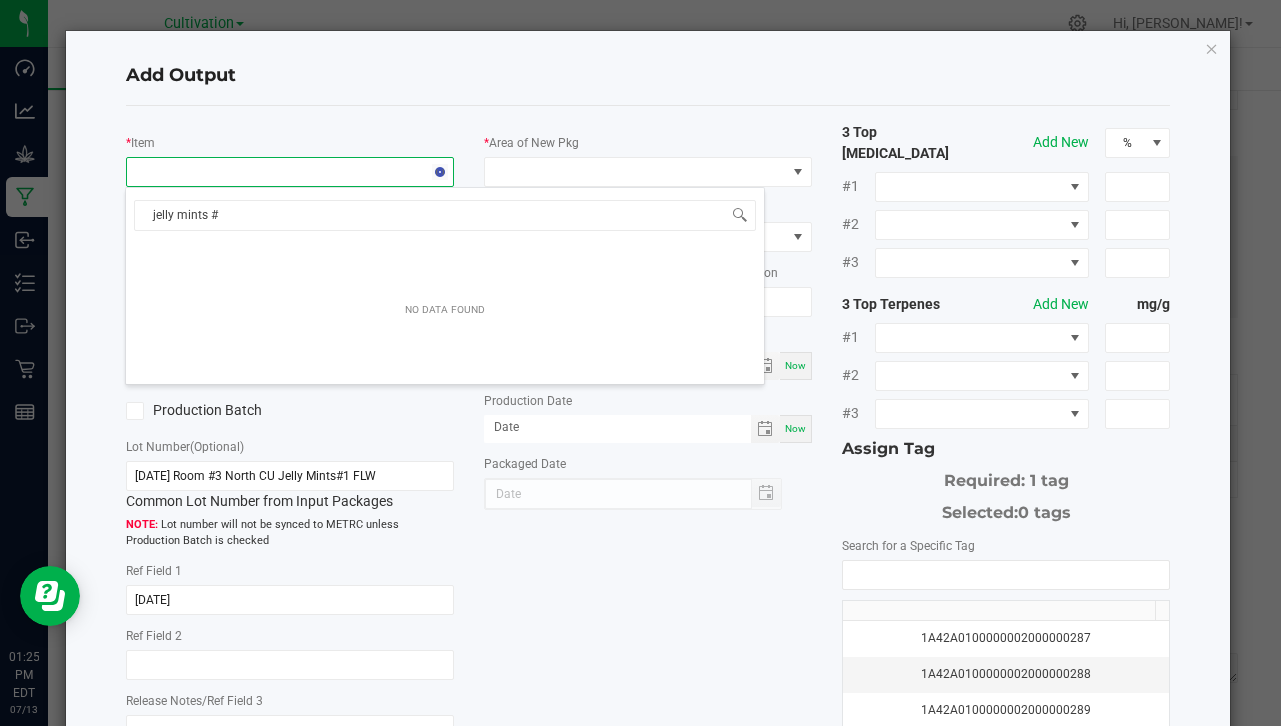 type on "jelly mints #1" 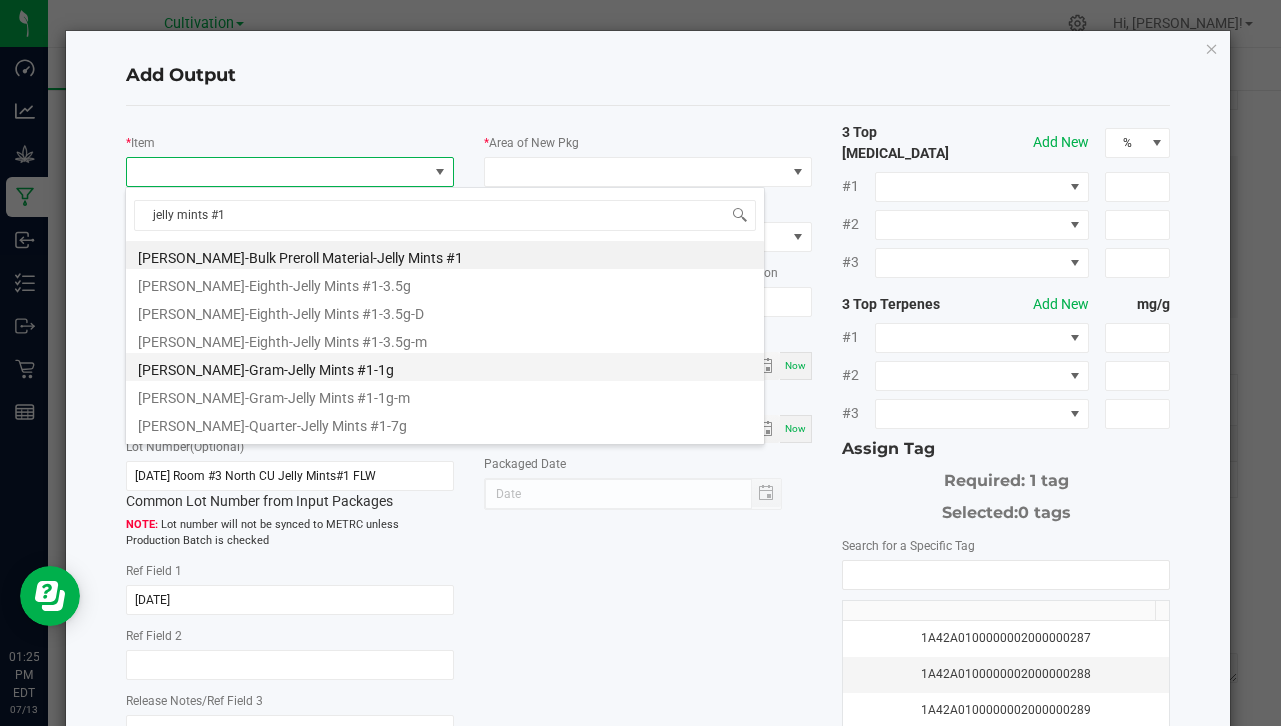 click on "[PERSON_NAME]-Gram-Jelly Mints #1-1g" at bounding box center [445, 367] 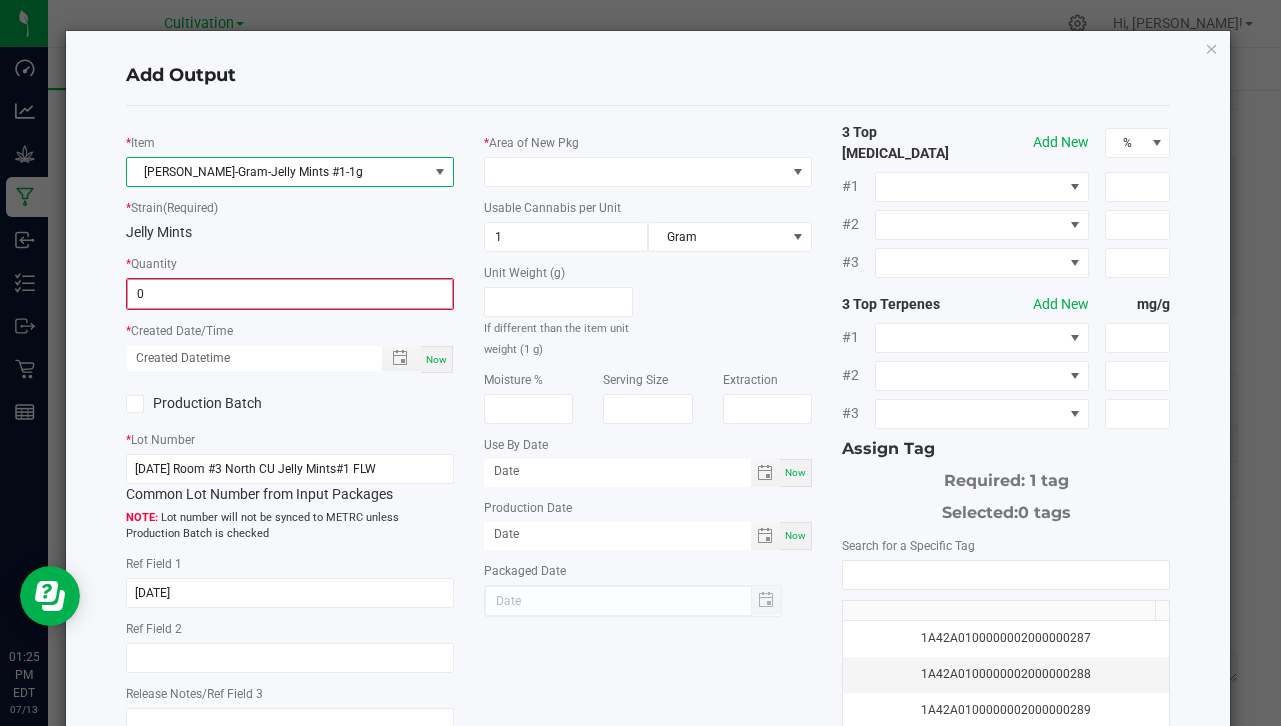 click on "0" at bounding box center [290, 294] 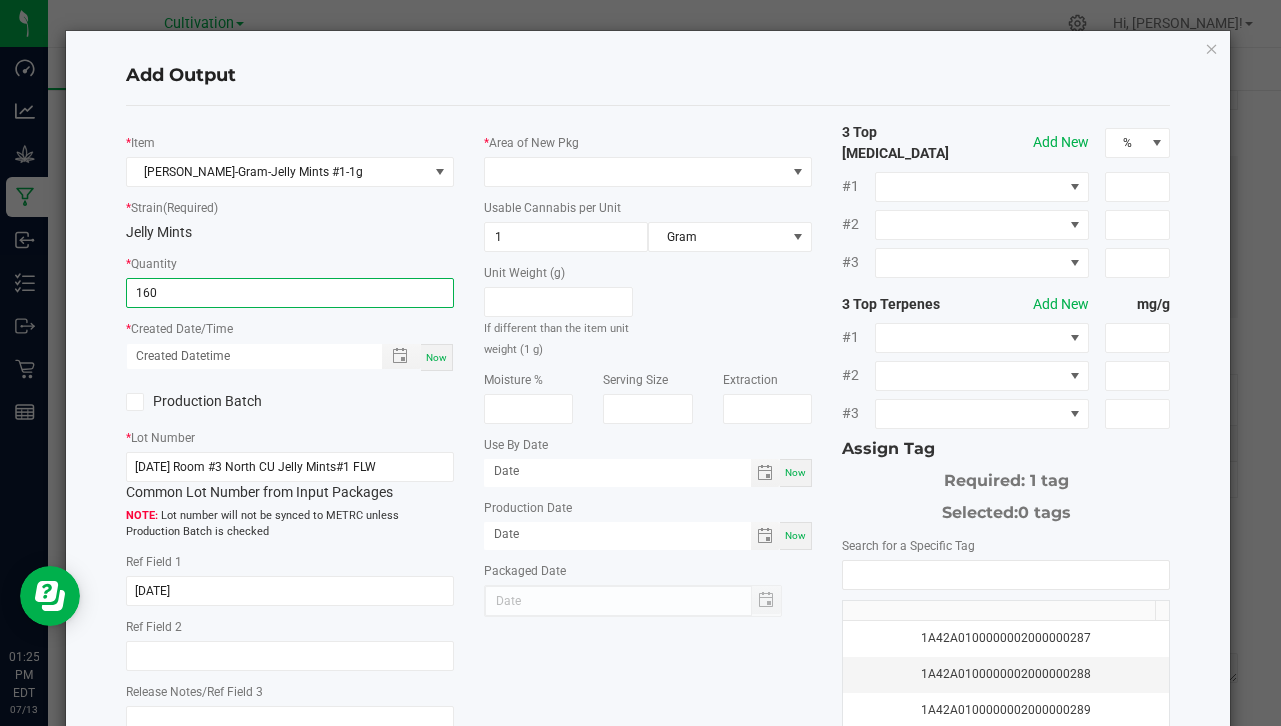 type on "160 ea" 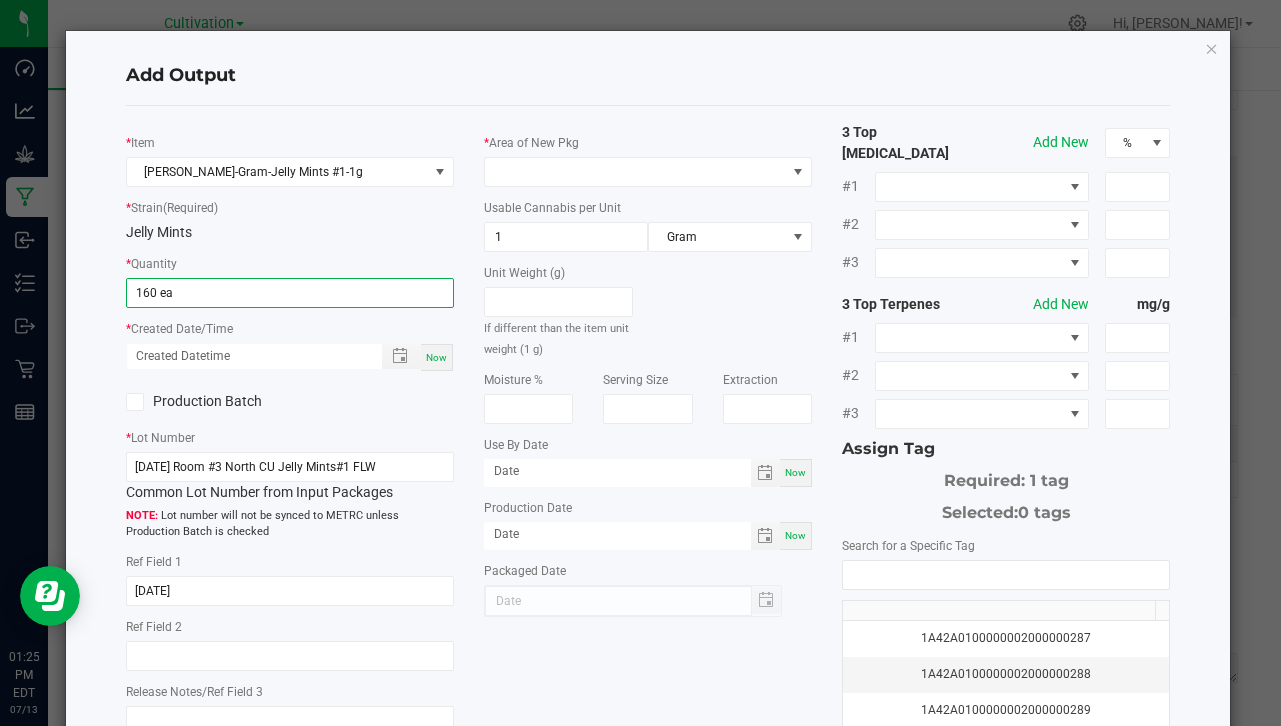 click on "Now" at bounding box center (436, 357) 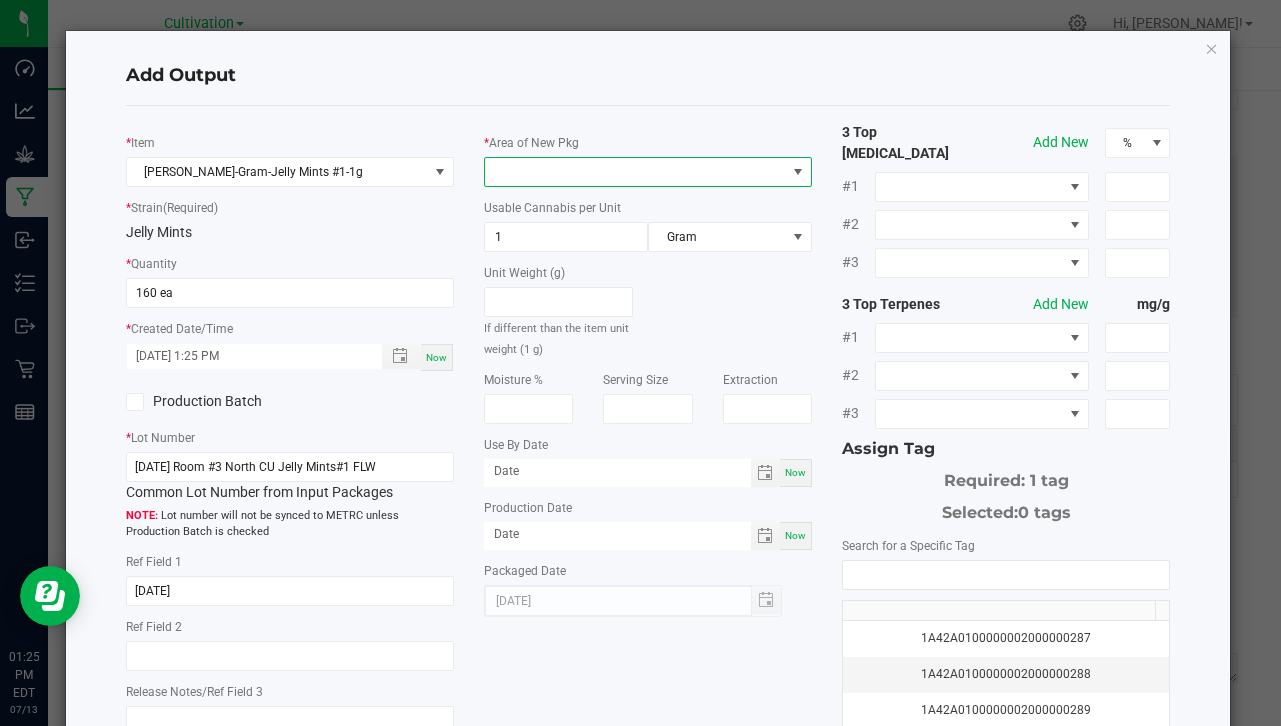 click at bounding box center (635, 172) 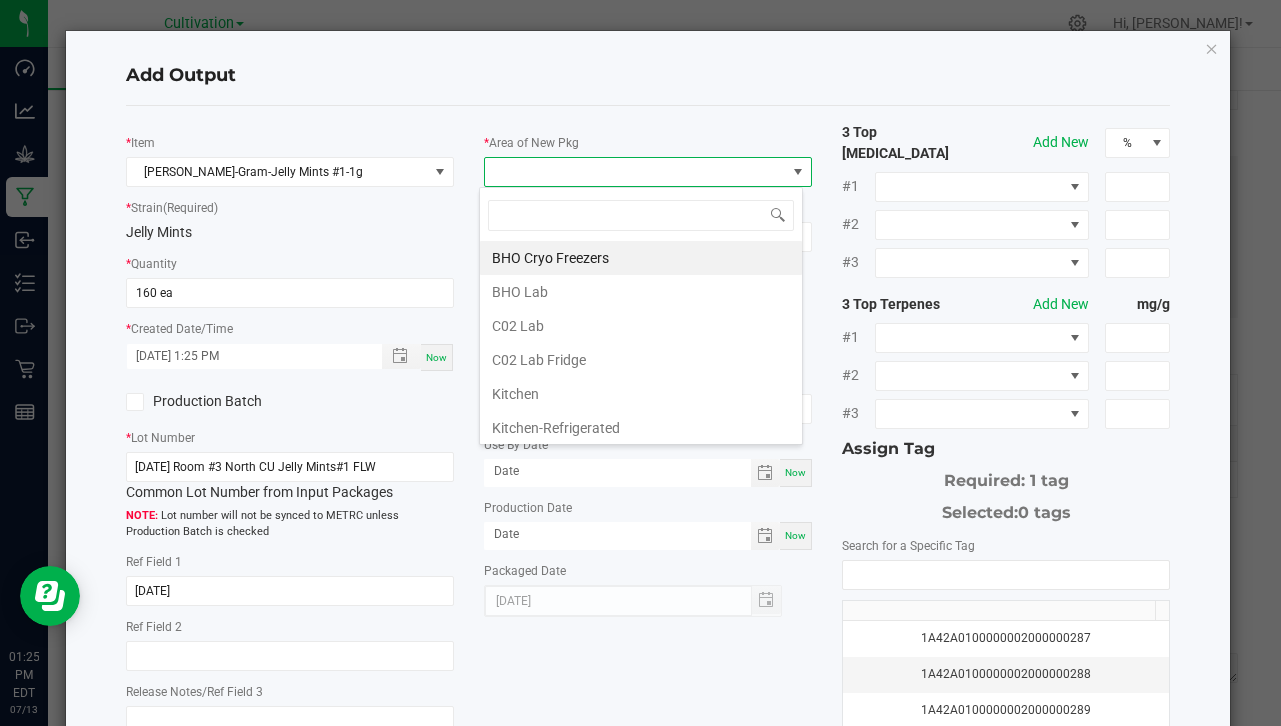 scroll, scrollTop: 99970, scrollLeft: 99676, axis: both 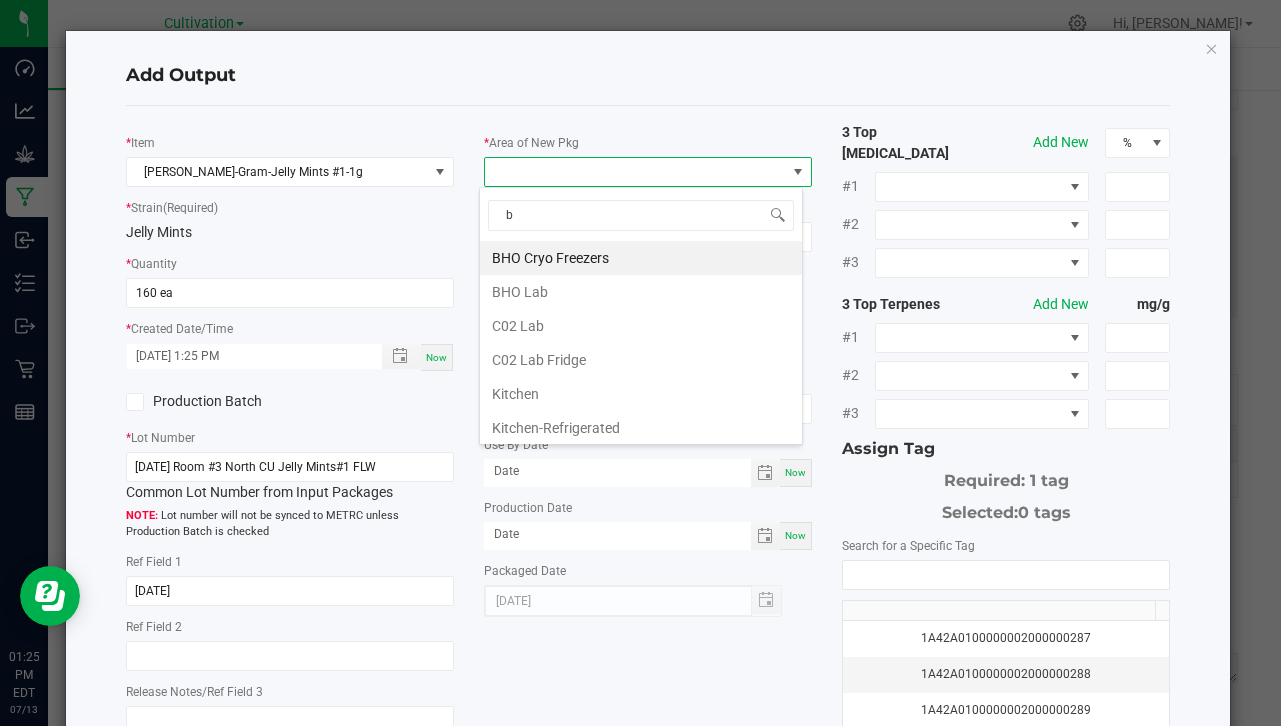 type on "bu" 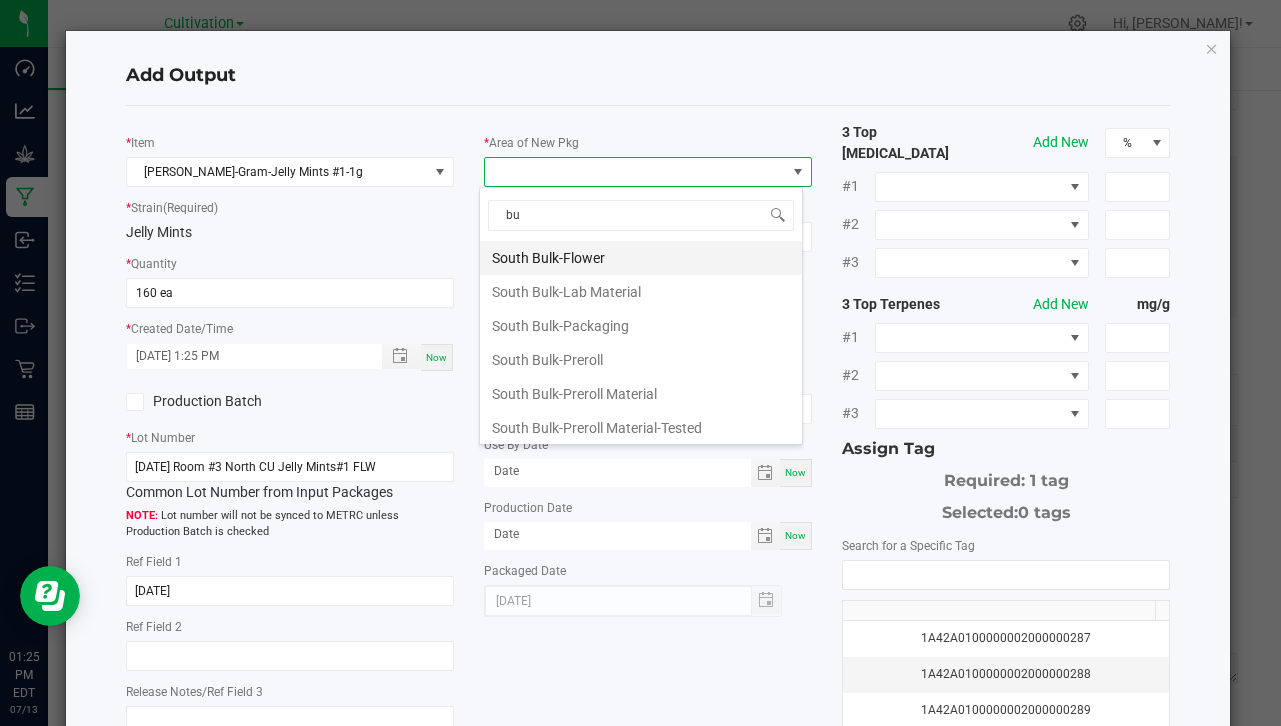 click on "South Bulk-Flower" at bounding box center (641, 258) 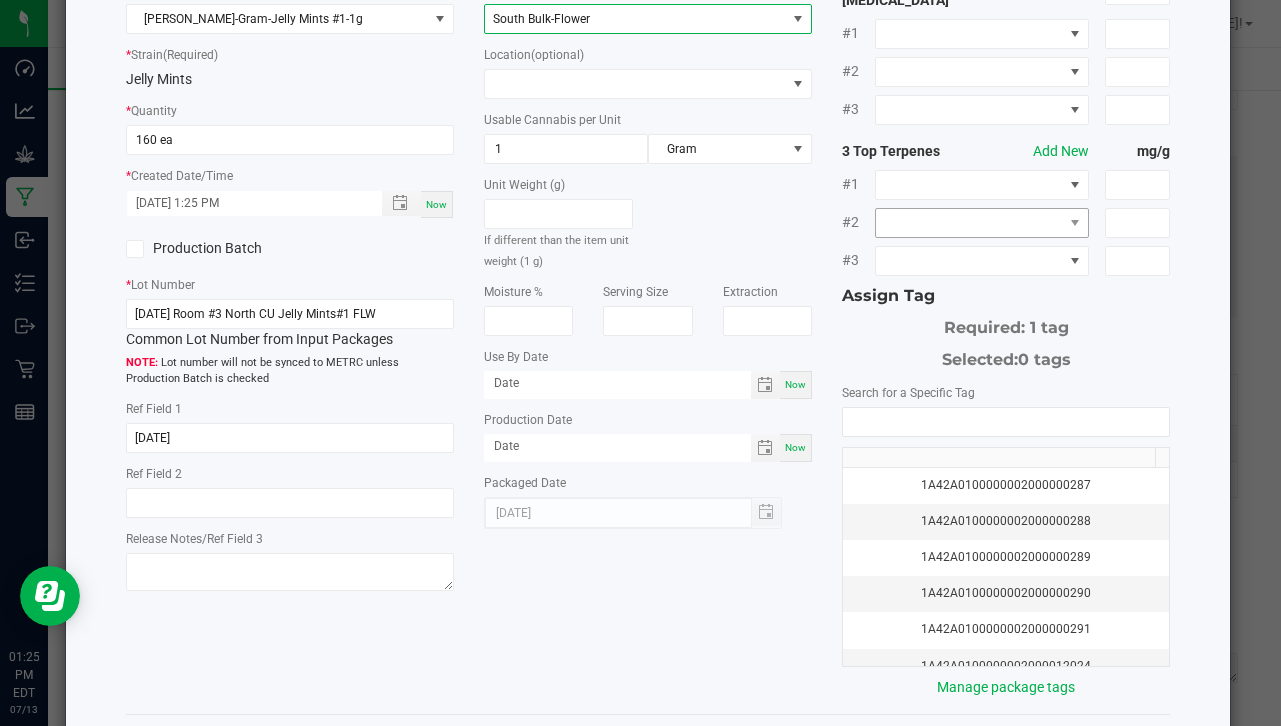 scroll, scrollTop: 229, scrollLeft: 0, axis: vertical 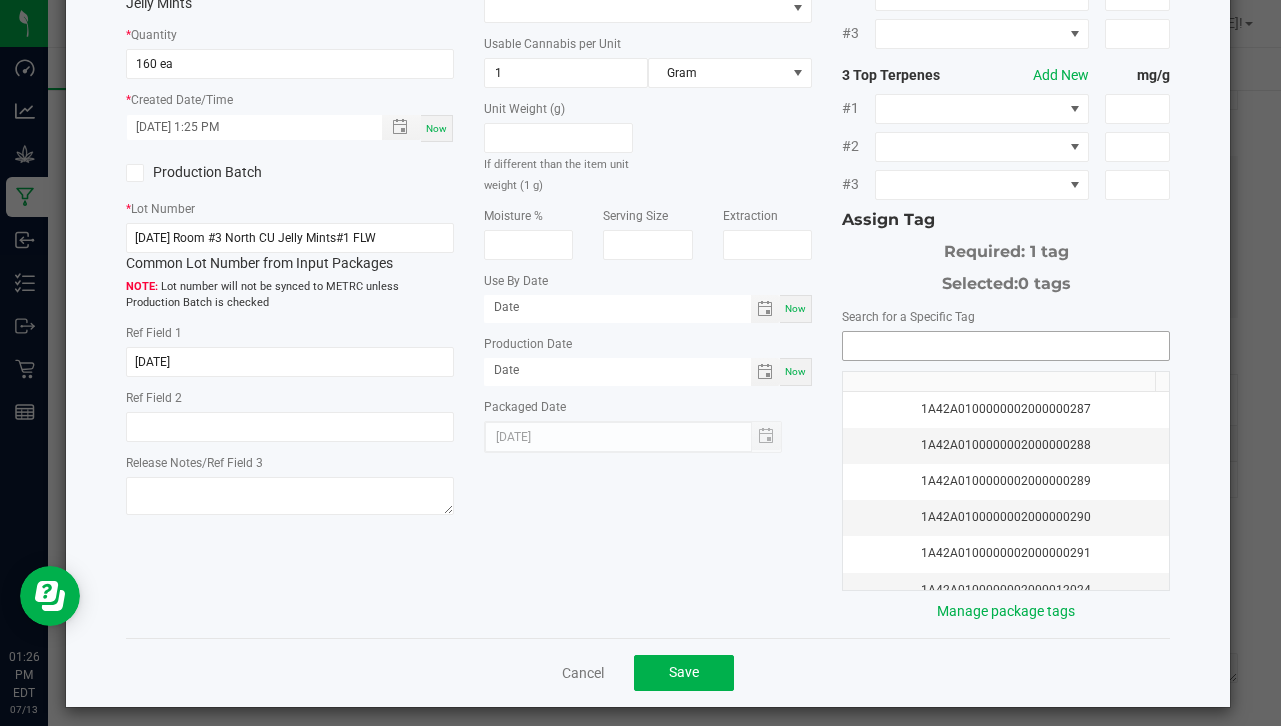 click at bounding box center [1006, 346] 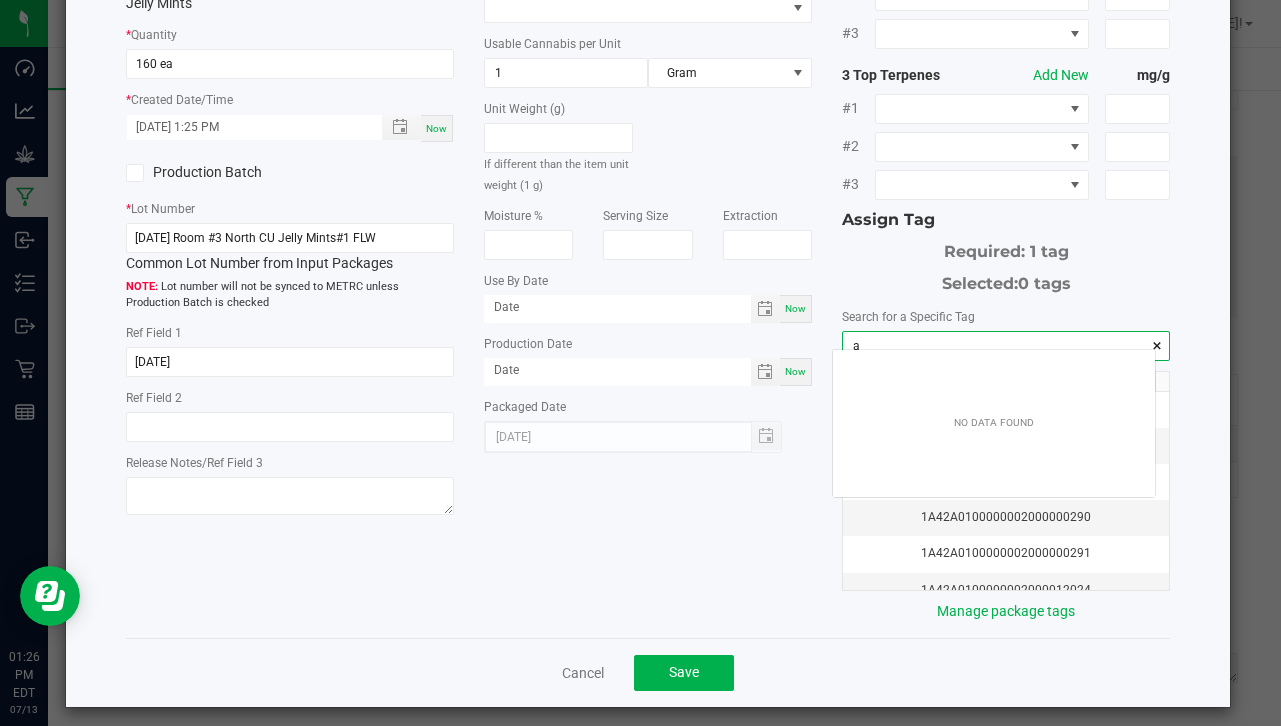 scroll, scrollTop: 99972, scrollLeft: 99678, axis: both 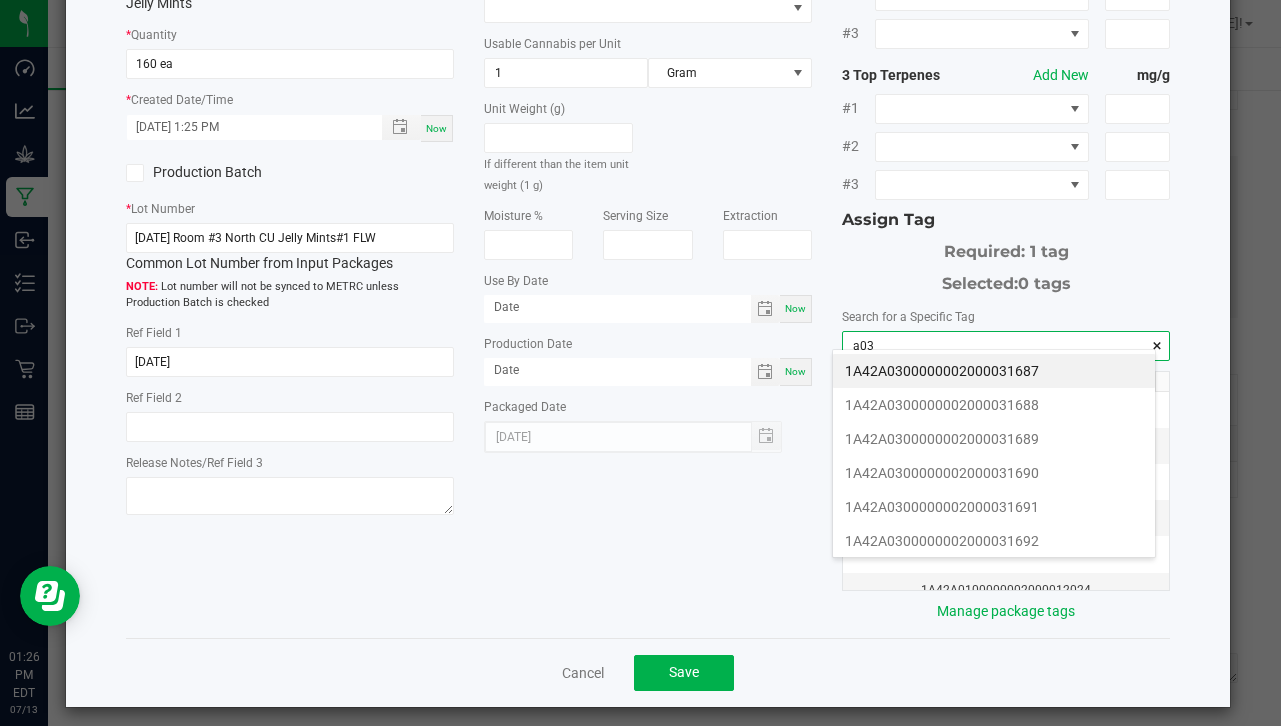 click on "1A42A0300000002000031687" at bounding box center [994, 371] 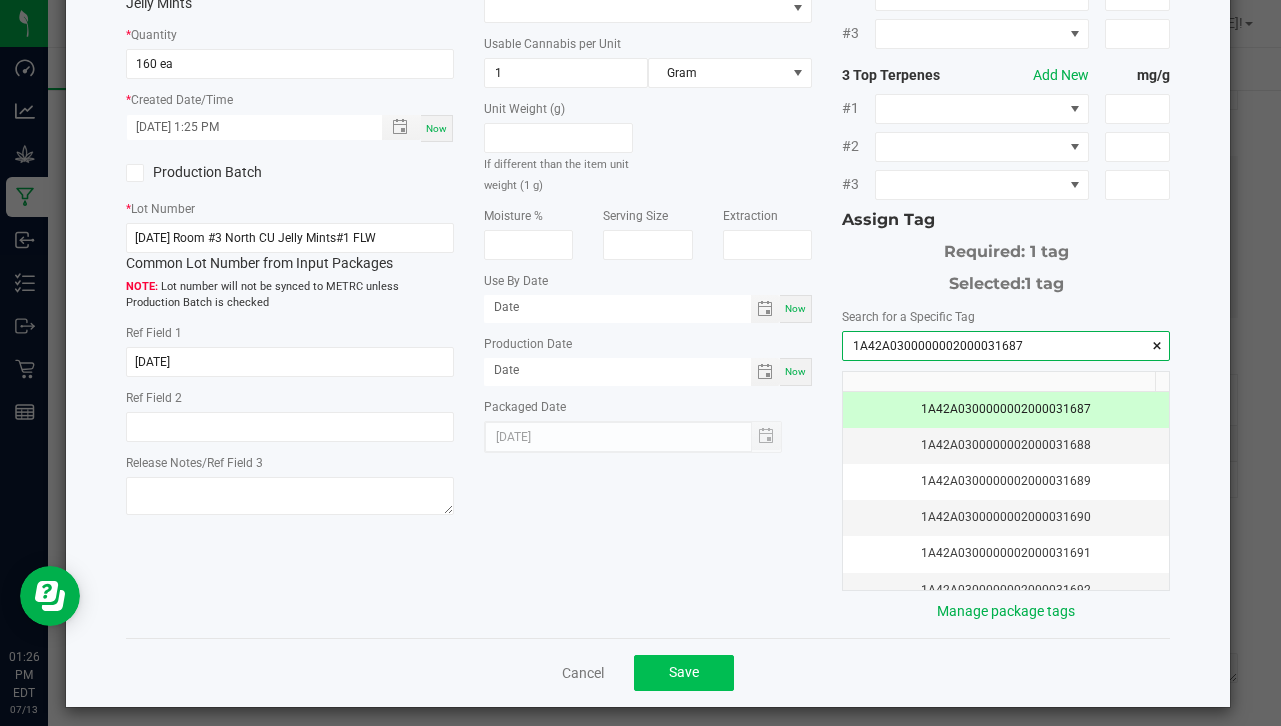 type on "1A42A0300000002000031687" 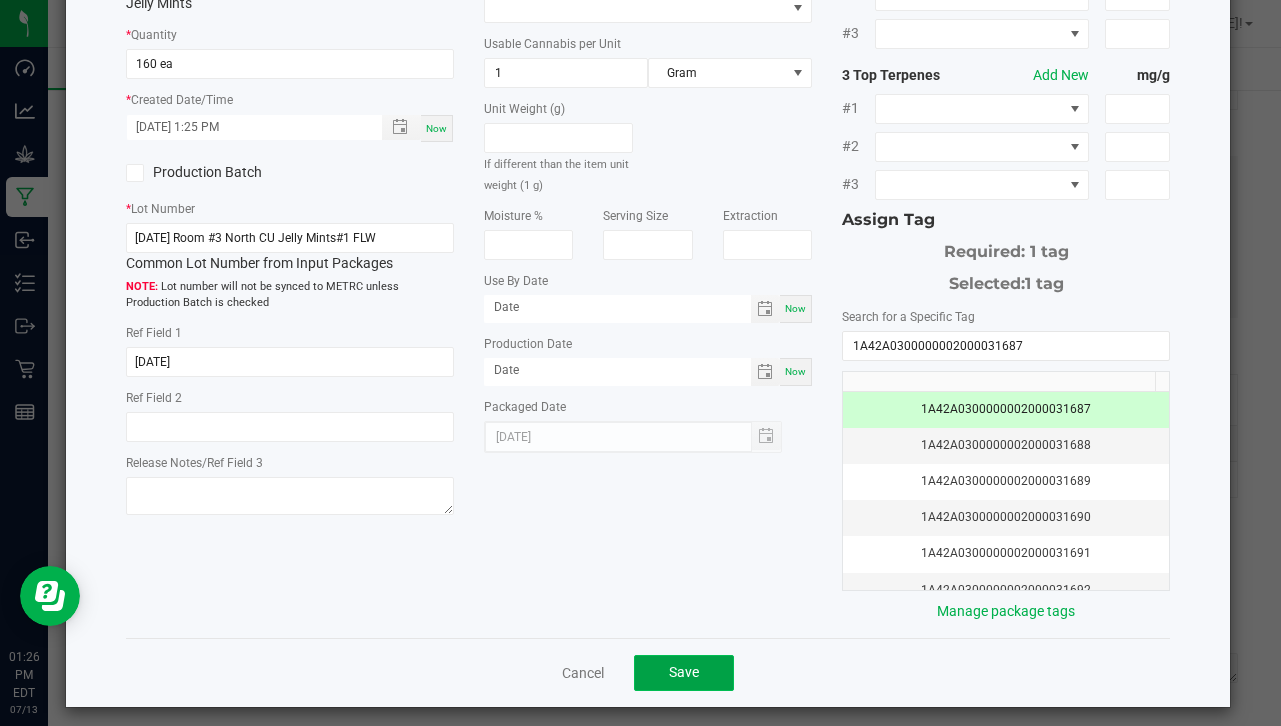 click on "Save" 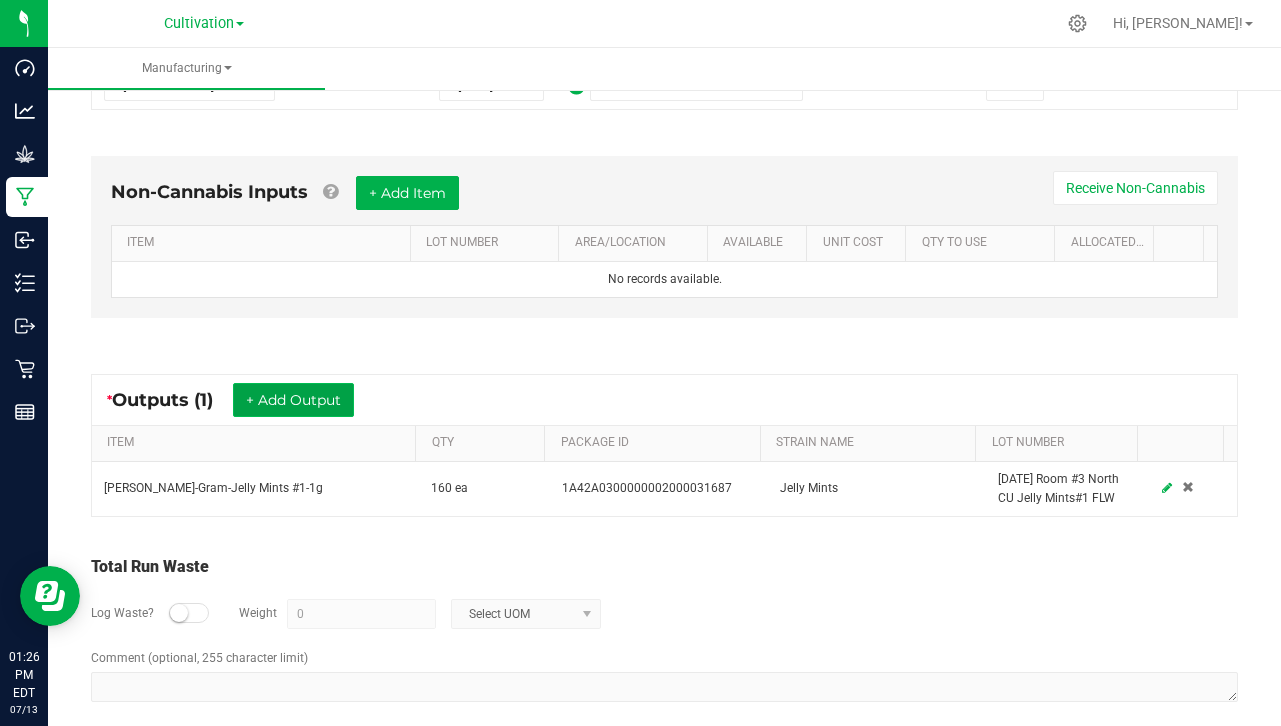 click on "+ Add Output" at bounding box center [293, 400] 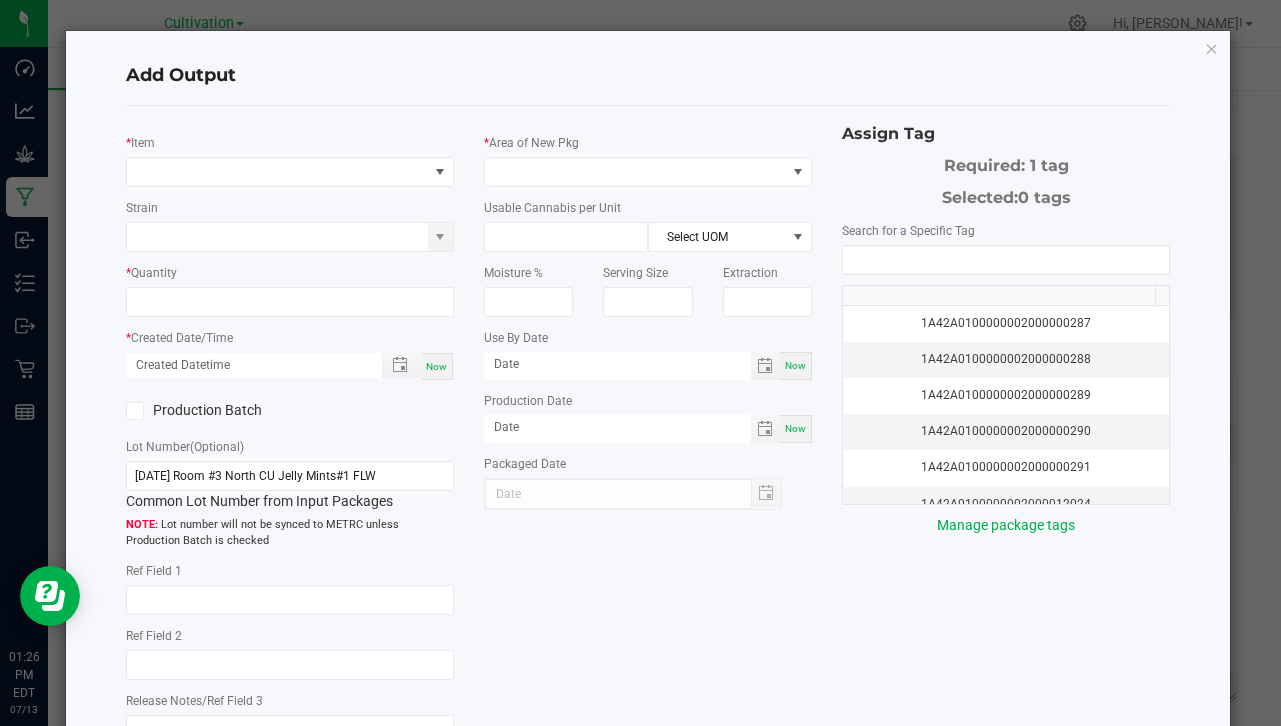 type on "[DATE]" 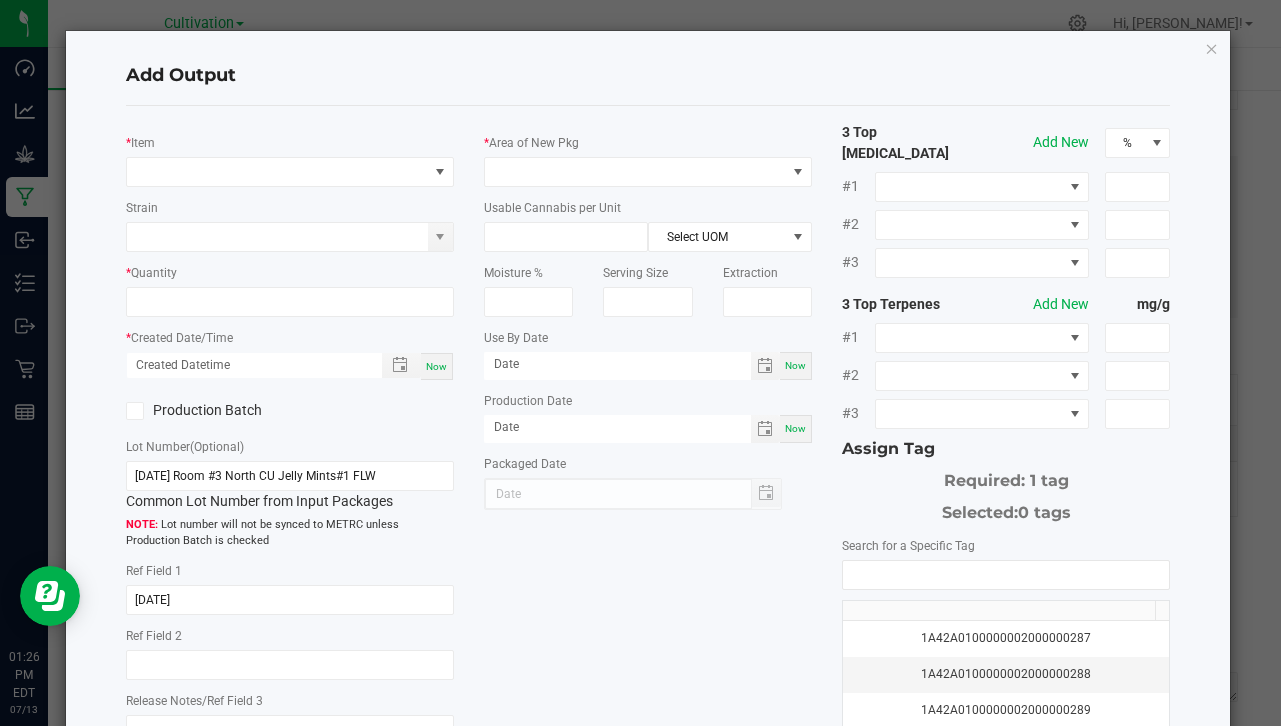drag, startPoint x: 246, startPoint y: 142, endPoint x: 244, endPoint y: 153, distance: 11.18034 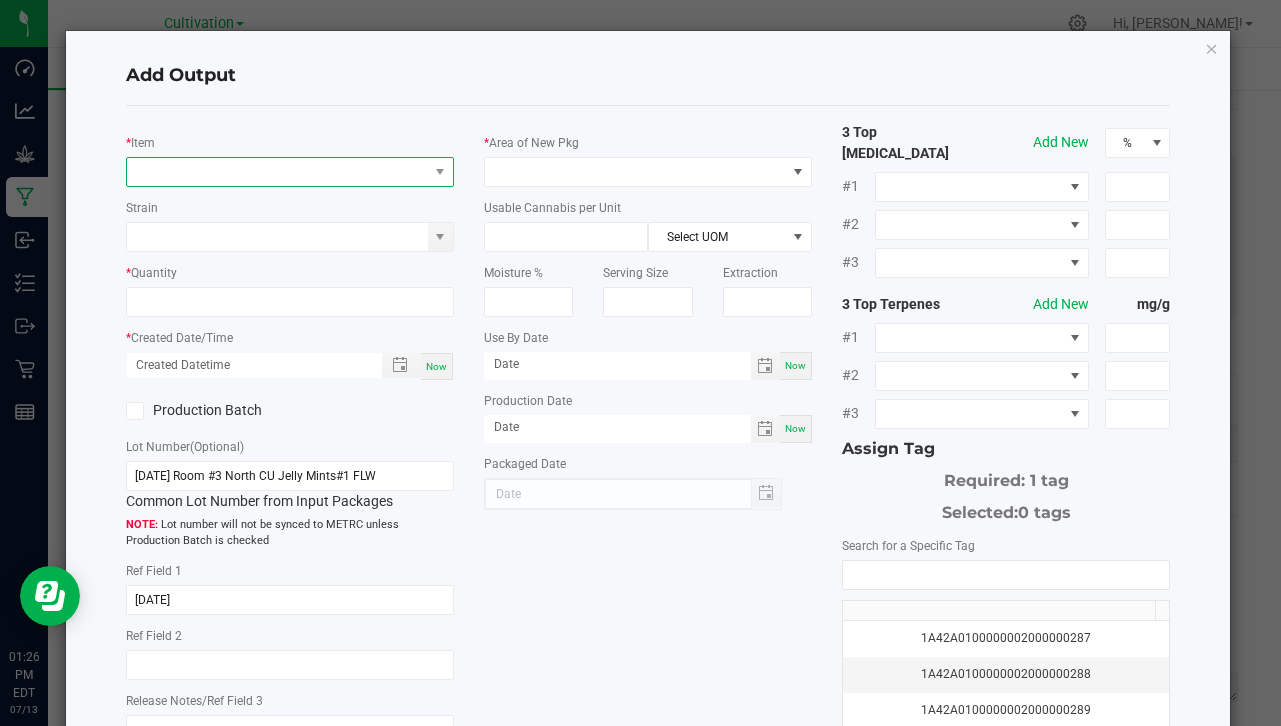 click at bounding box center (290, 172) 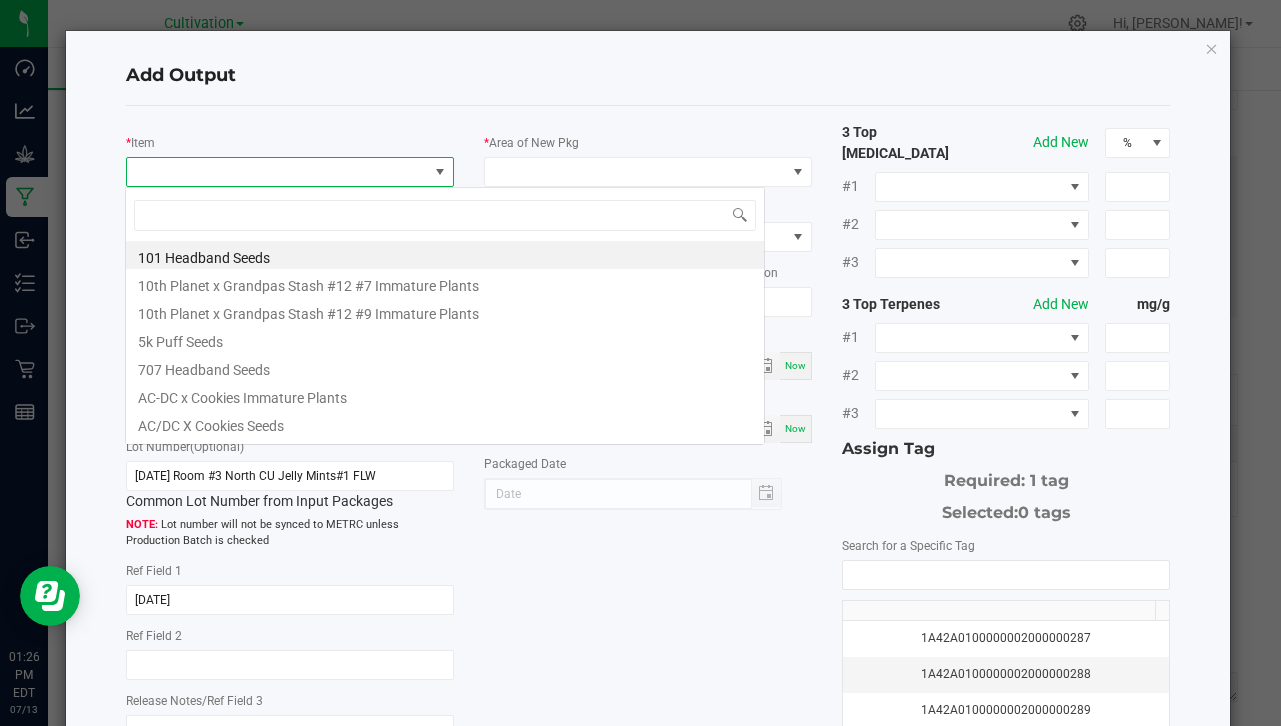 scroll, scrollTop: 99970, scrollLeft: 99676, axis: both 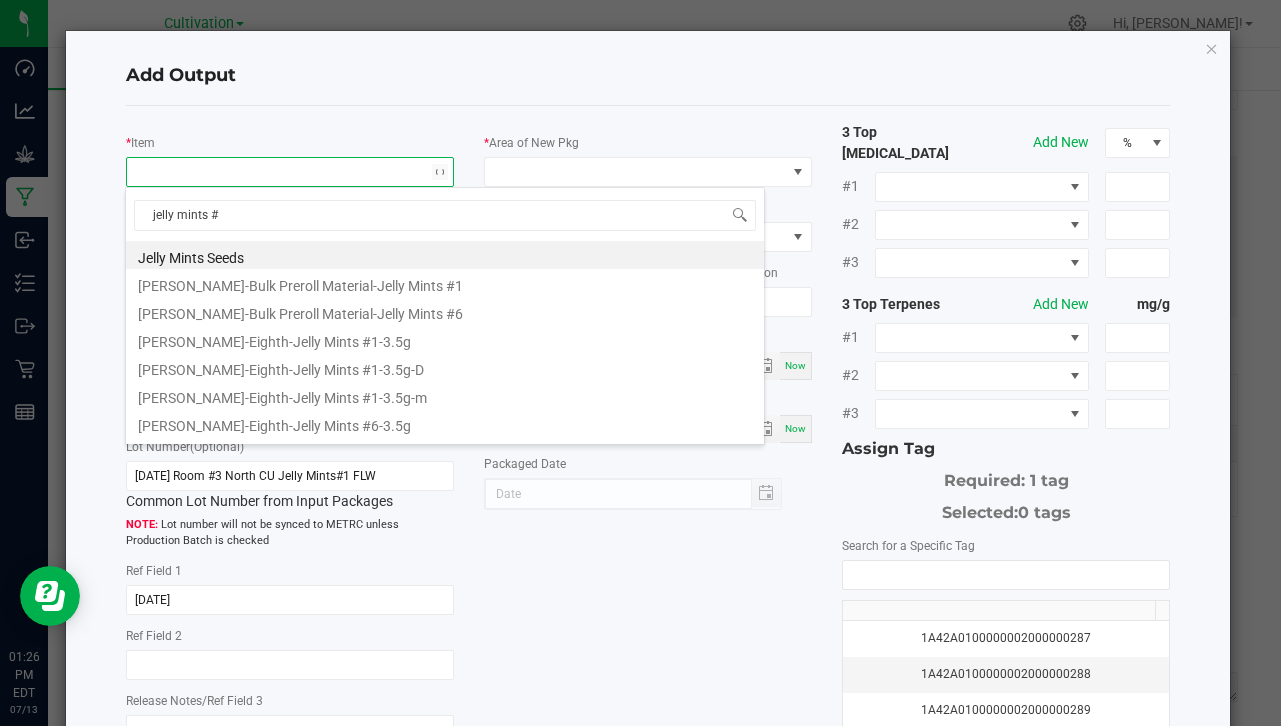 type on "jelly mints #1" 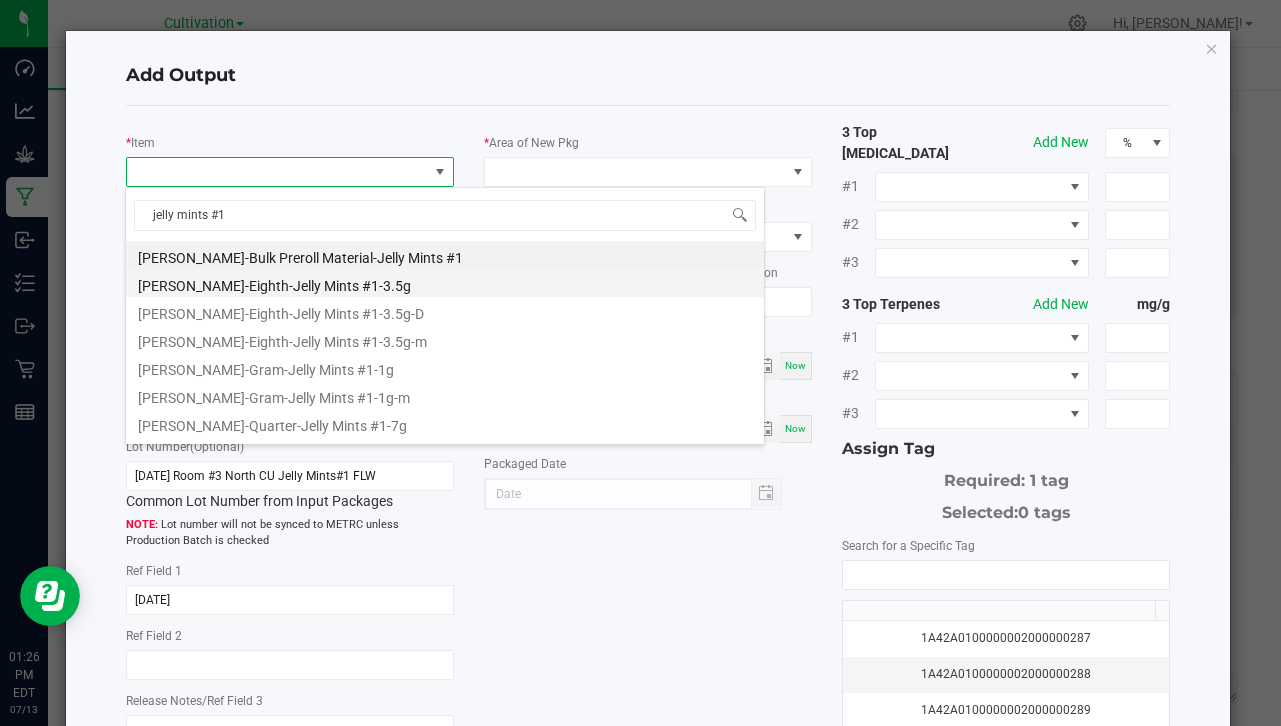 click on "[PERSON_NAME]-Eighth-Jelly Mints #1-3.5g" at bounding box center (445, 283) 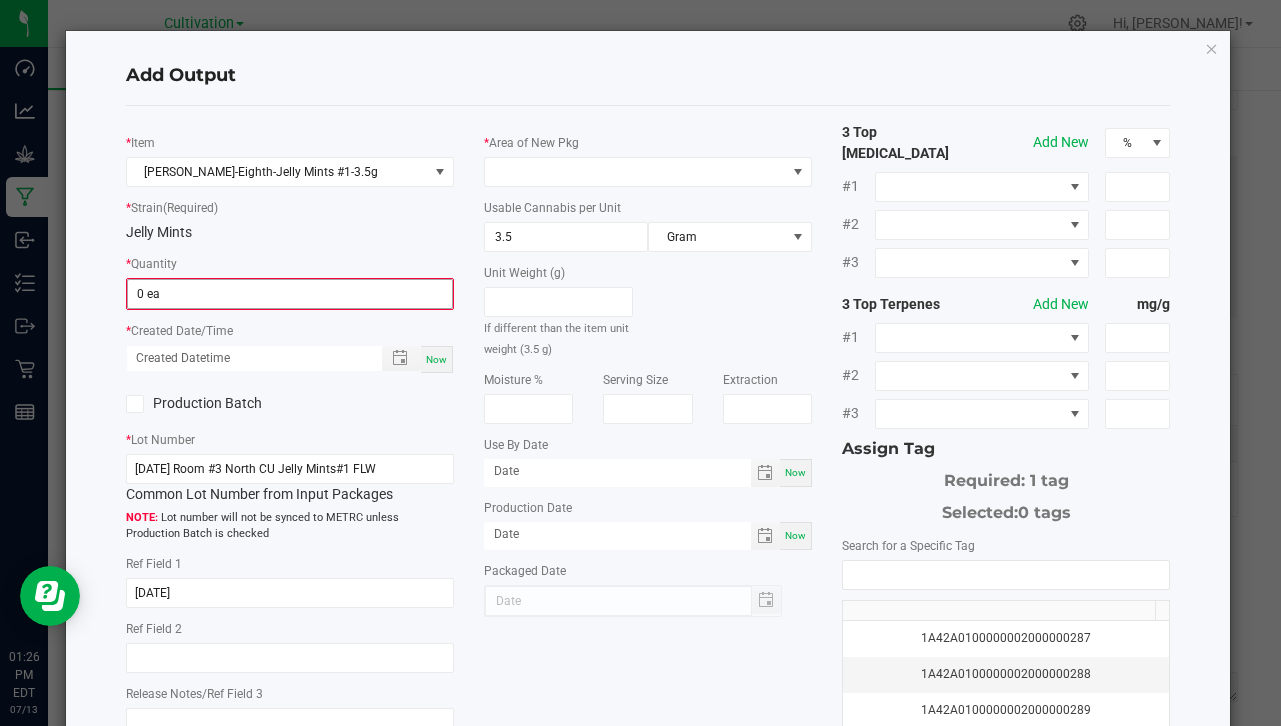 click on "0 ea" 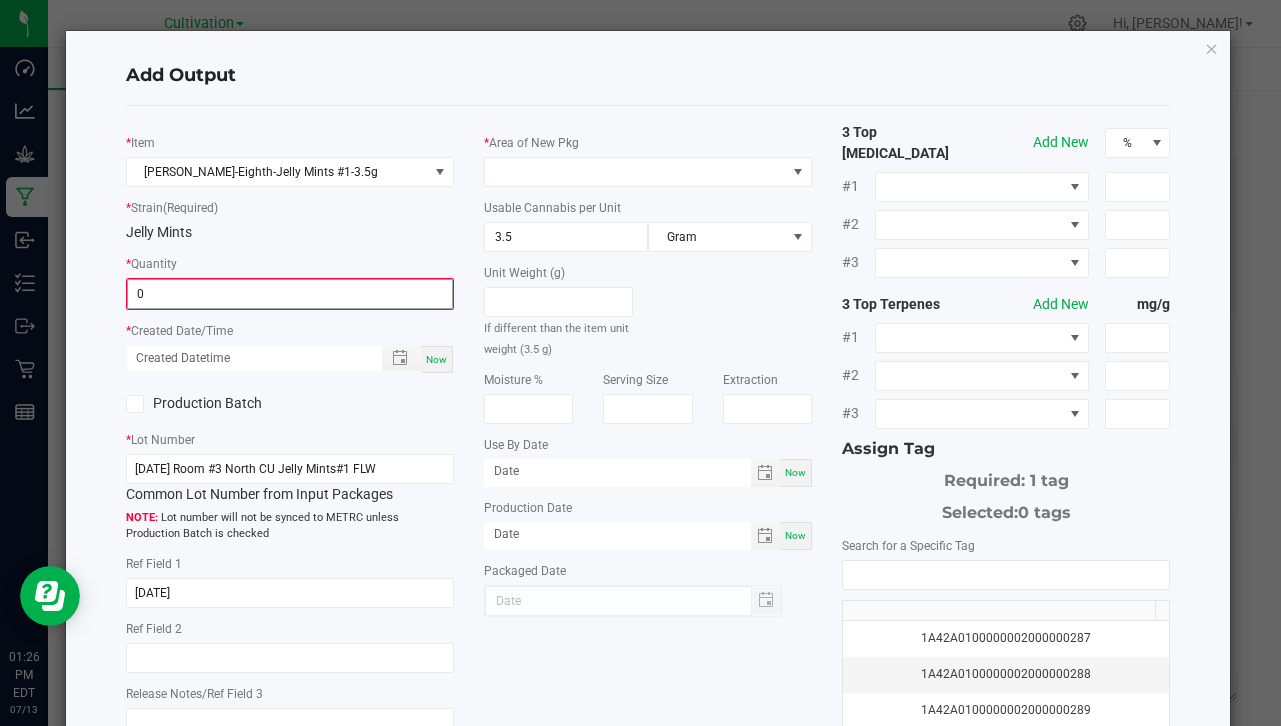 click on "0" at bounding box center (290, 294) 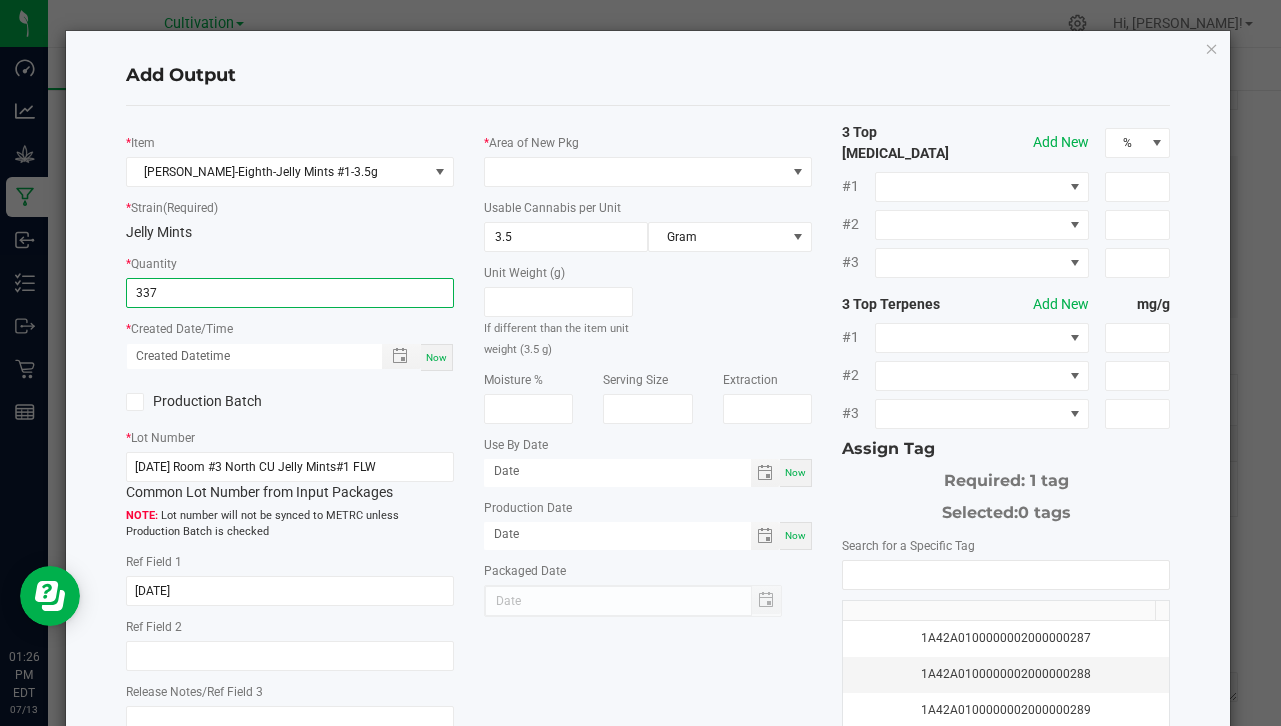 type on "337 ea" 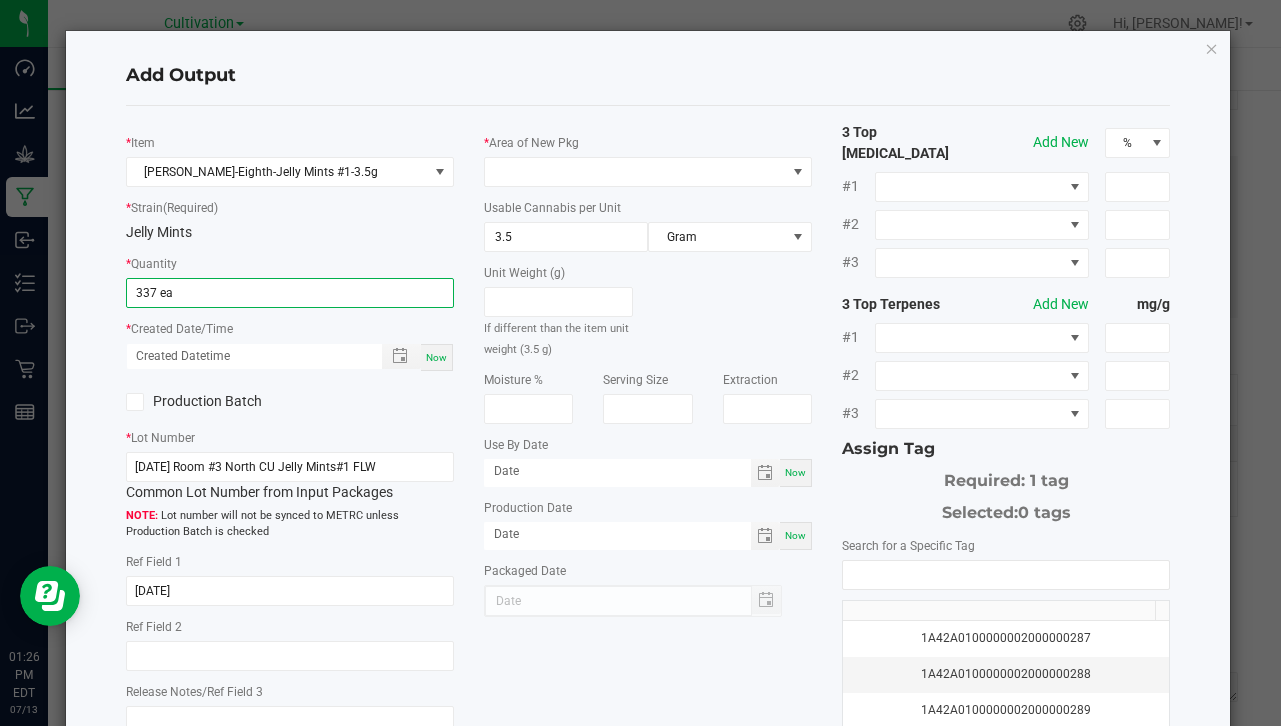 click on "*   Created Date/Time  Now" 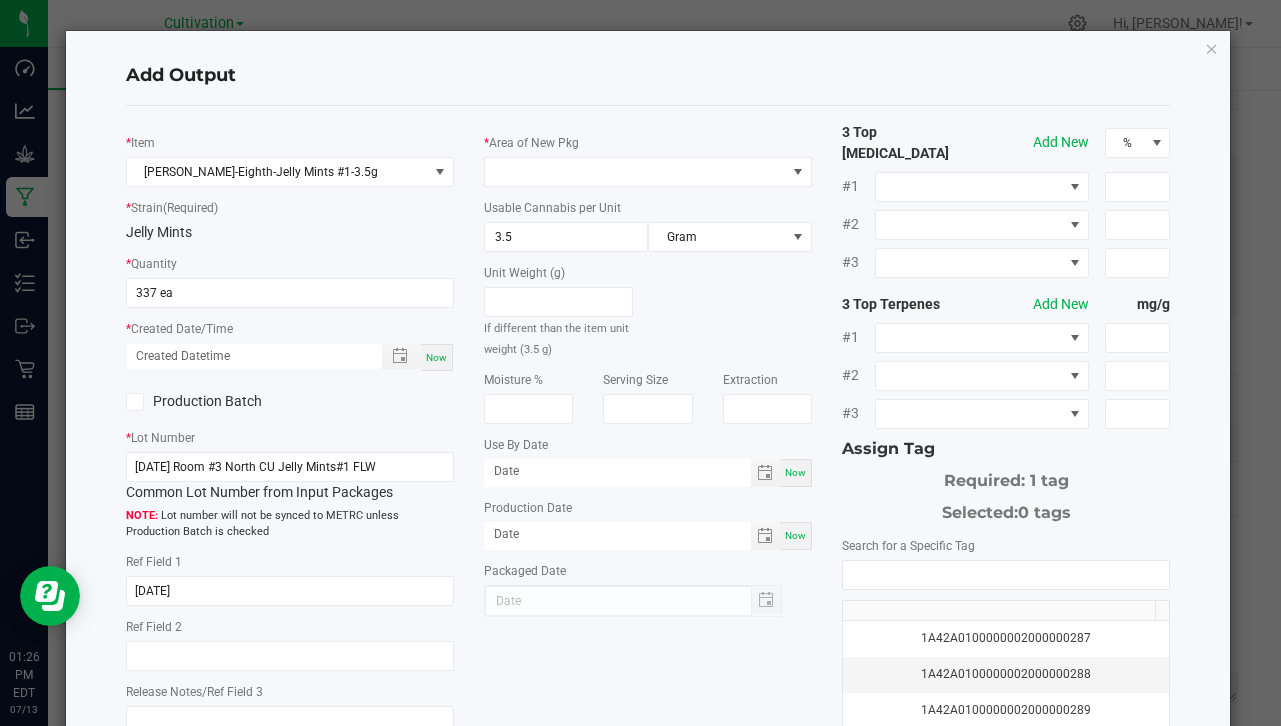 click on "Now" at bounding box center [437, 357] 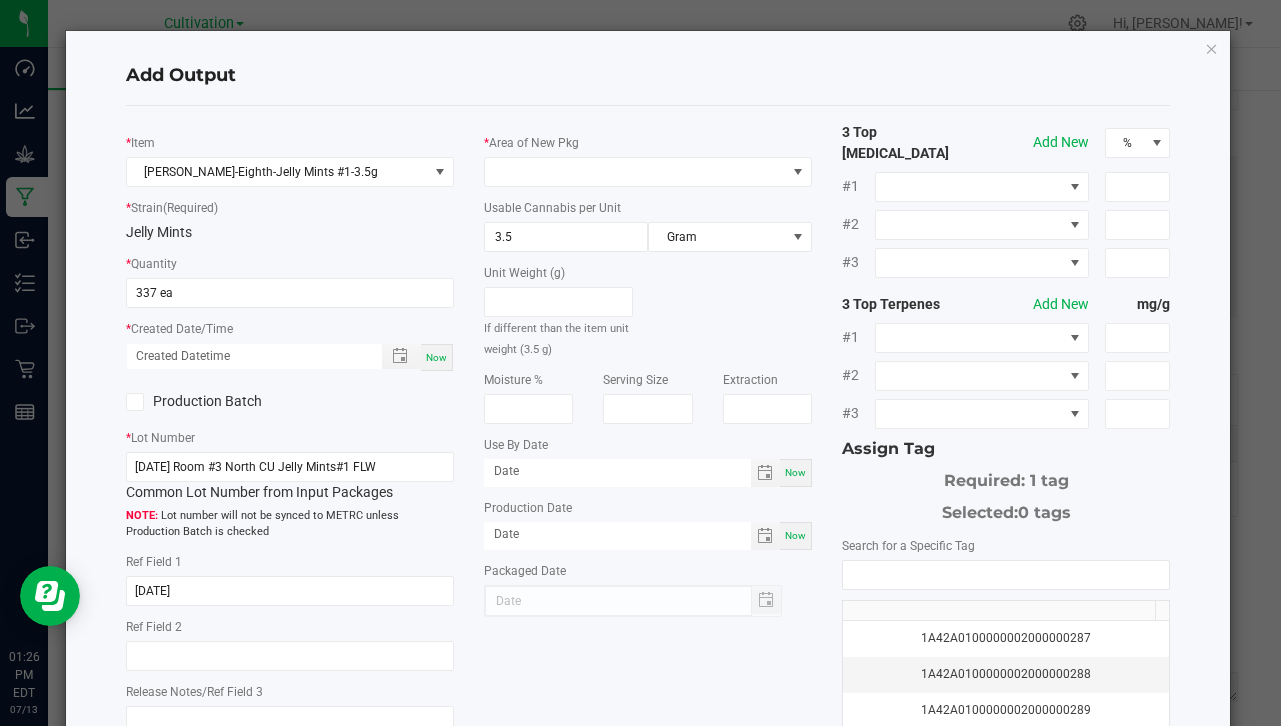 type on "[DATE] 1:26 PM" 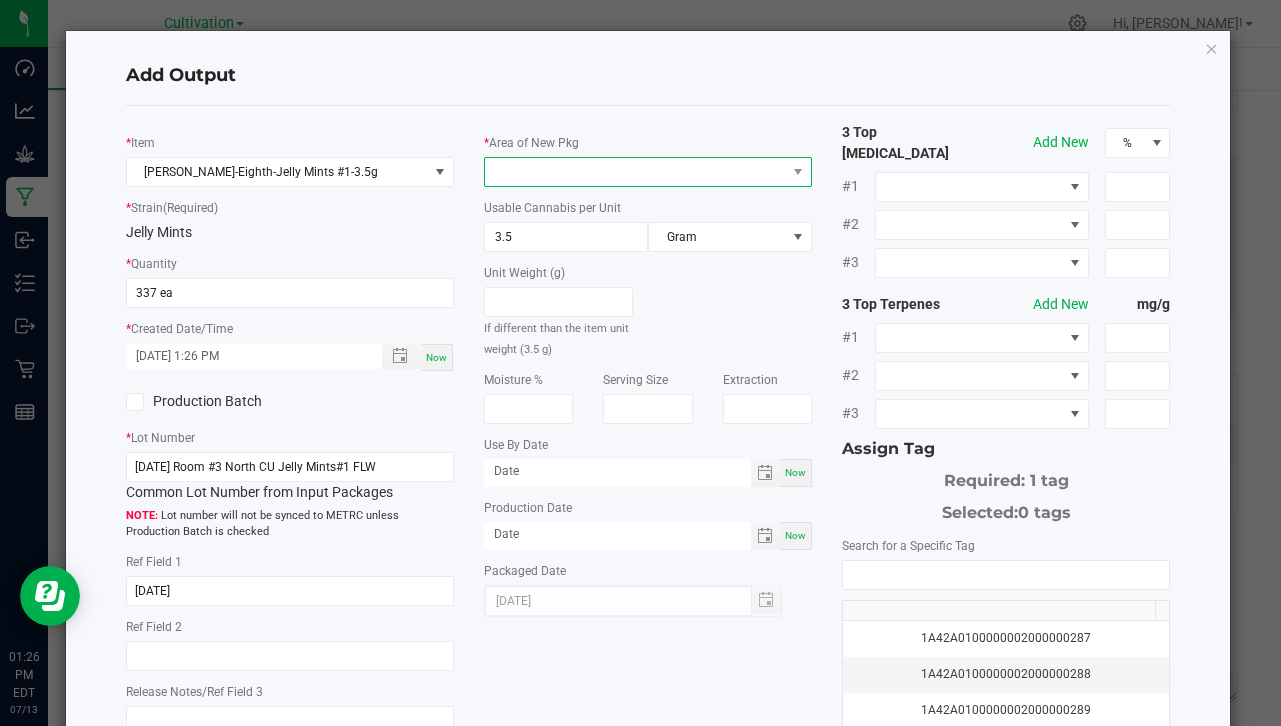 click at bounding box center (635, 172) 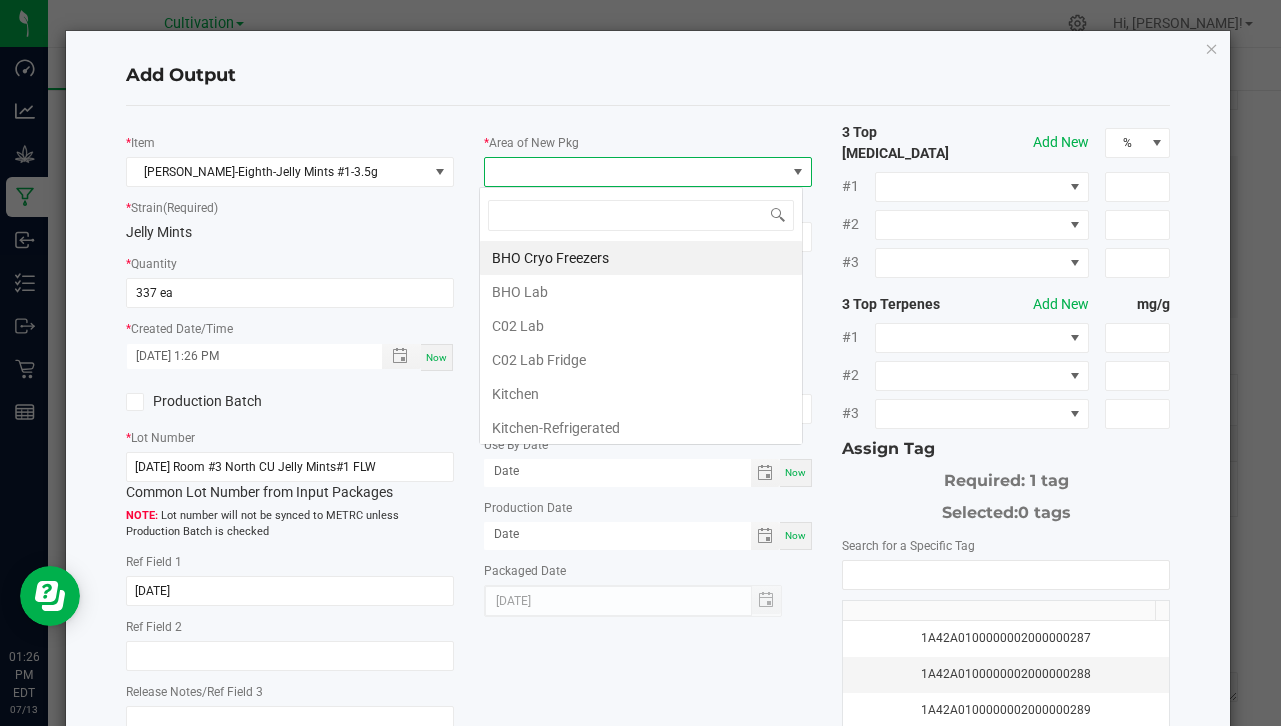 scroll, scrollTop: 99970, scrollLeft: 99676, axis: both 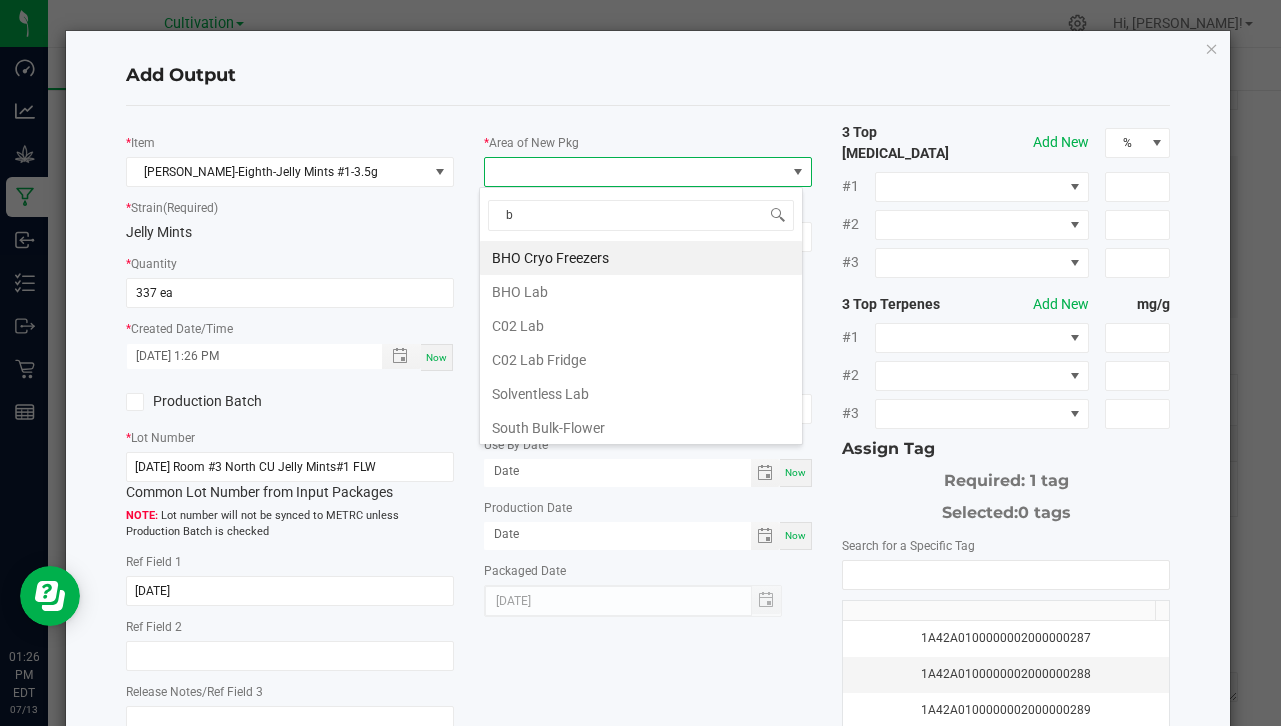 type on "bu" 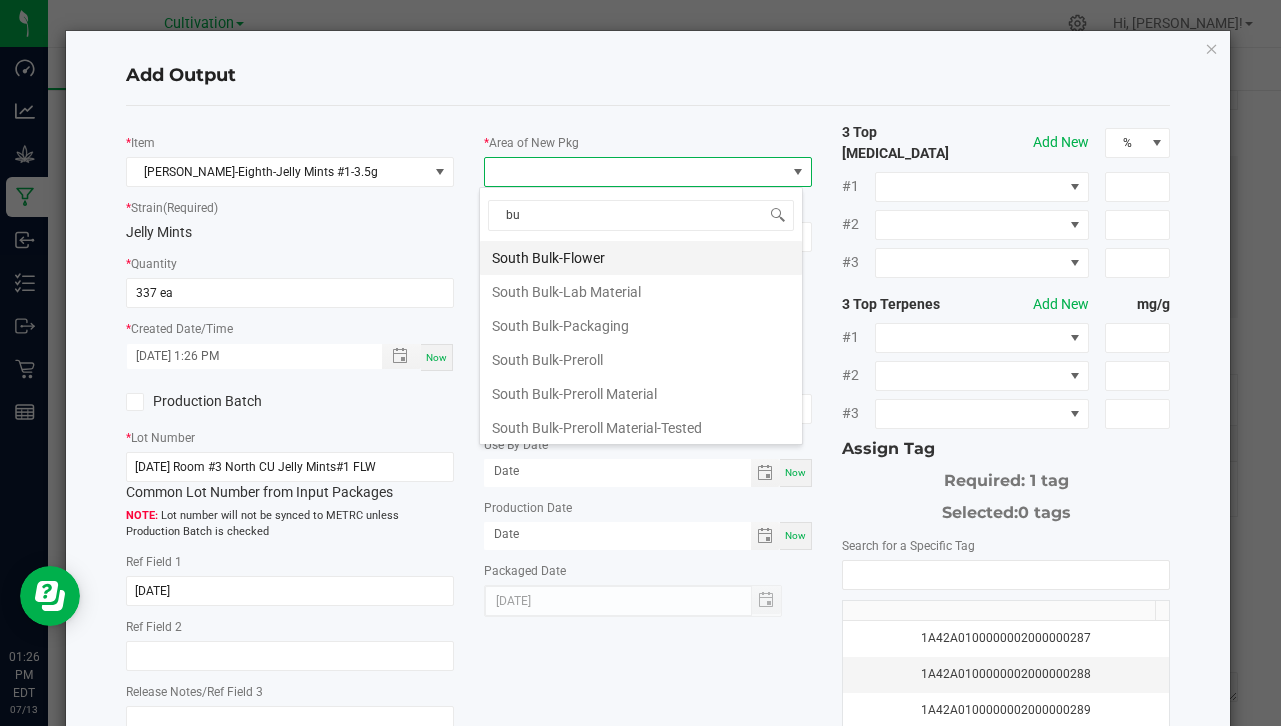 click on "South Bulk-Flower" at bounding box center (641, 258) 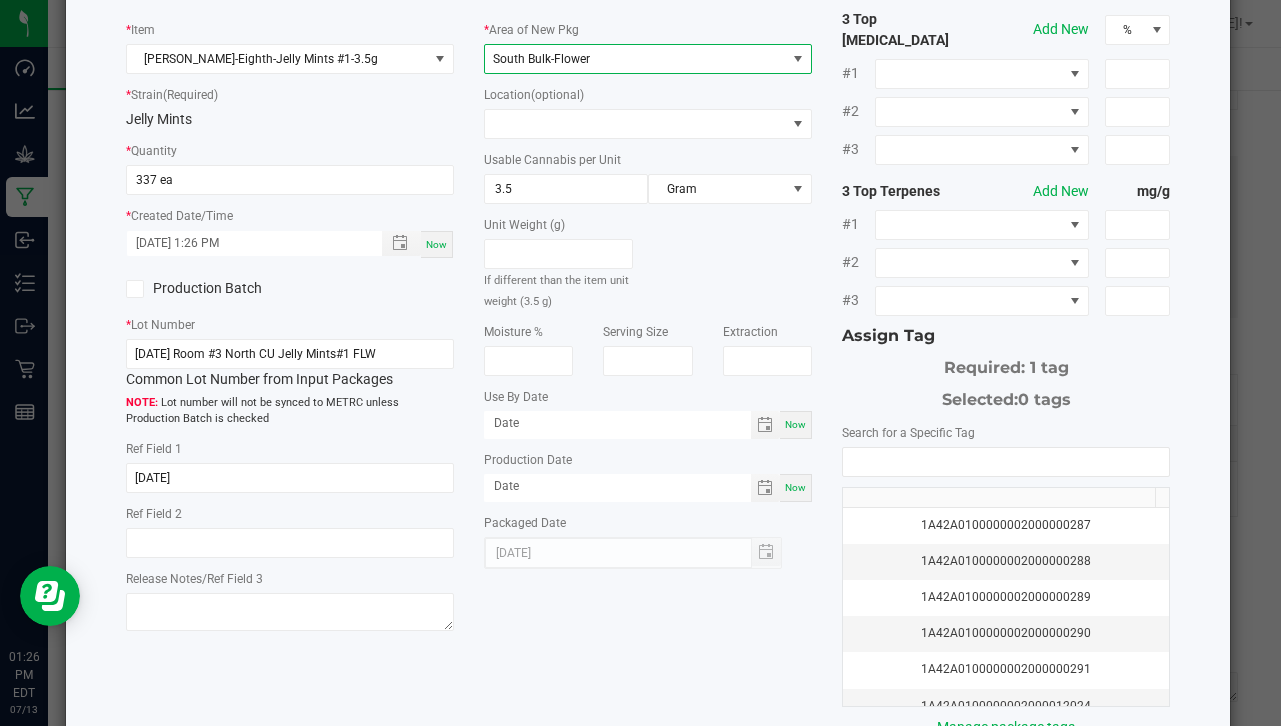 scroll, scrollTop: 229, scrollLeft: 0, axis: vertical 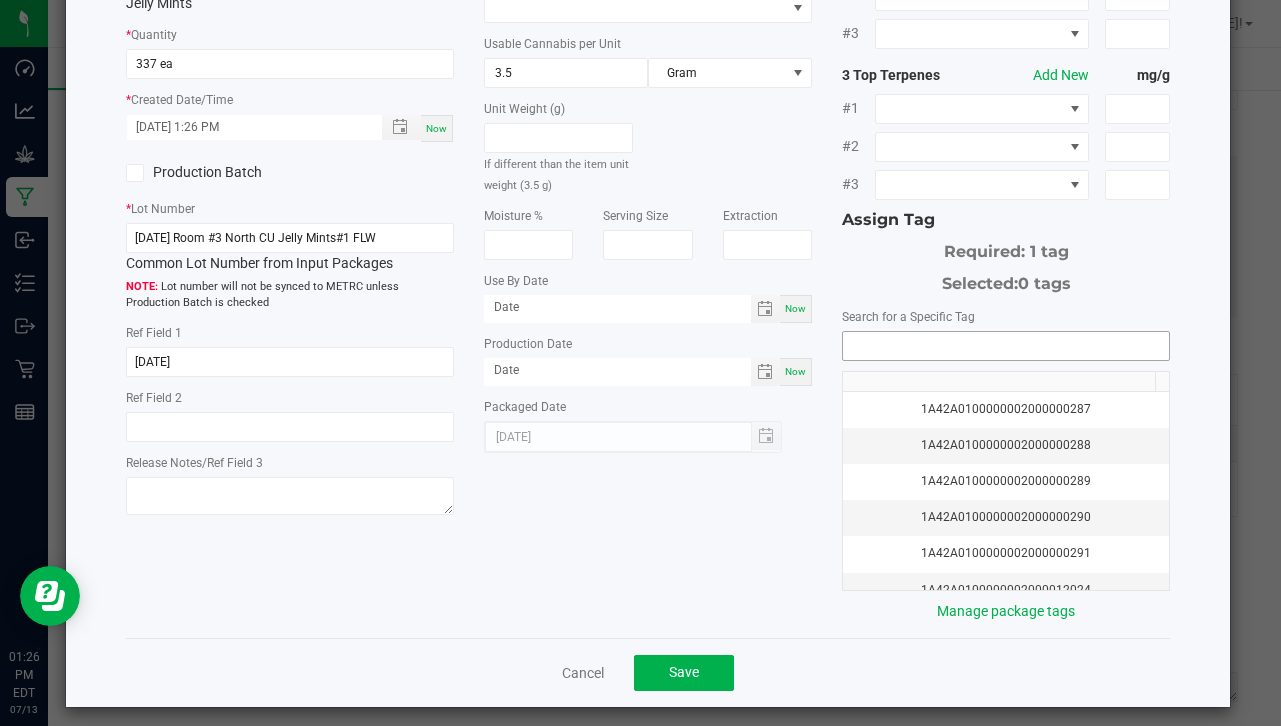 click at bounding box center [1006, 346] 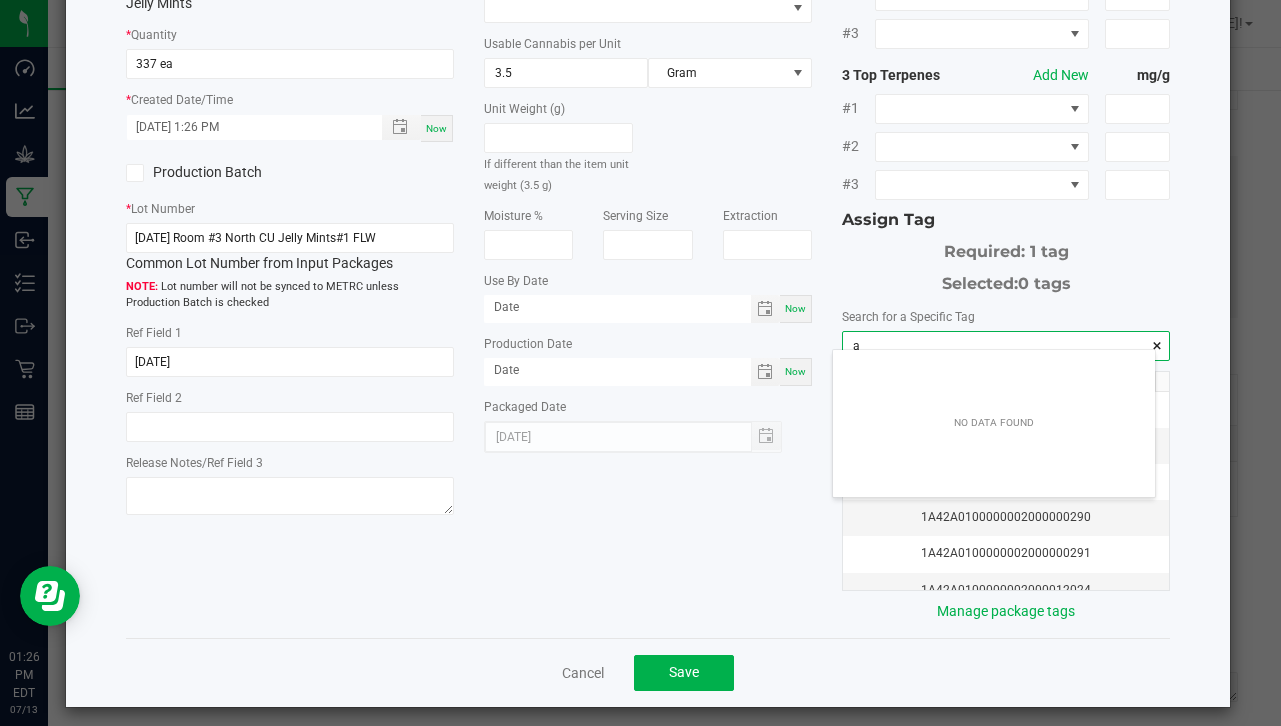 scroll, scrollTop: 99972, scrollLeft: 99678, axis: both 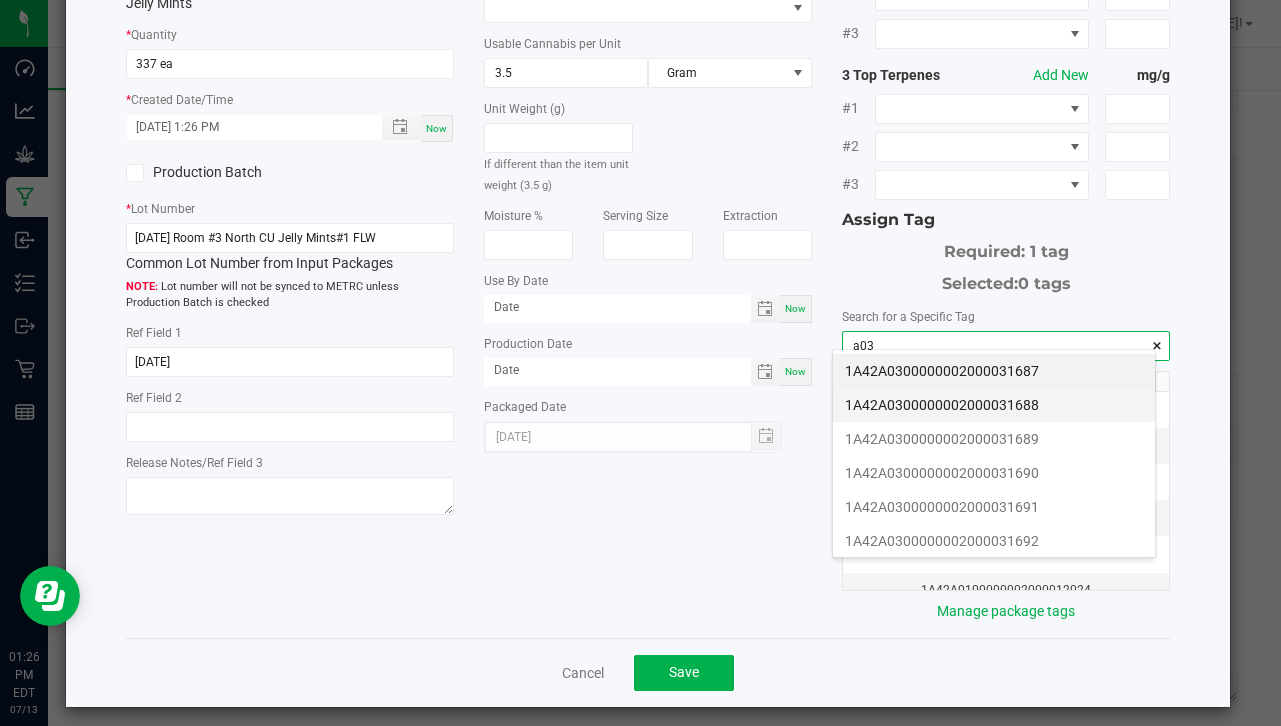 click on "1A42A0300000002000031688" at bounding box center [994, 405] 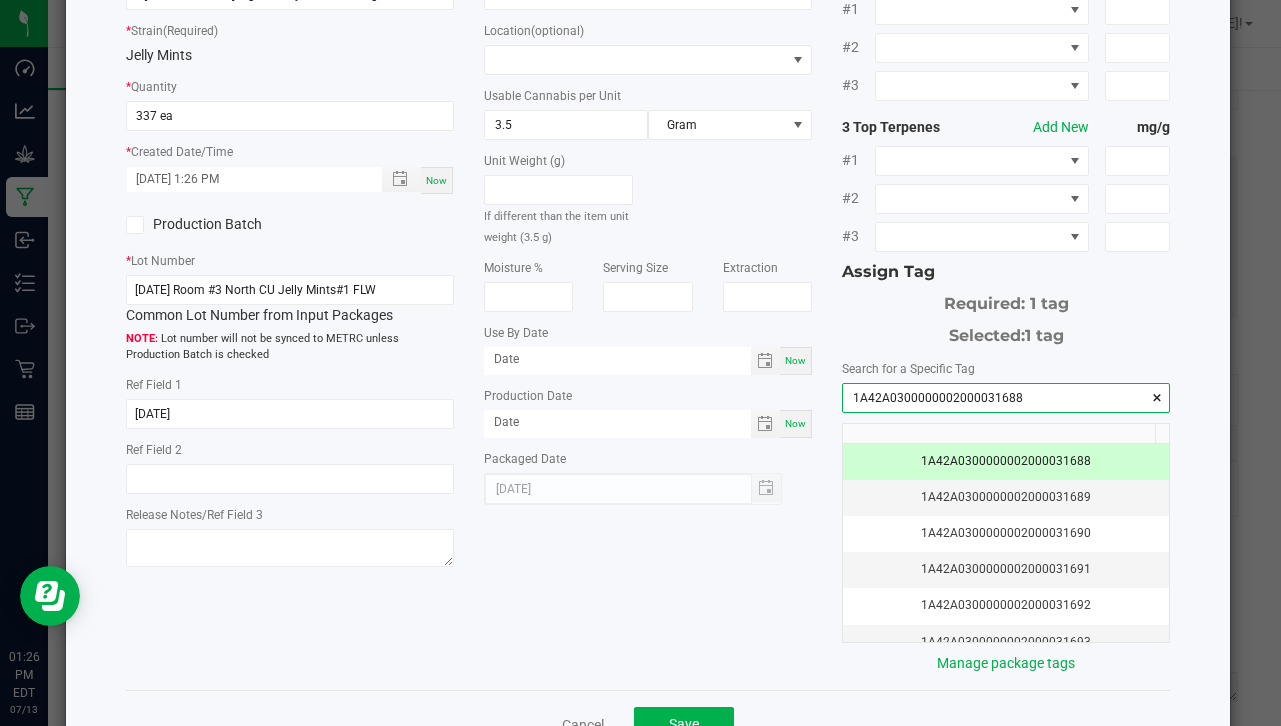 scroll, scrollTop: 229, scrollLeft: 0, axis: vertical 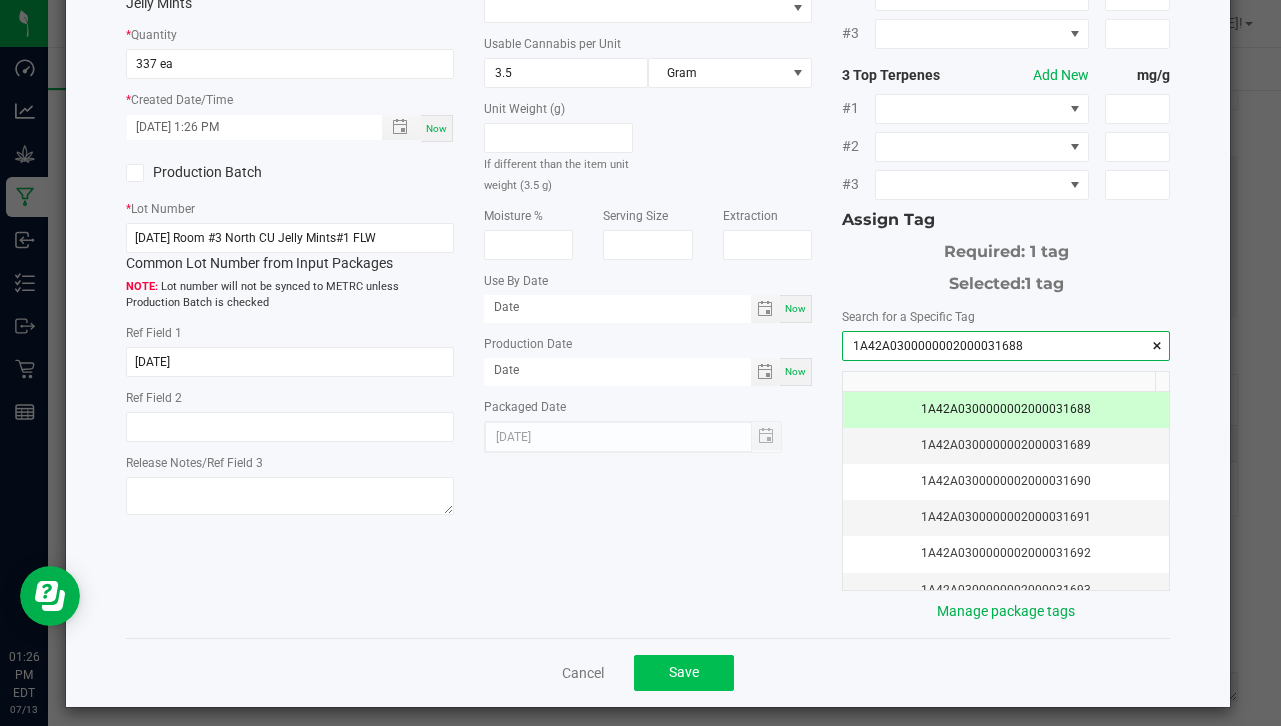 type on "1A42A0300000002000031688" 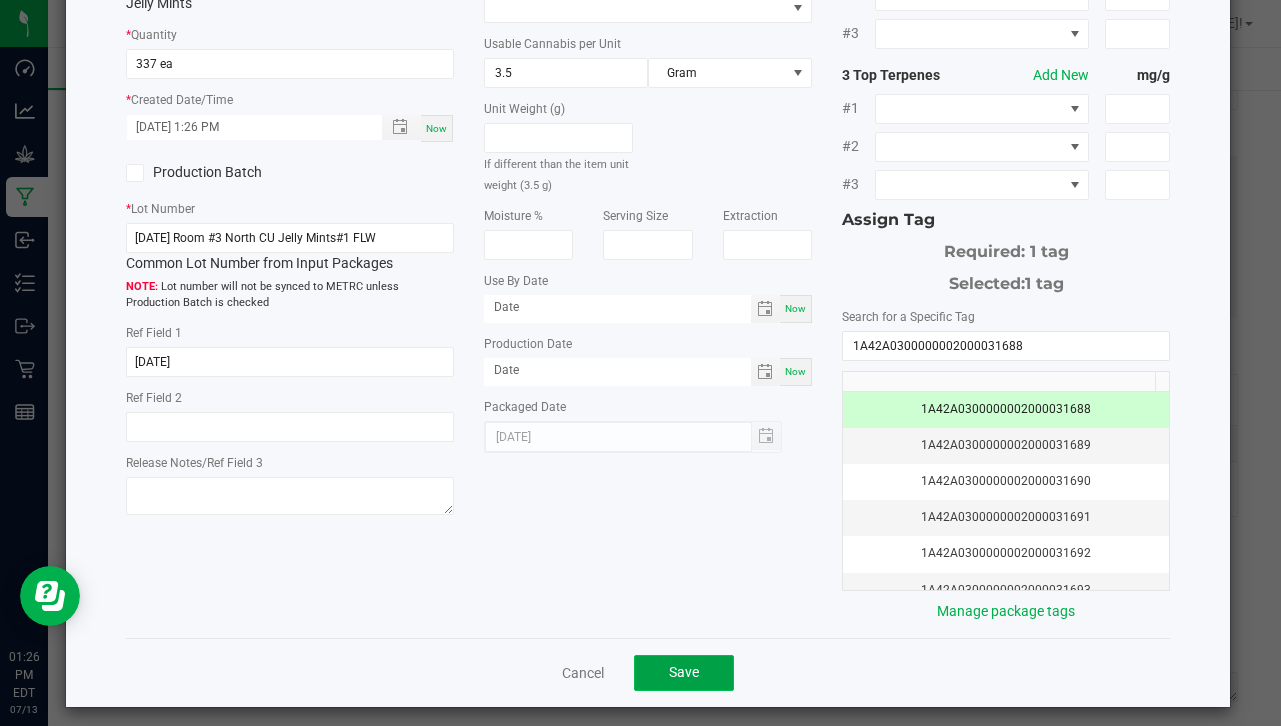 click on "Save" 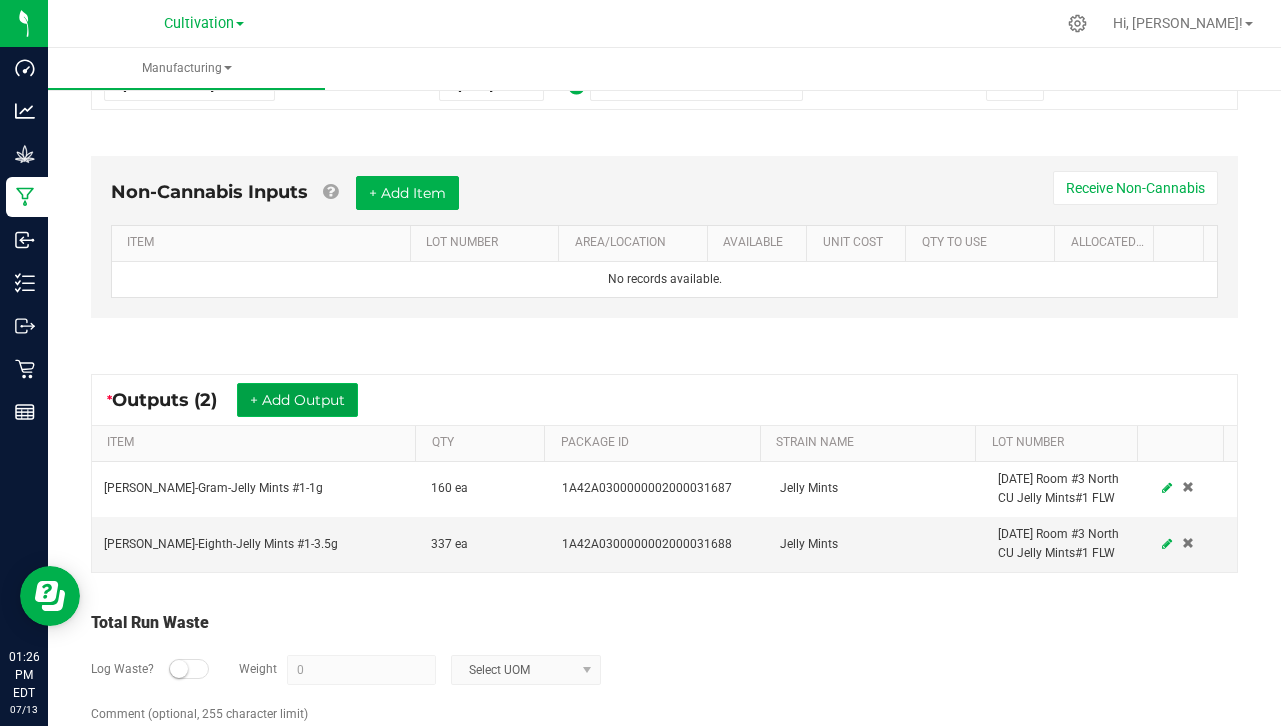 click on "+ Add Output" at bounding box center [297, 400] 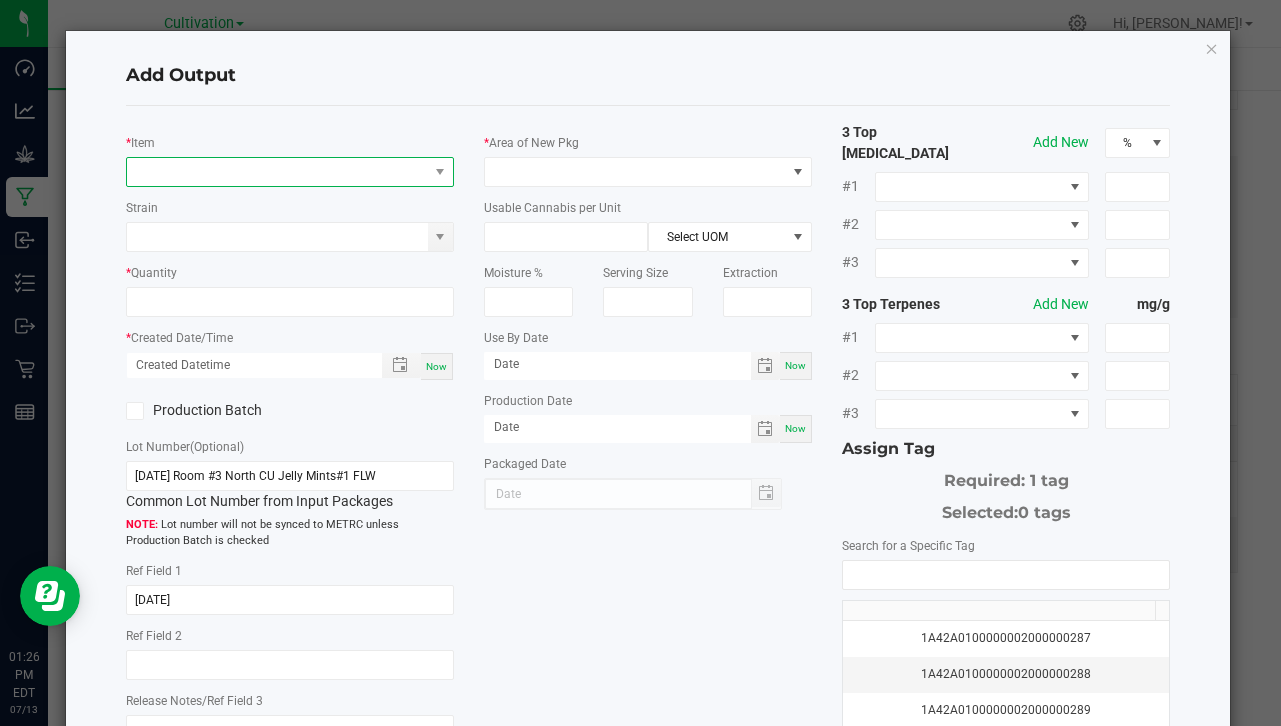click at bounding box center (277, 172) 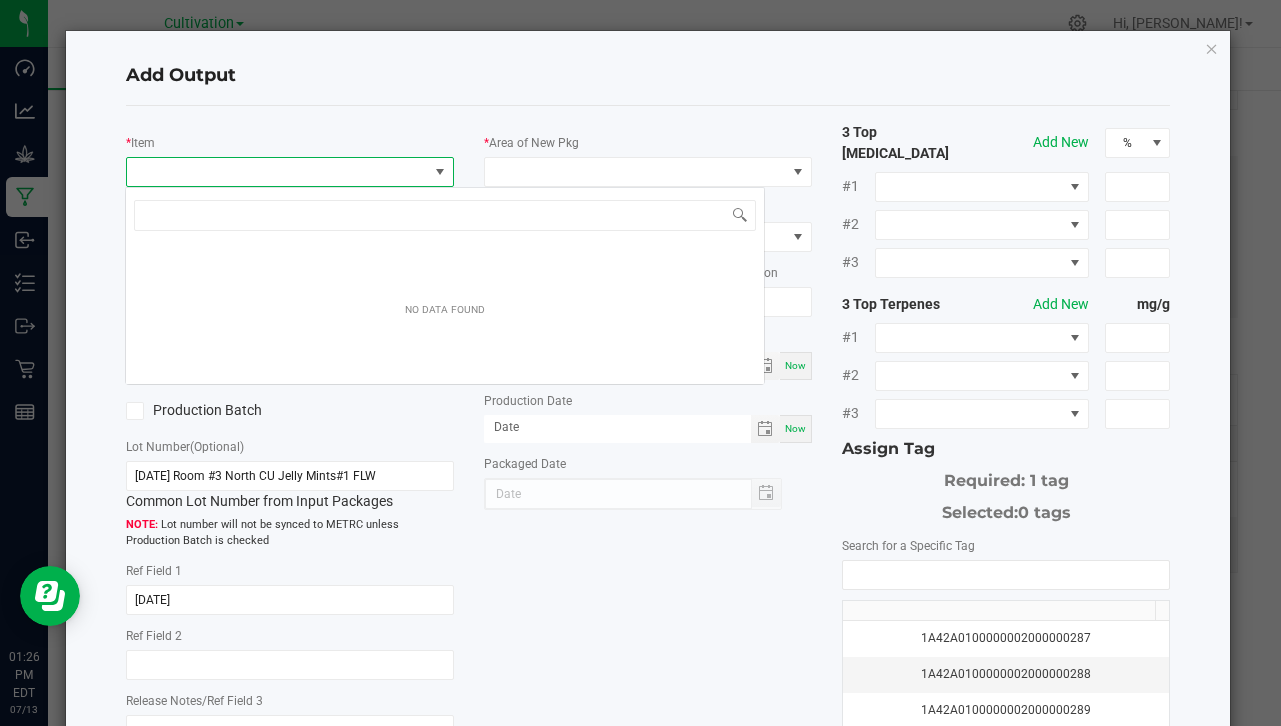 scroll, scrollTop: 99970, scrollLeft: 99676, axis: both 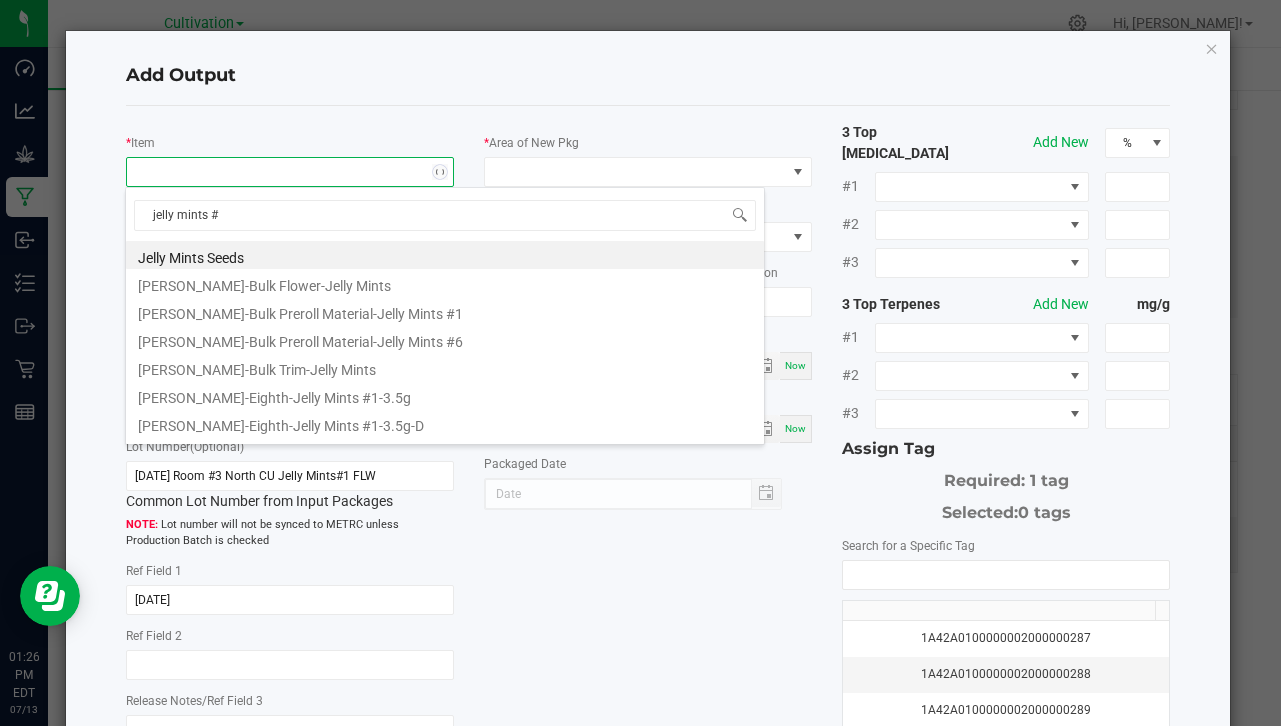 type on "jelly mints #1" 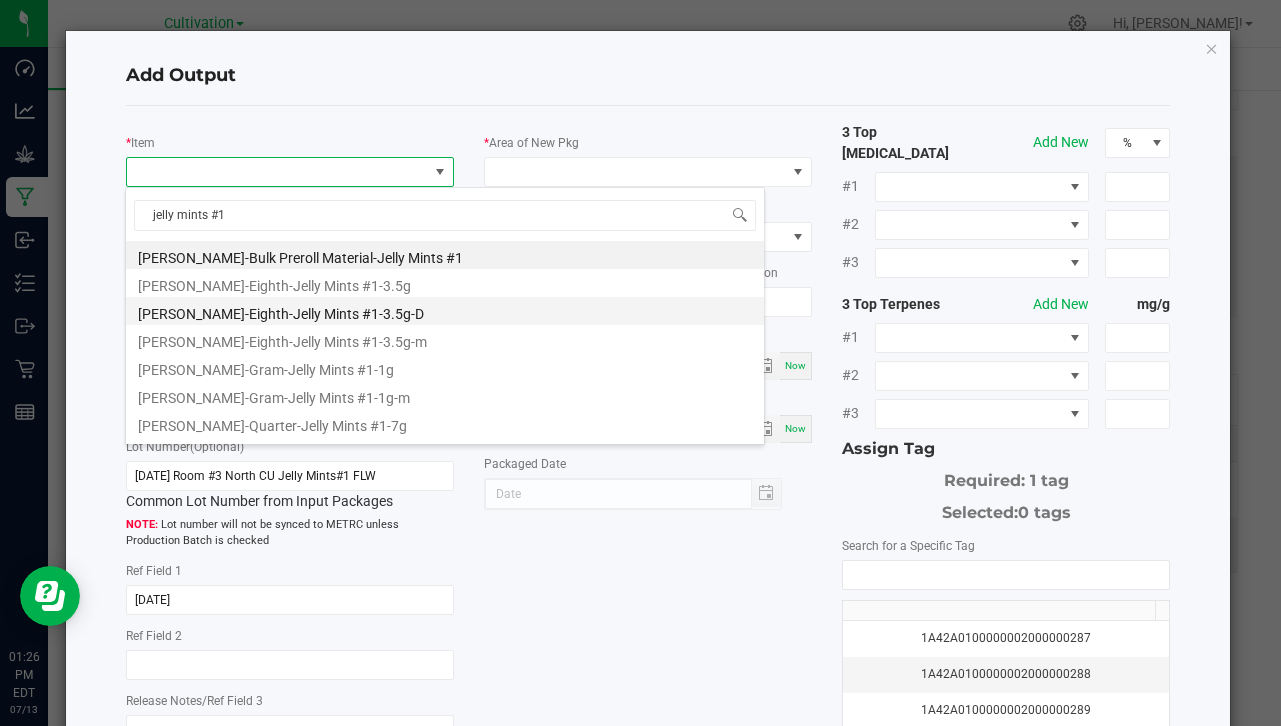 click on "[PERSON_NAME]-Eighth-Jelly Mints #1-3.5g-D" at bounding box center (445, 311) 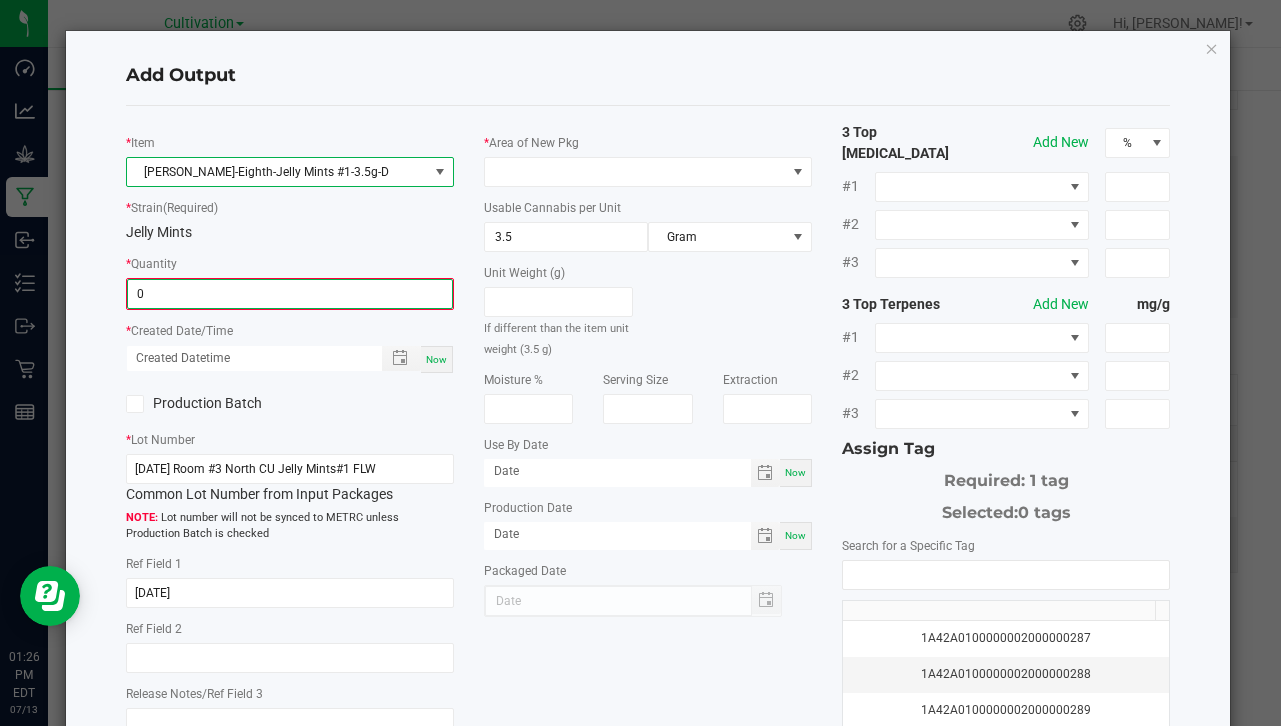click on "0" at bounding box center [290, 294] 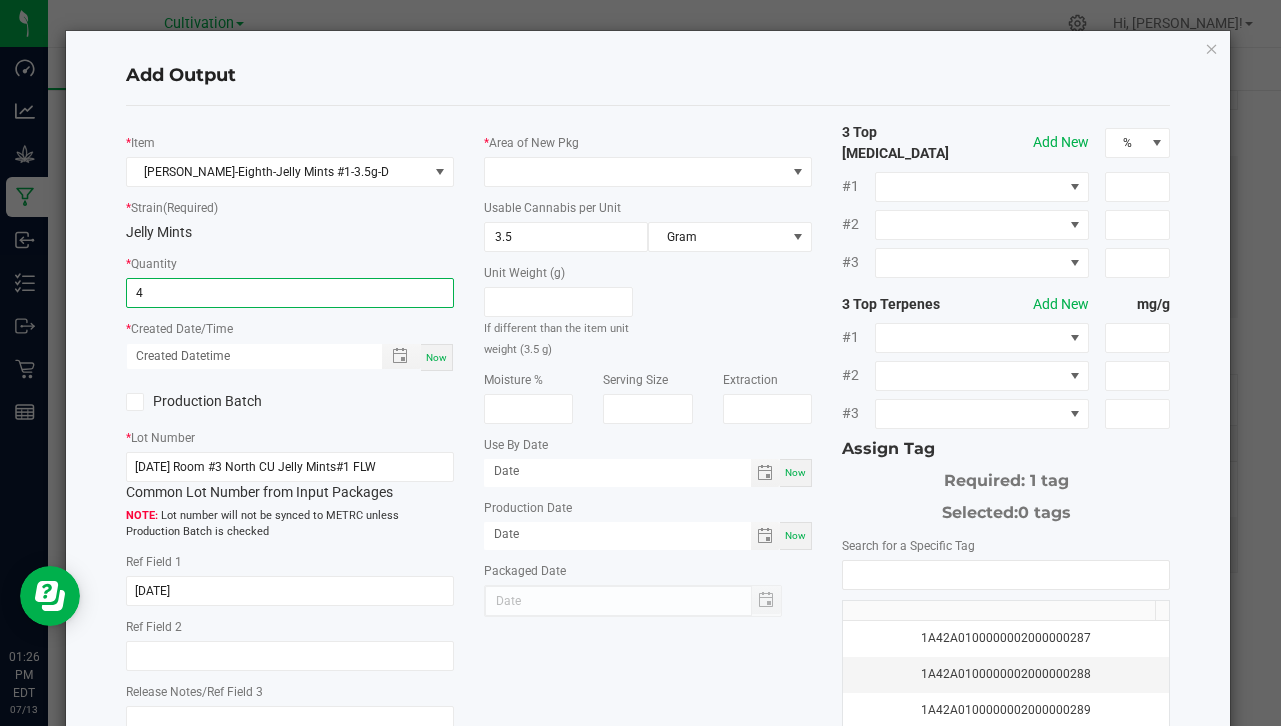 type on "4 ea" 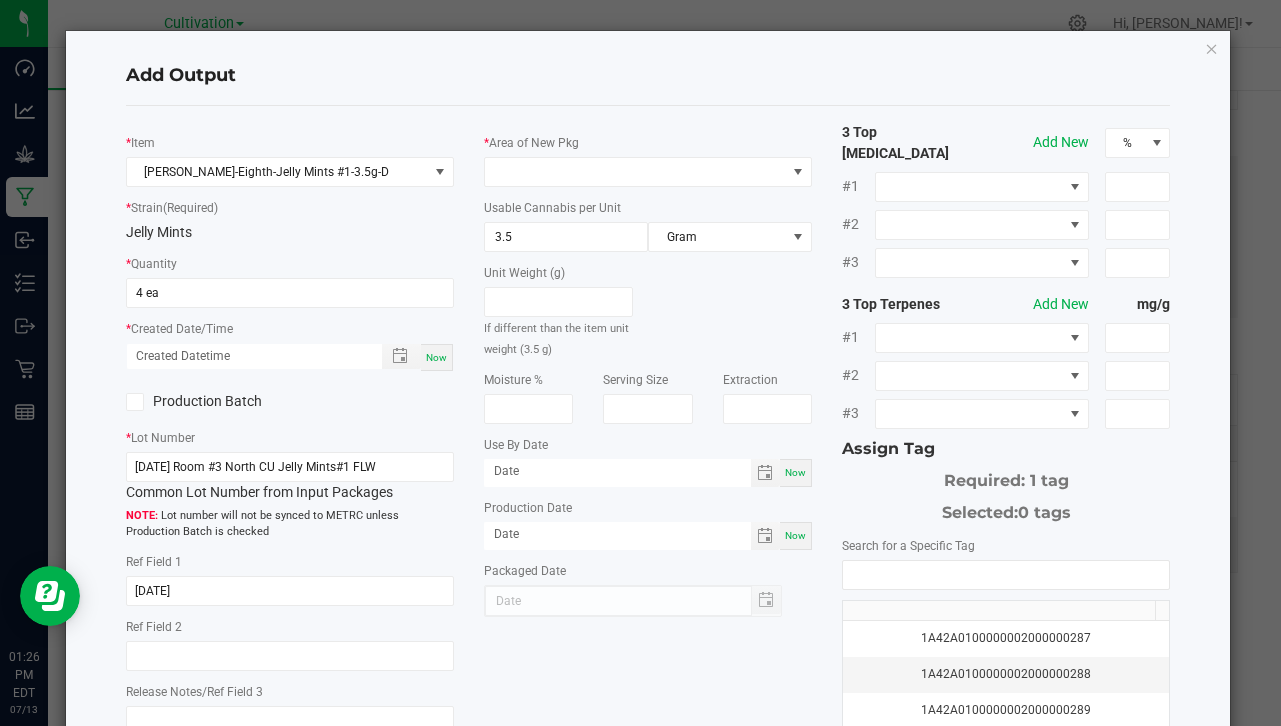 click on "*   Item  [PERSON_NAME]-Eighth-Jelly Mints #1-3.5g-D  *   Strain  (Required)  Jelly Mints   *   Quantity  4 ea  *   Created Date/Time  Now  Production Batch   *   Lot Number  [DATE] Room #3 North CU Jelly Mints#1 FLW  Common Lot Number from Input Packages   Lot number will not be synced to METRC unless Production Batch is checked   Ref Field 1  [DATE]  Ref Field 2   Release Notes/Ref Field 3" 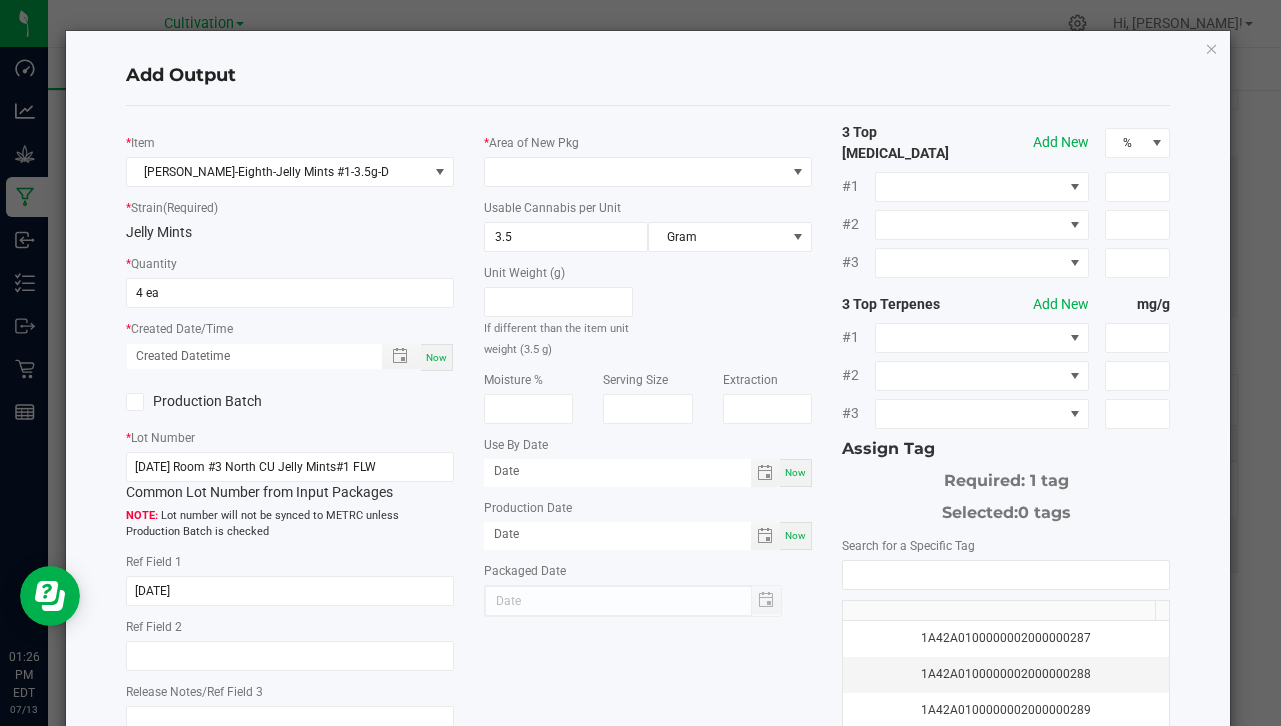 click on "*   Item  [PERSON_NAME]-Eighth-Jelly Mints #1-3.5g-D  *   Strain  (Required)  Jelly Mints   *   Quantity  4 ea  *   Created Date/Time  Now  Production Batch   *   Lot Number  [DATE] Room #3 North CU Jelly Mints#1 FLW  Common Lot Number from Input Packages   Lot number will not be synced to METRC unless Production Batch is checked   Ref Field 1  [DATE]  Ref Field 2   Release Notes/Ref Field 3" 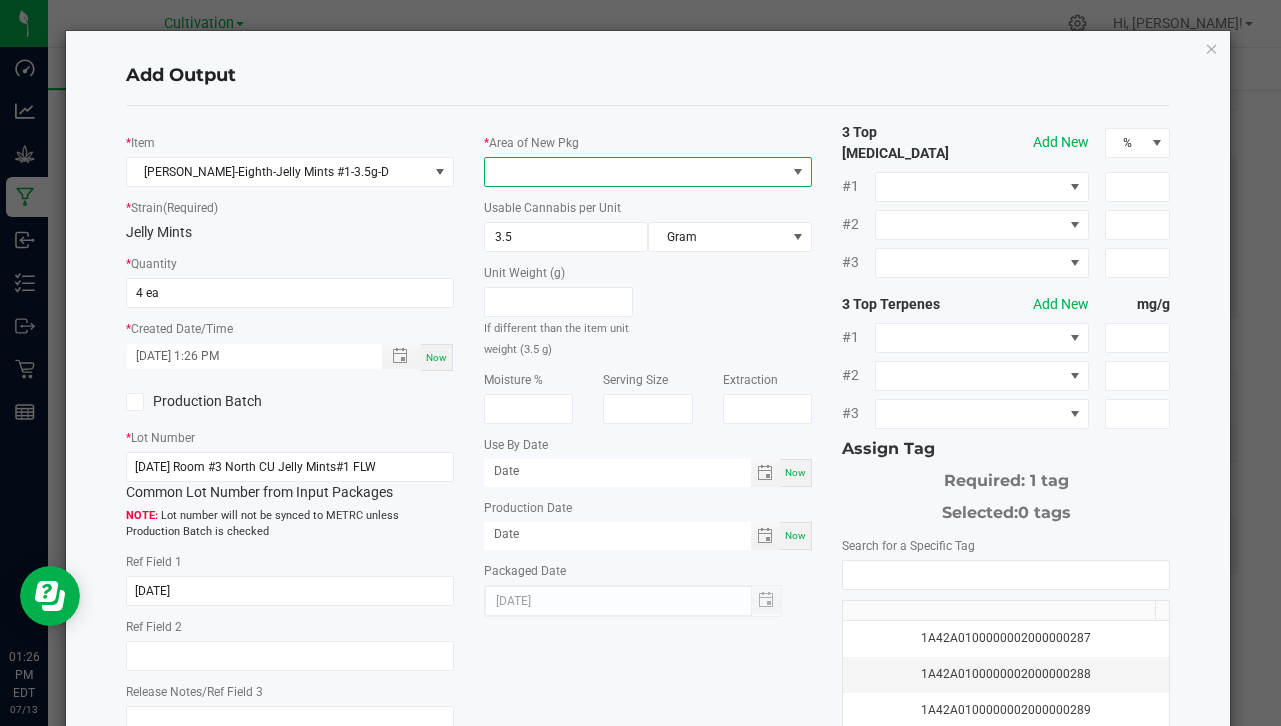 click at bounding box center (635, 172) 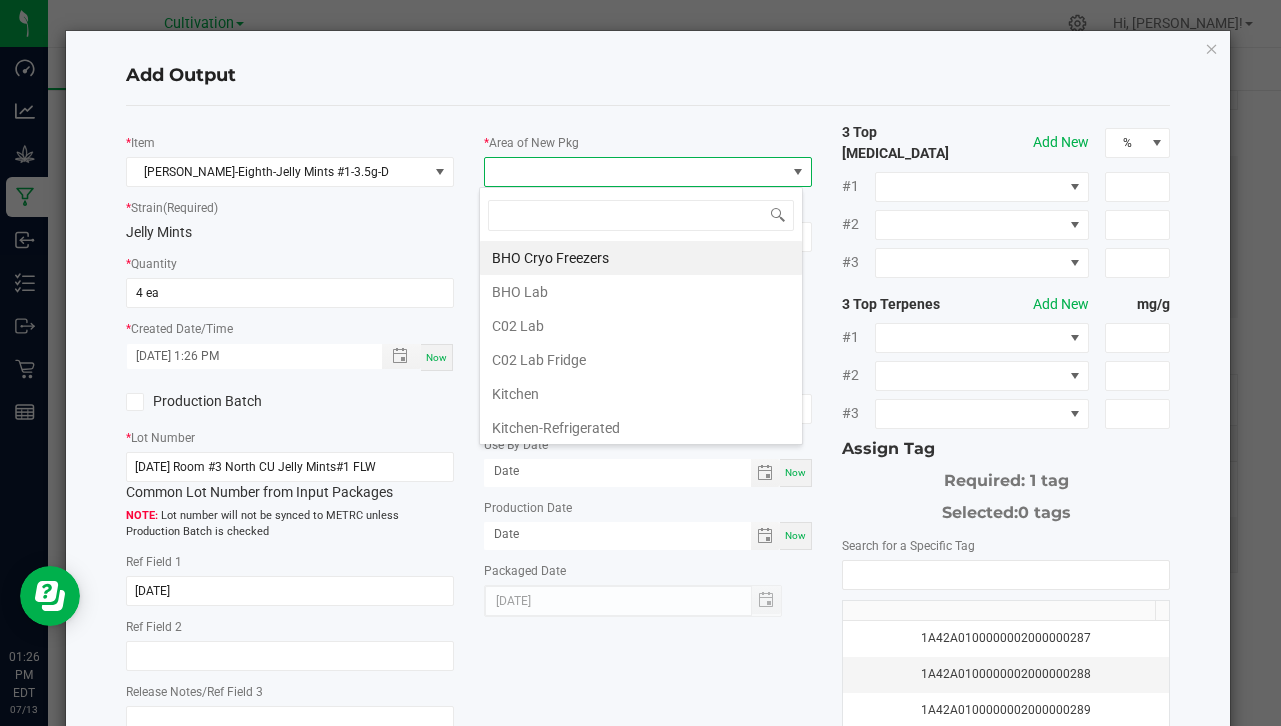 scroll, scrollTop: 99970, scrollLeft: 99676, axis: both 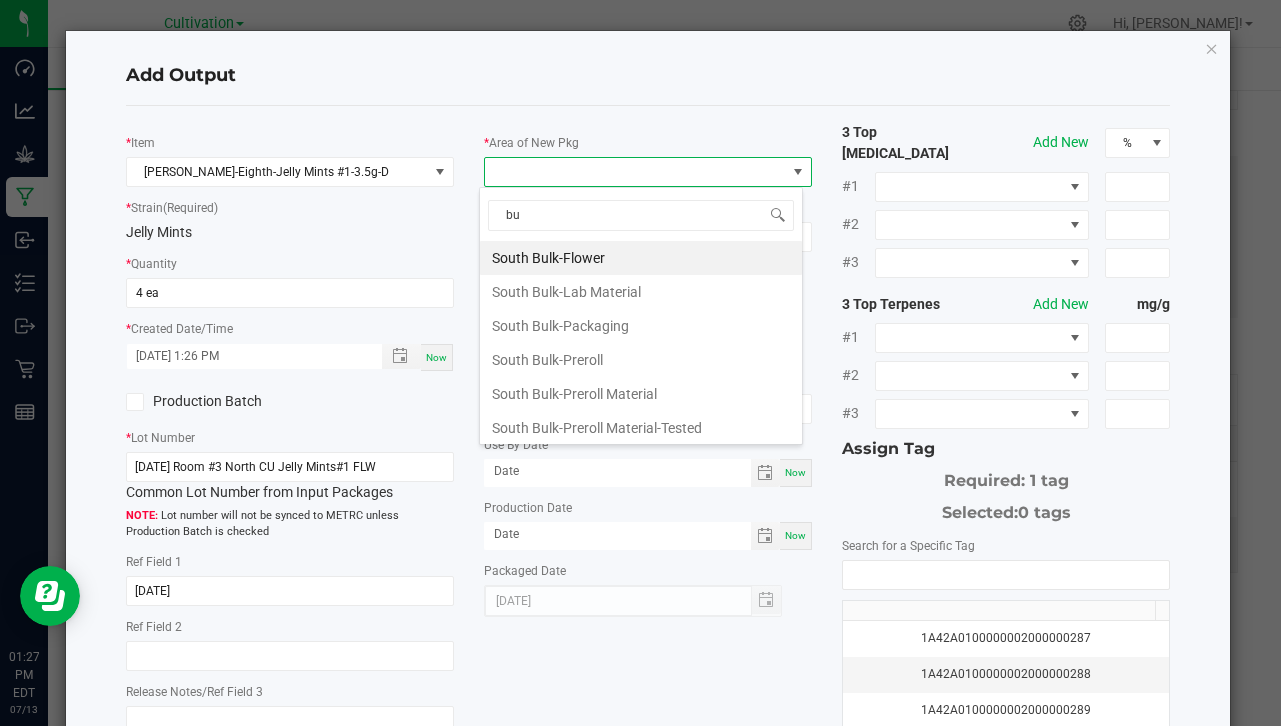 type on "bul" 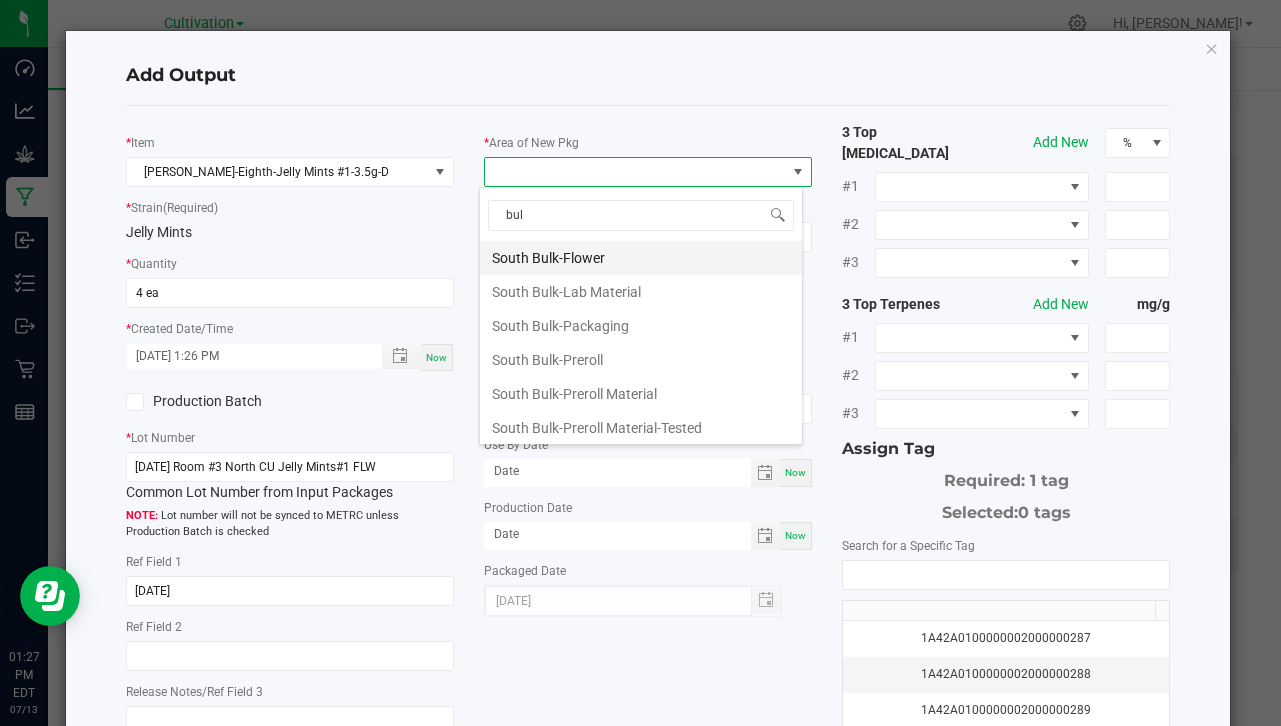 click on "South Bulk-Flower" at bounding box center [641, 258] 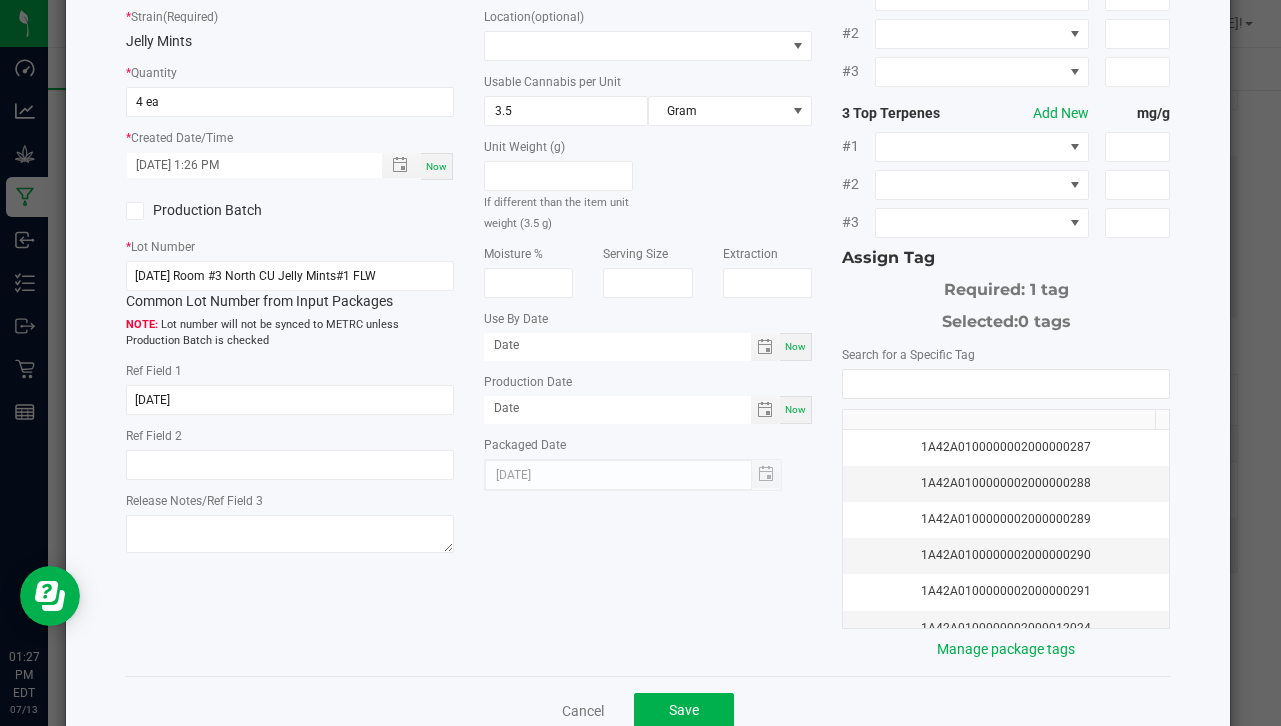 scroll, scrollTop: 229, scrollLeft: 0, axis: vertical 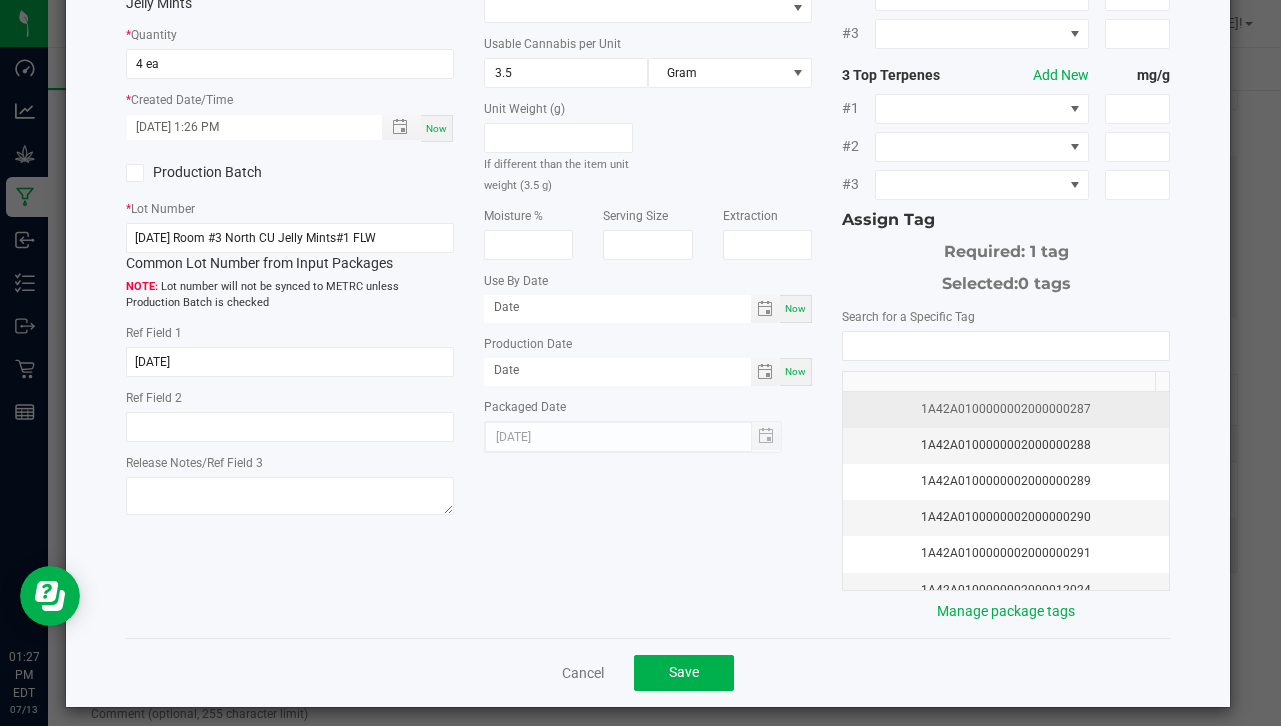 click on "1A42A0100000002000000287" 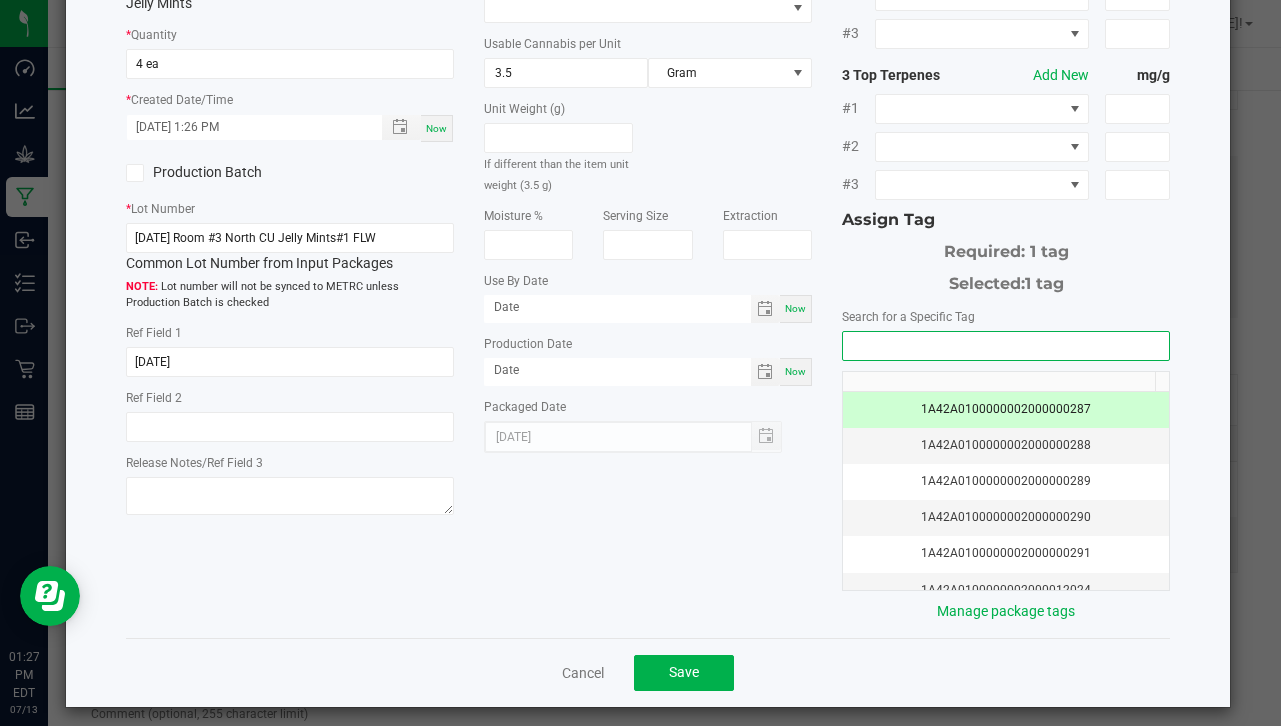 click at bounding box center (1006, 346) 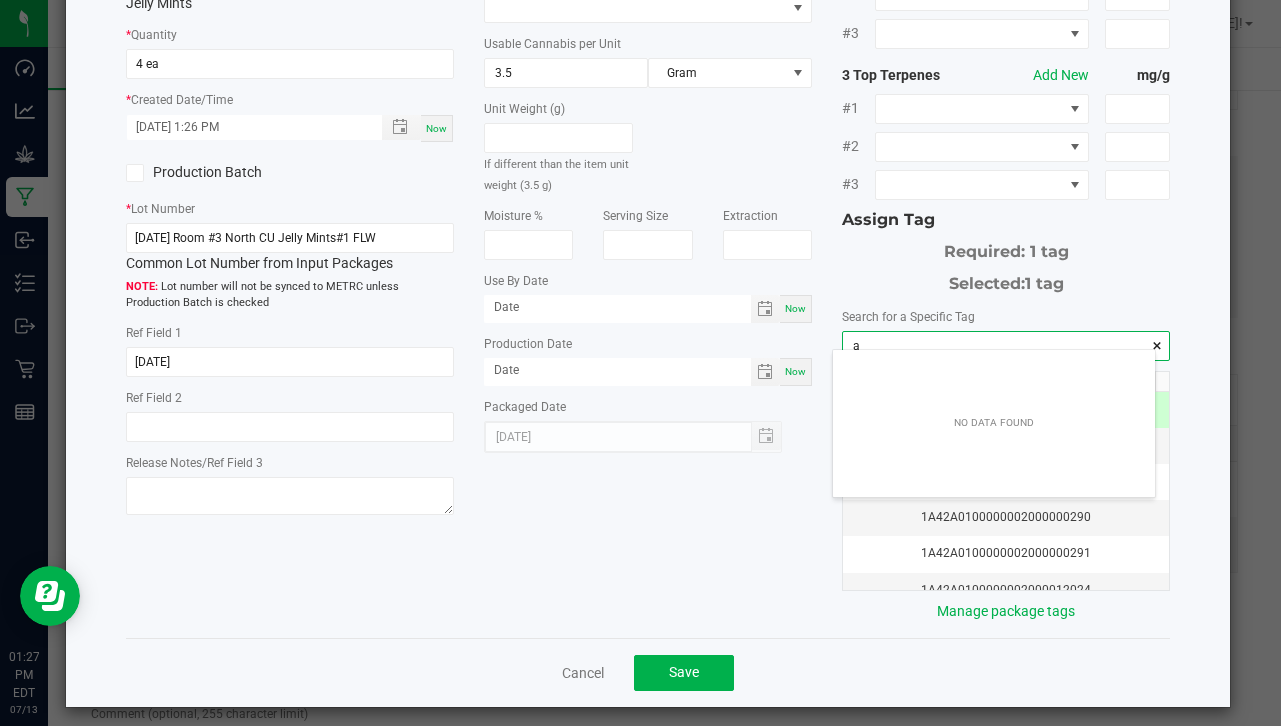 scroll, scrollTop: 99972, scrollLeft: 99678, axis: both 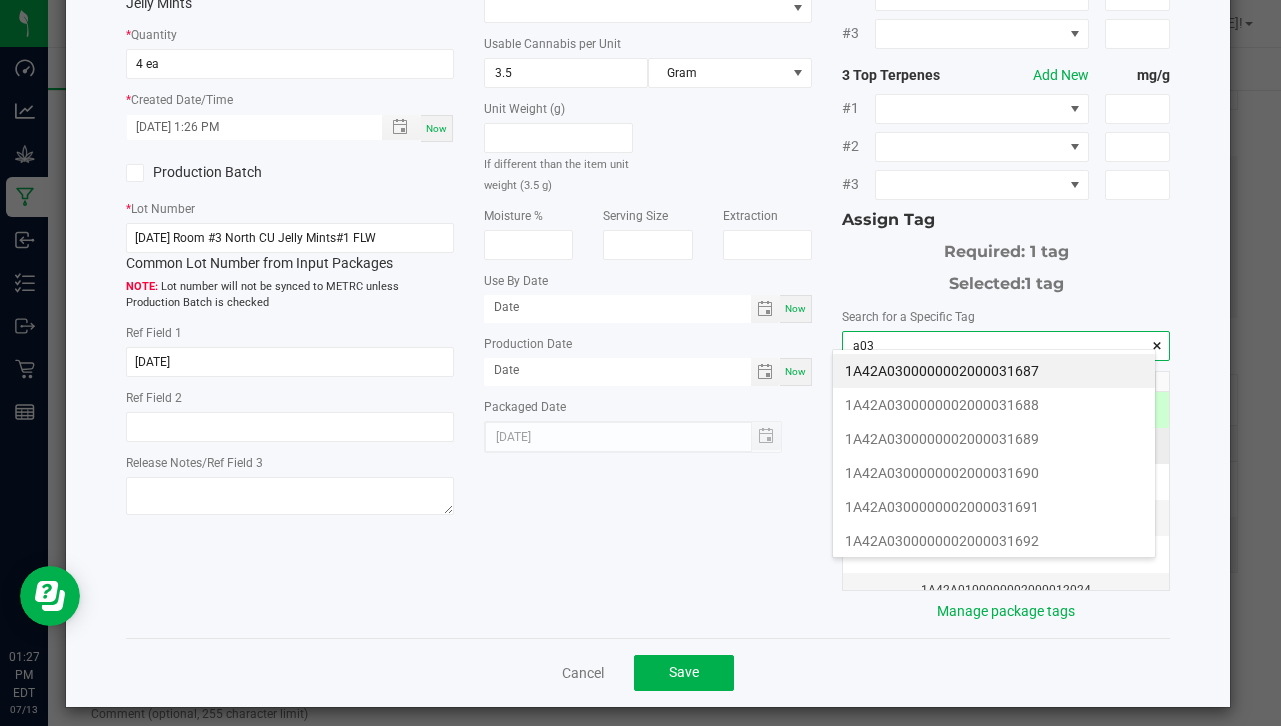 drag, startPoint x: 1028, startPoint y: 423, endPoint x: 1004, endPoint y: 442, distance: 30.610456 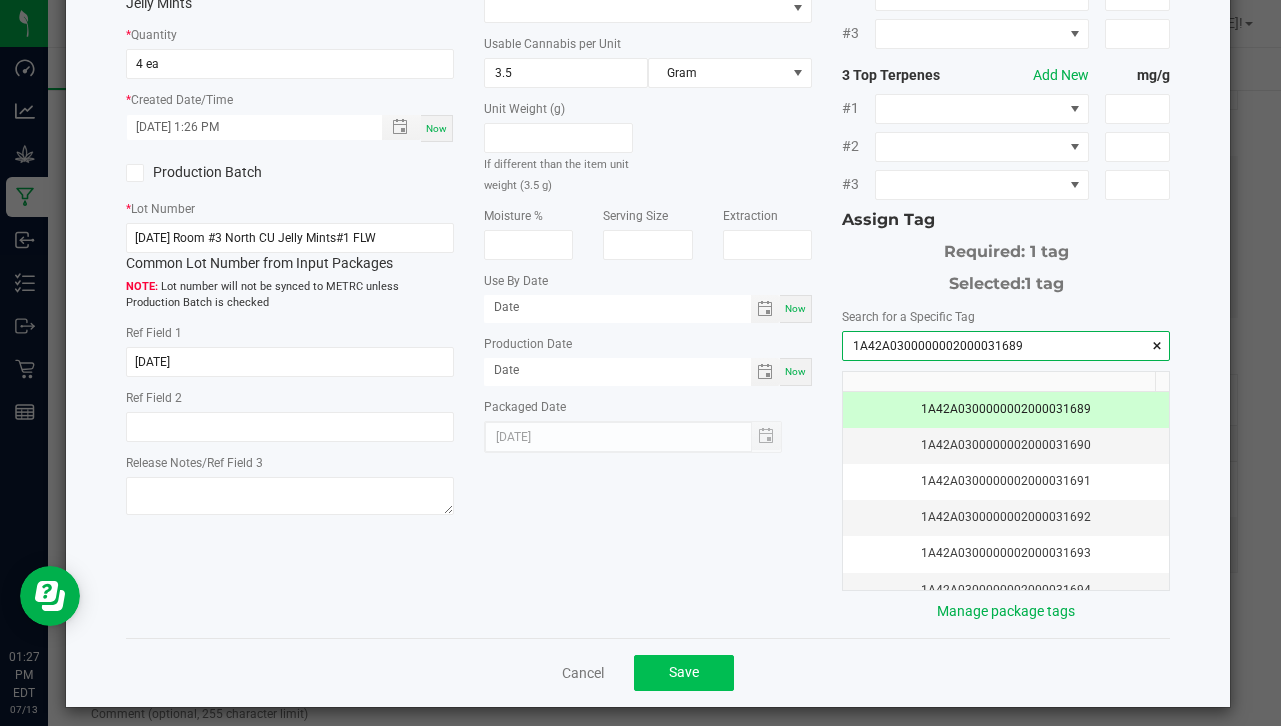 type on "1A42A0300000002000031689" 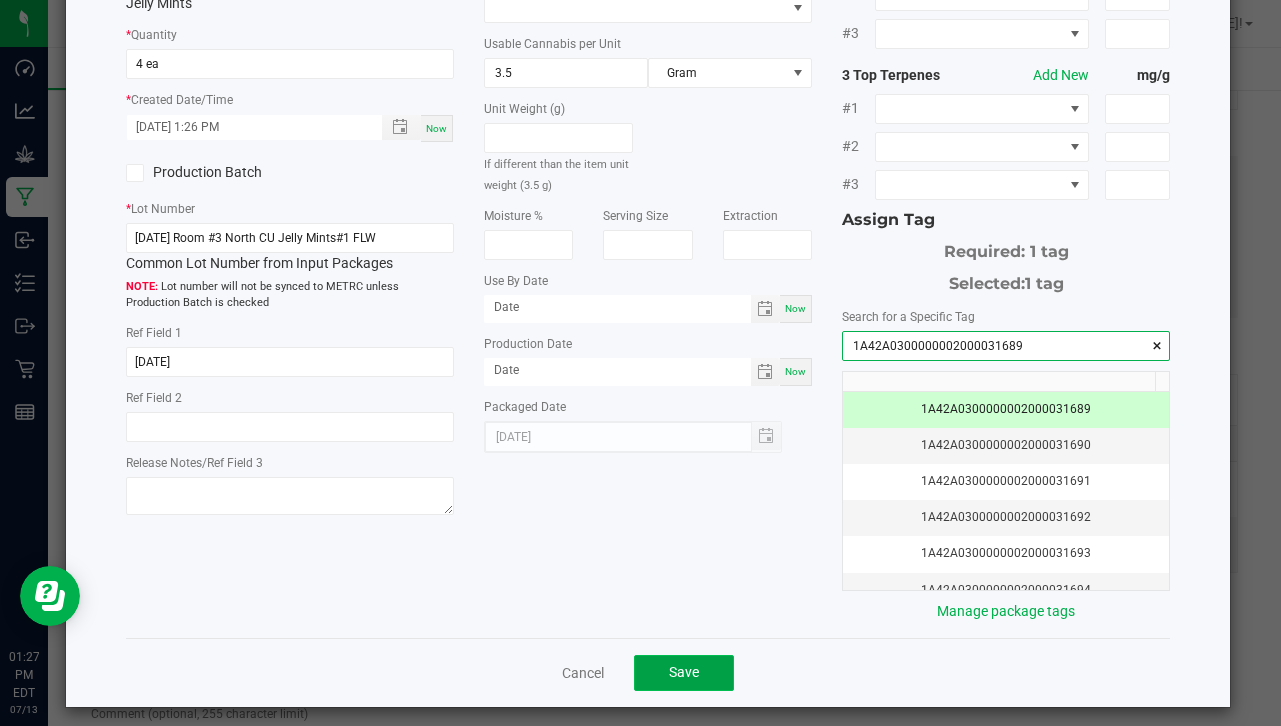 click on "Save" 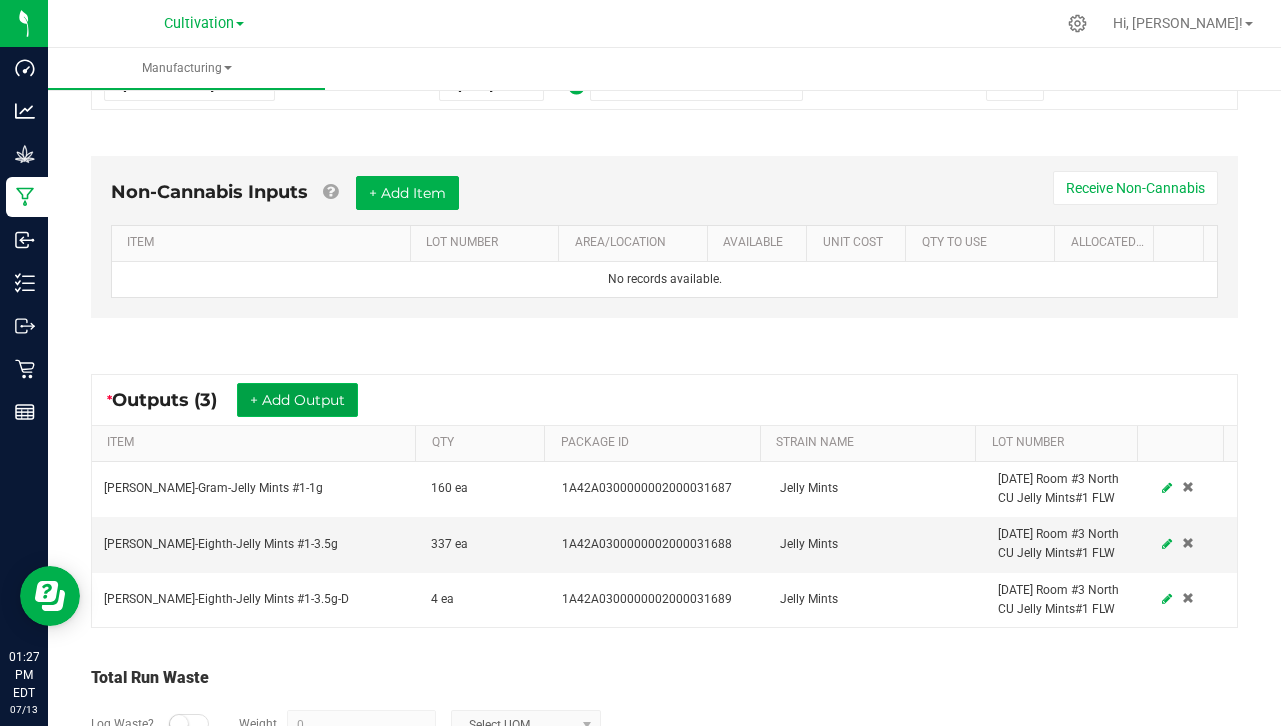 click on "+ Add Output" at bounding box center [297, 400] 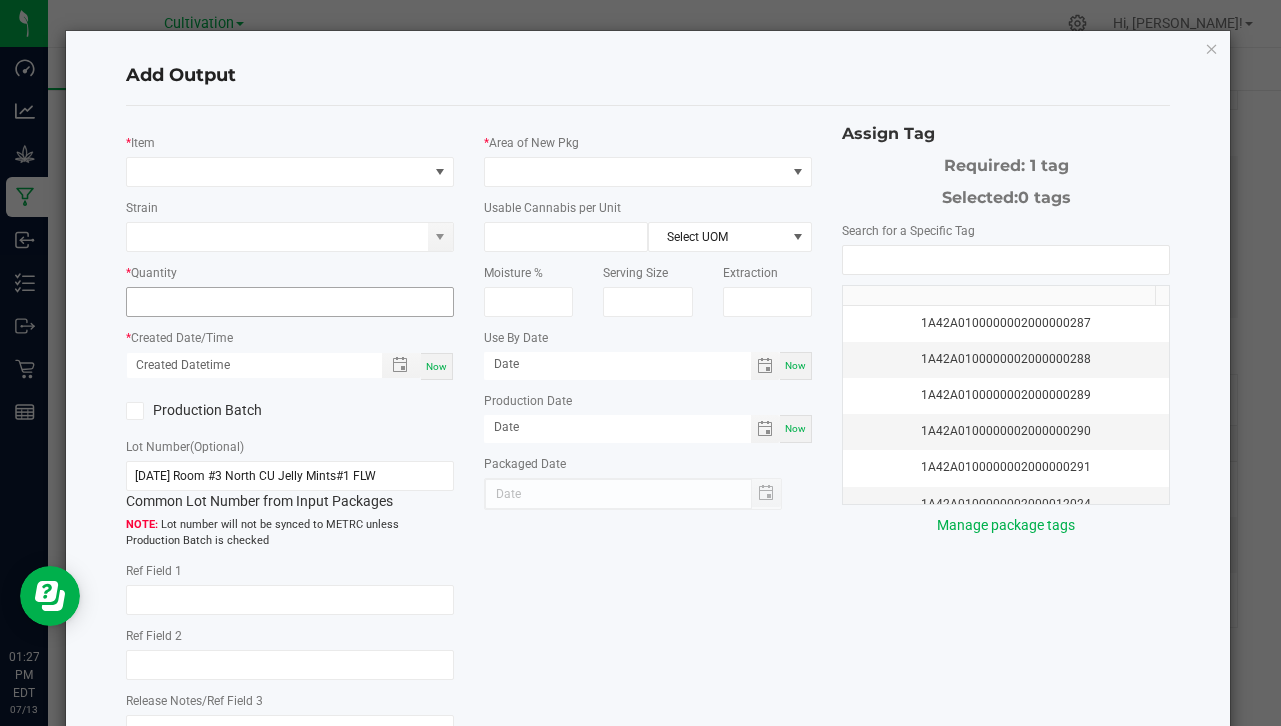 type on "[DATE]" 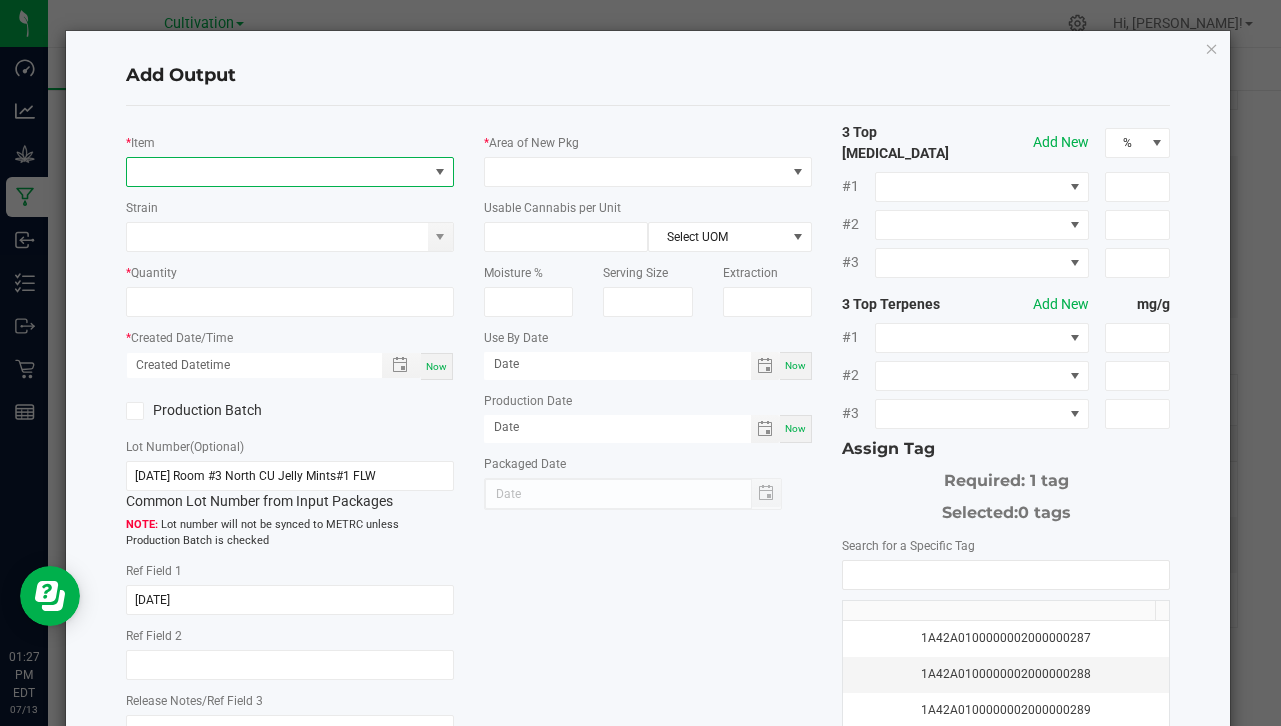 click at bounding box center [277, 172] 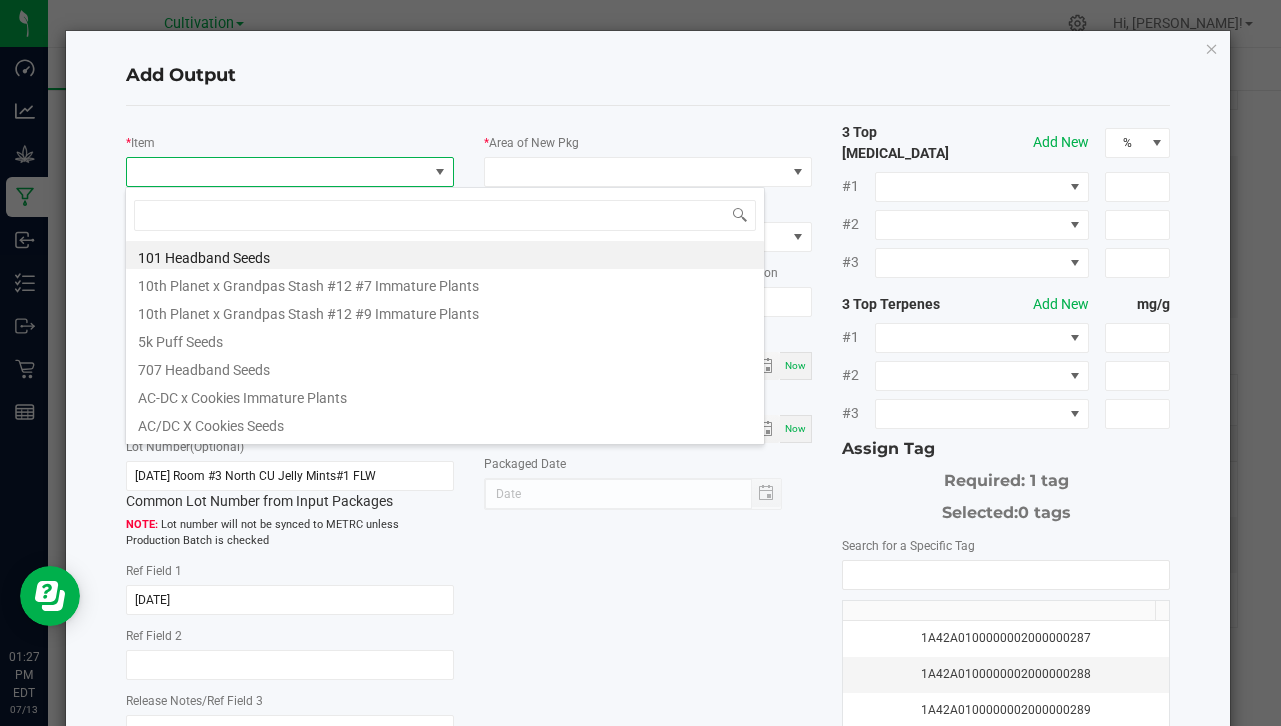 scroll, scrollTop: 99970, scrollLeft: 99676, axis: both 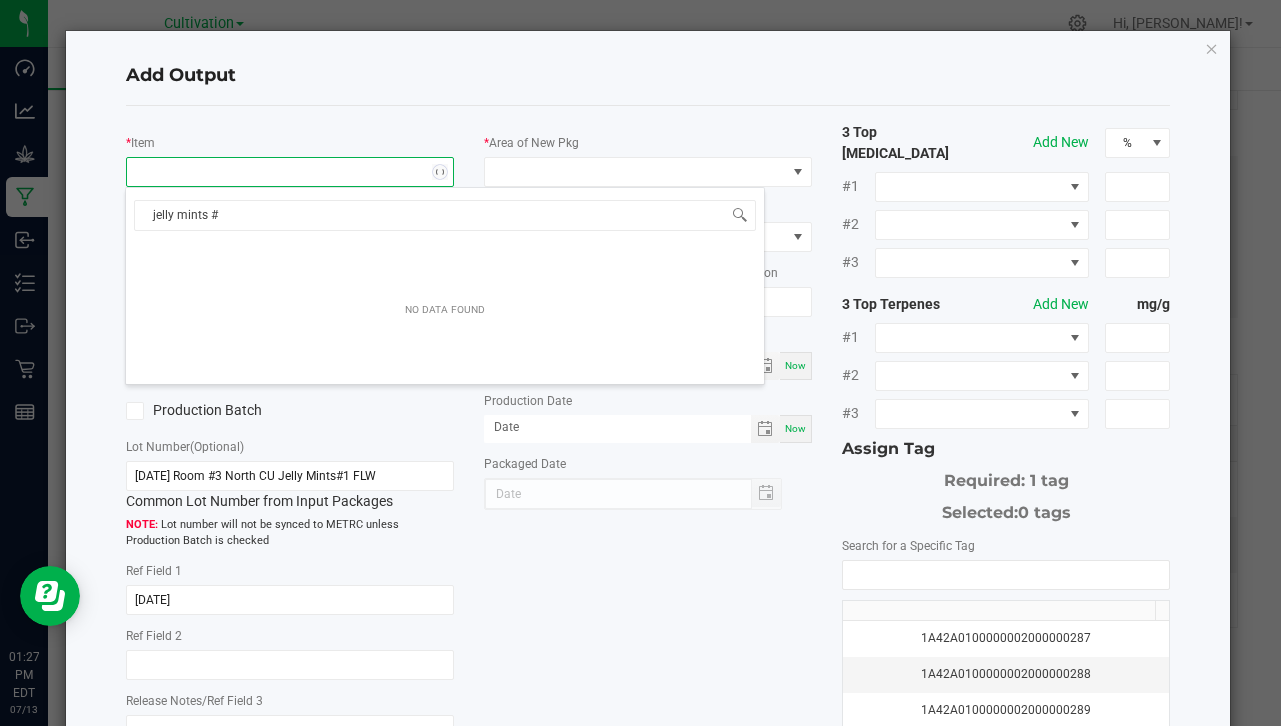 type on "jelly mints #1" 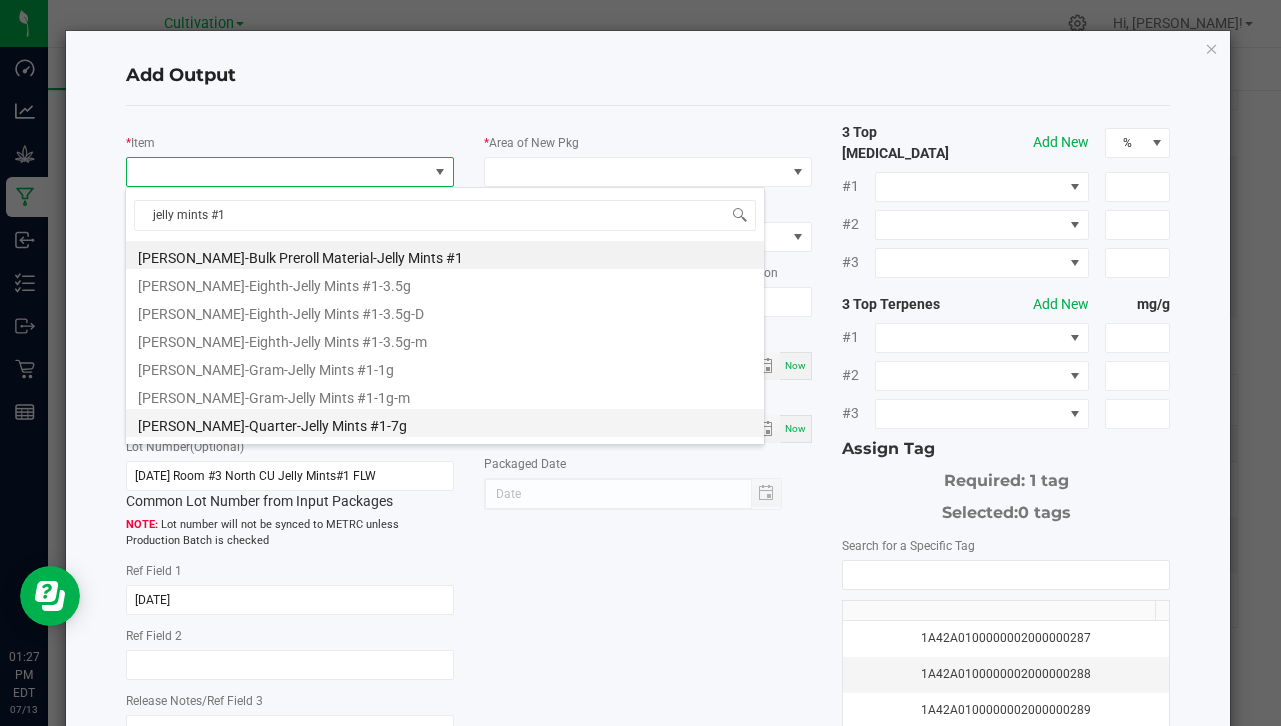click on "[PERSON_NAME]-Quarter-Jelly Mints #1-7g" at bounding box center [445, 423] 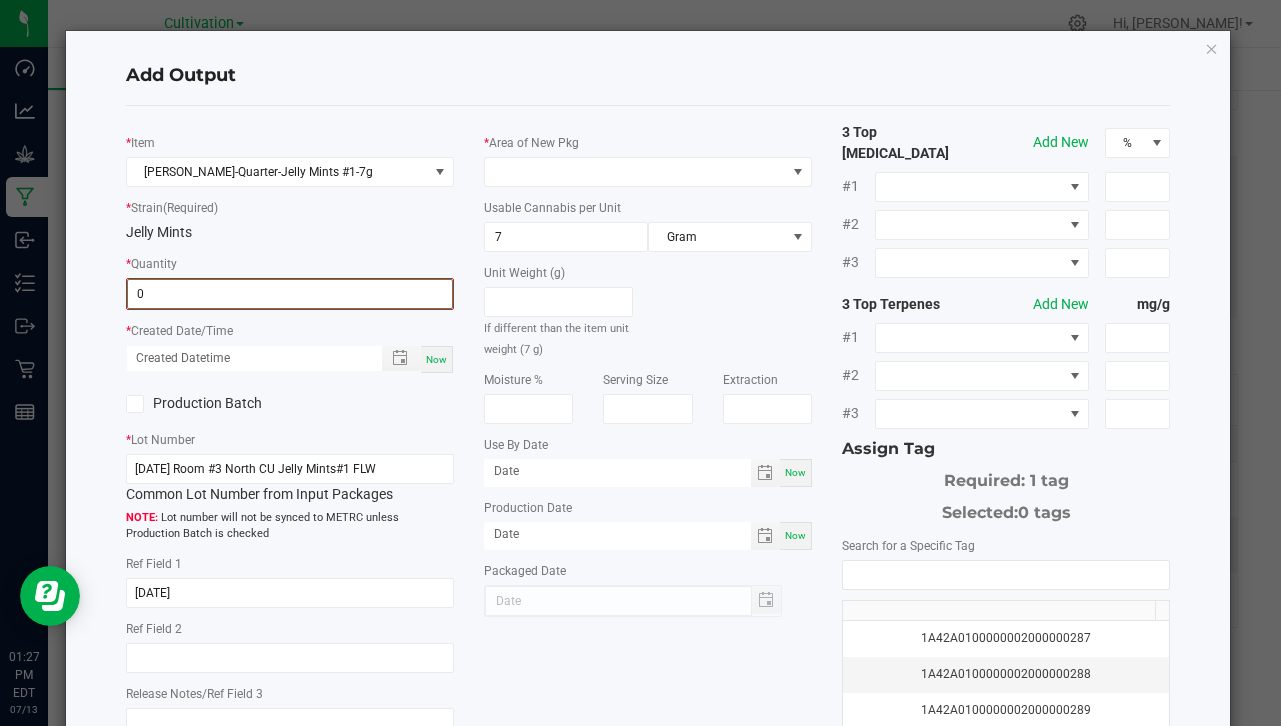 click on "0" at bounding box center [290, 294] 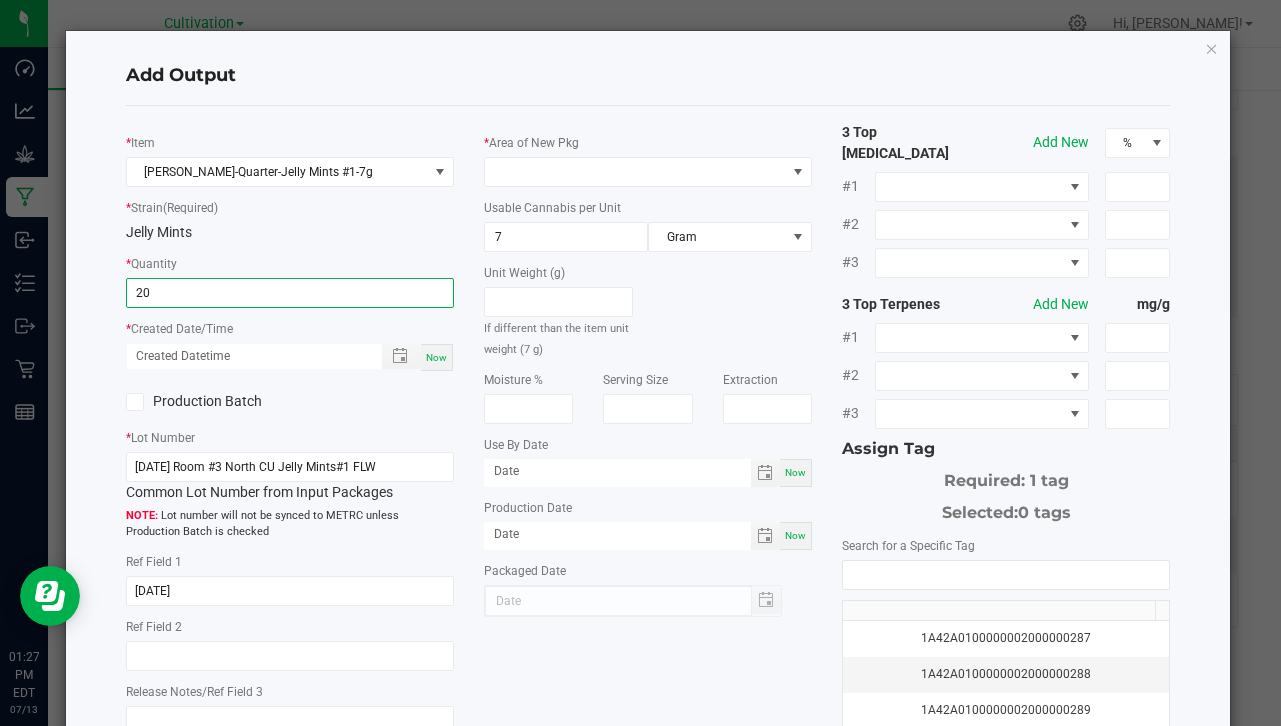 type on "20 ea" 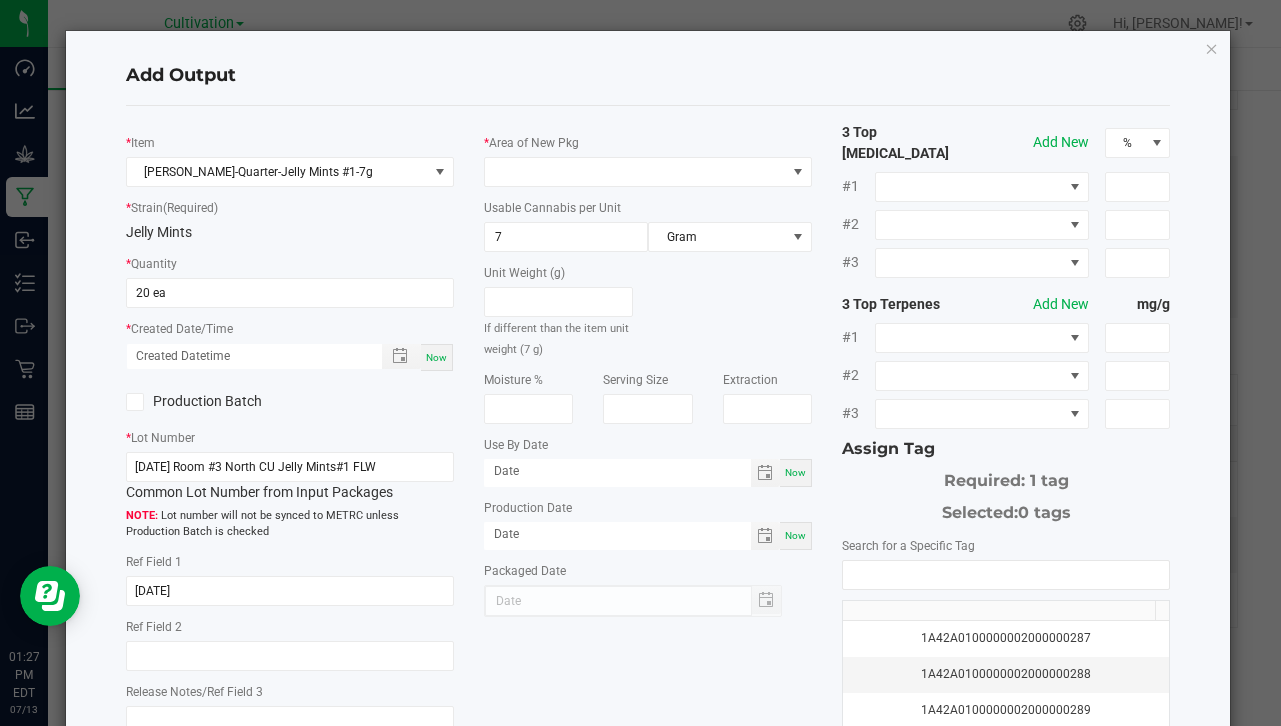 click on "Now" at bounding box center [437, 357] 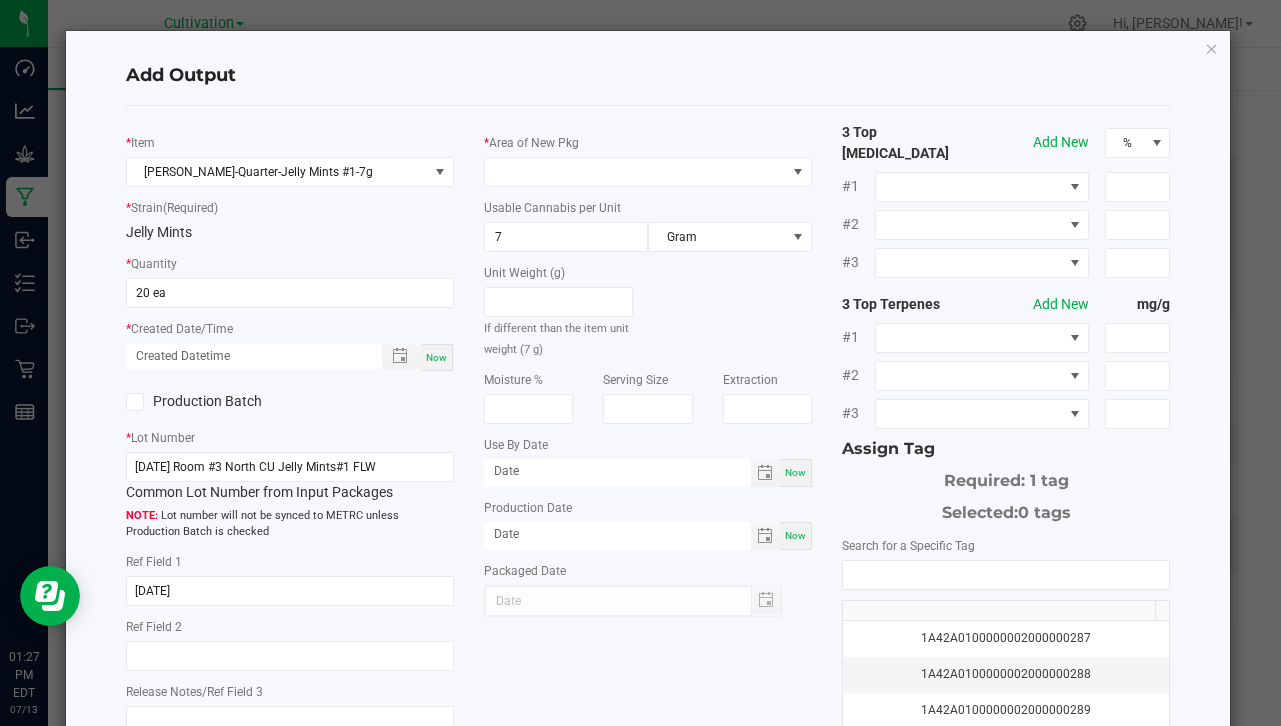 type on "[DATE] 1:27 PM" 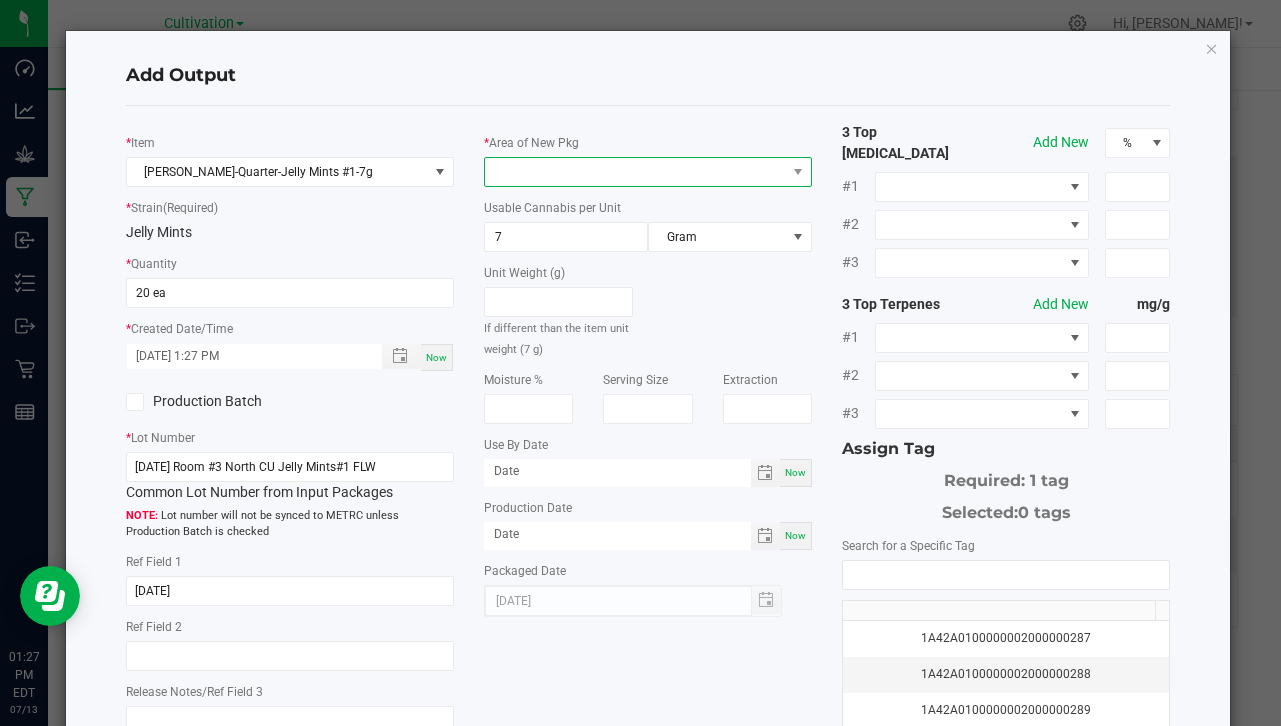 click at bounding box center [635, 172] 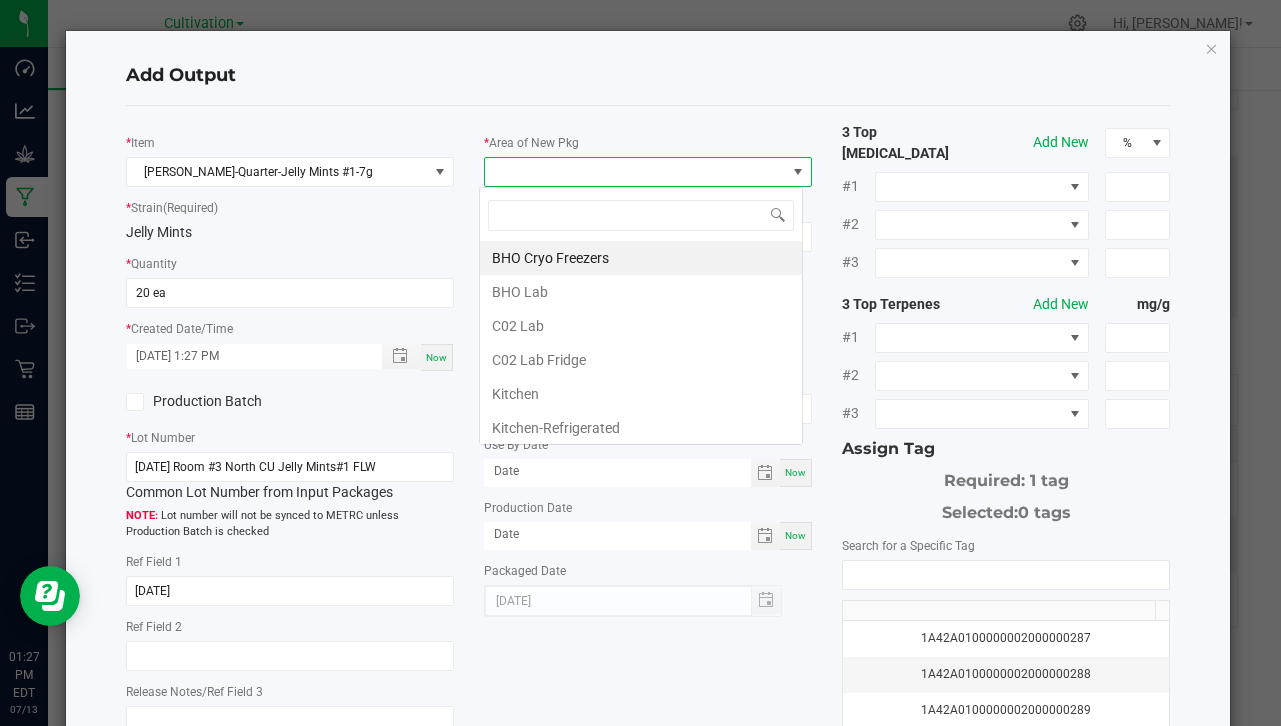 scroll, scrollTop: 99970, scrollLeft: 99676, axis: both 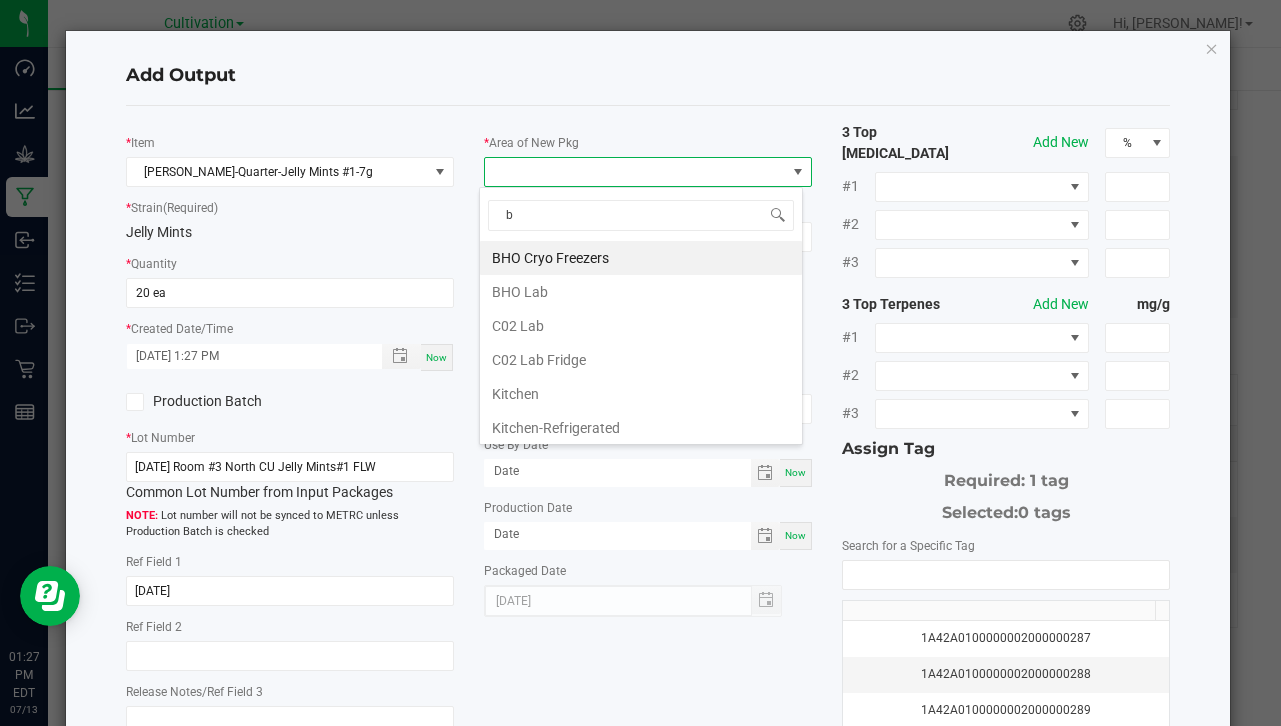 type on "bu" 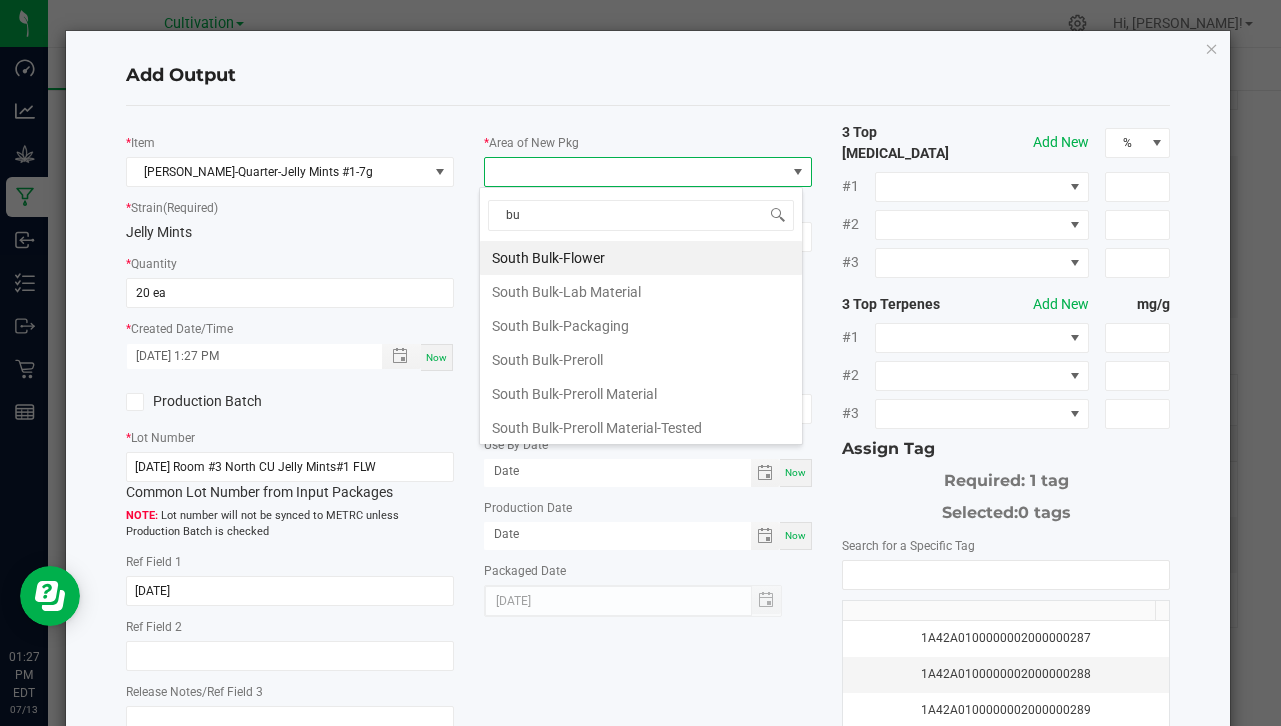 drag, startPoint x: 603, startPoint y: 258, endPoint x: 687, endPoint y: 250, distance: 84.38009 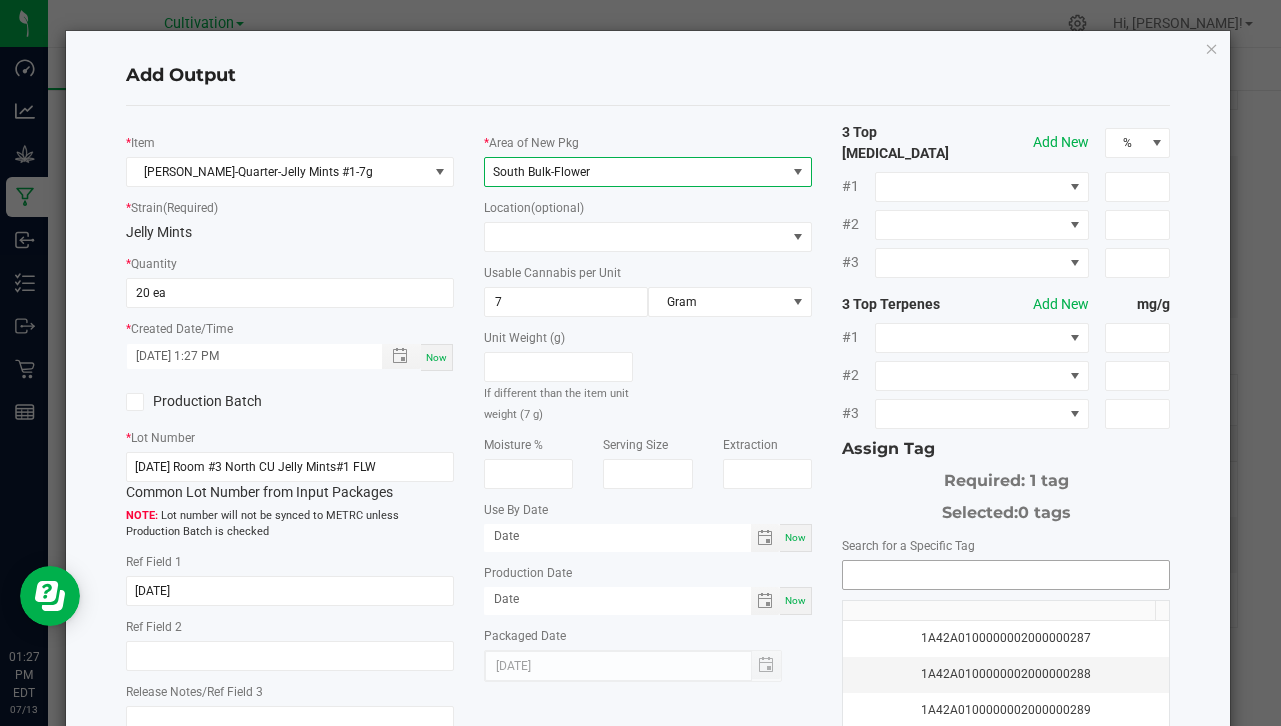 click at bounding box center (1006, 575) 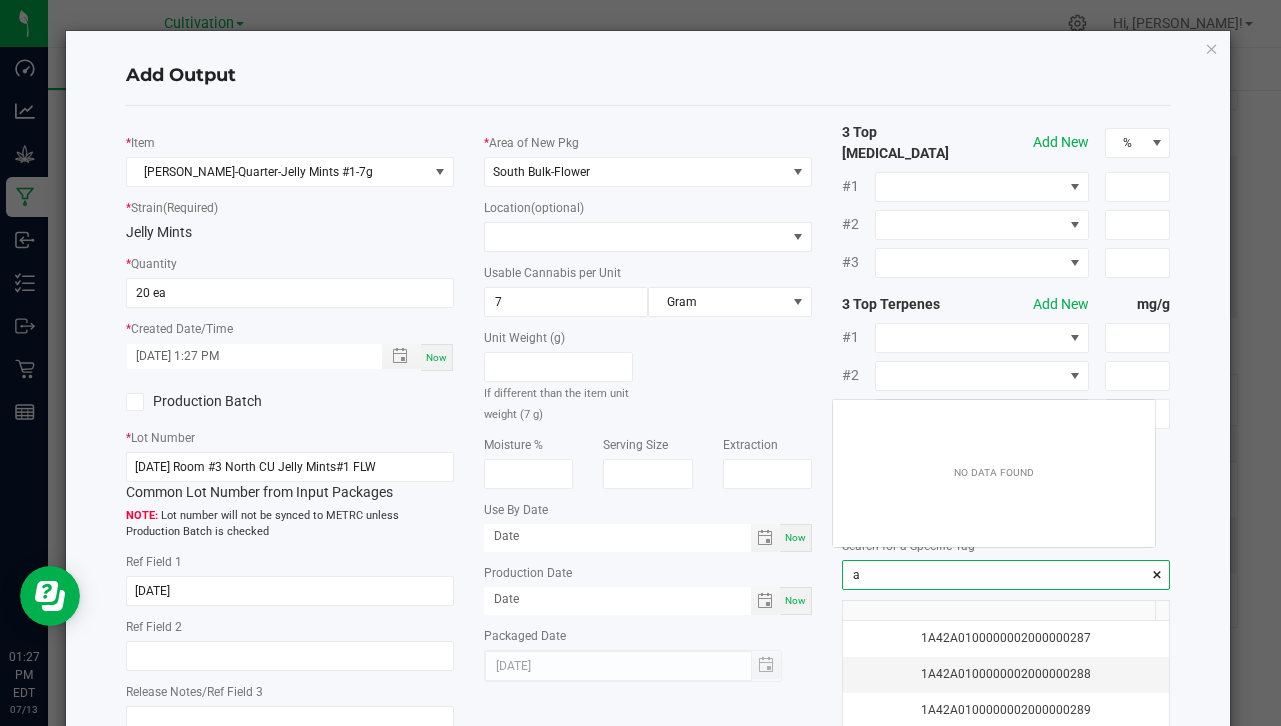 scroll, scrollTop: 99972, scrollLeft: 99678, axis: both 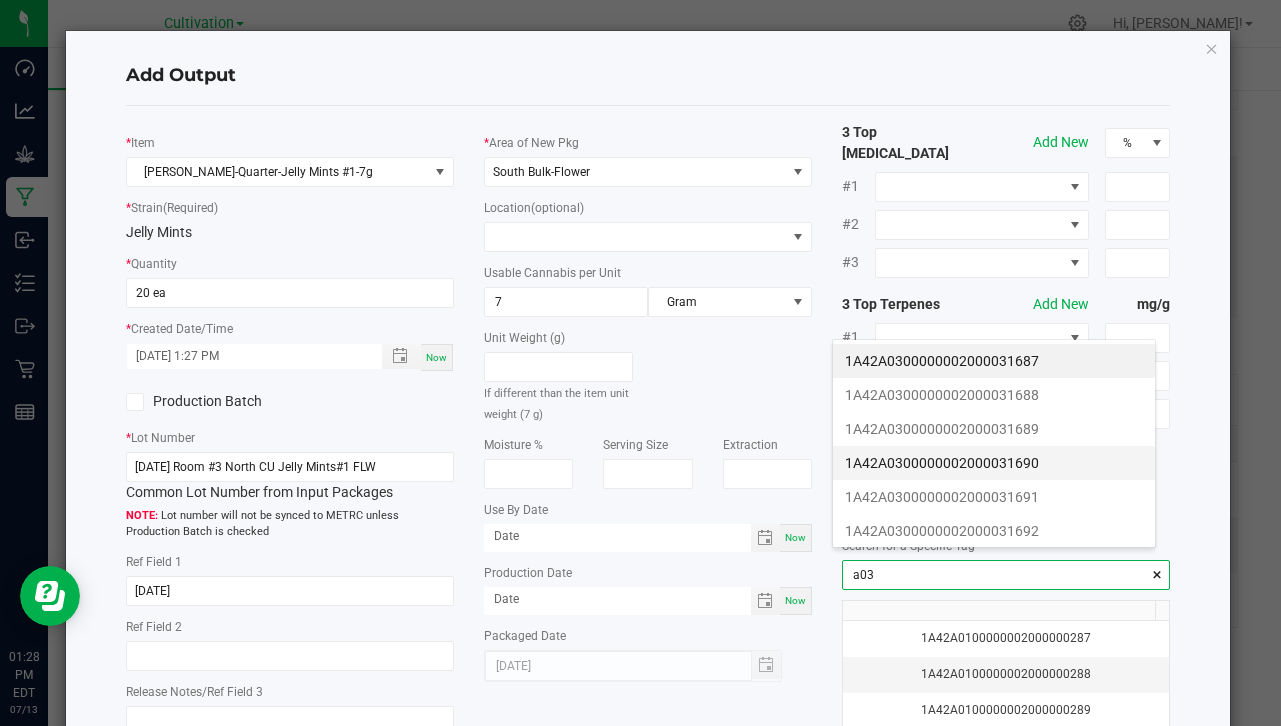 click on "1A42A0300000002000031690" at bounding box center [994, 463] 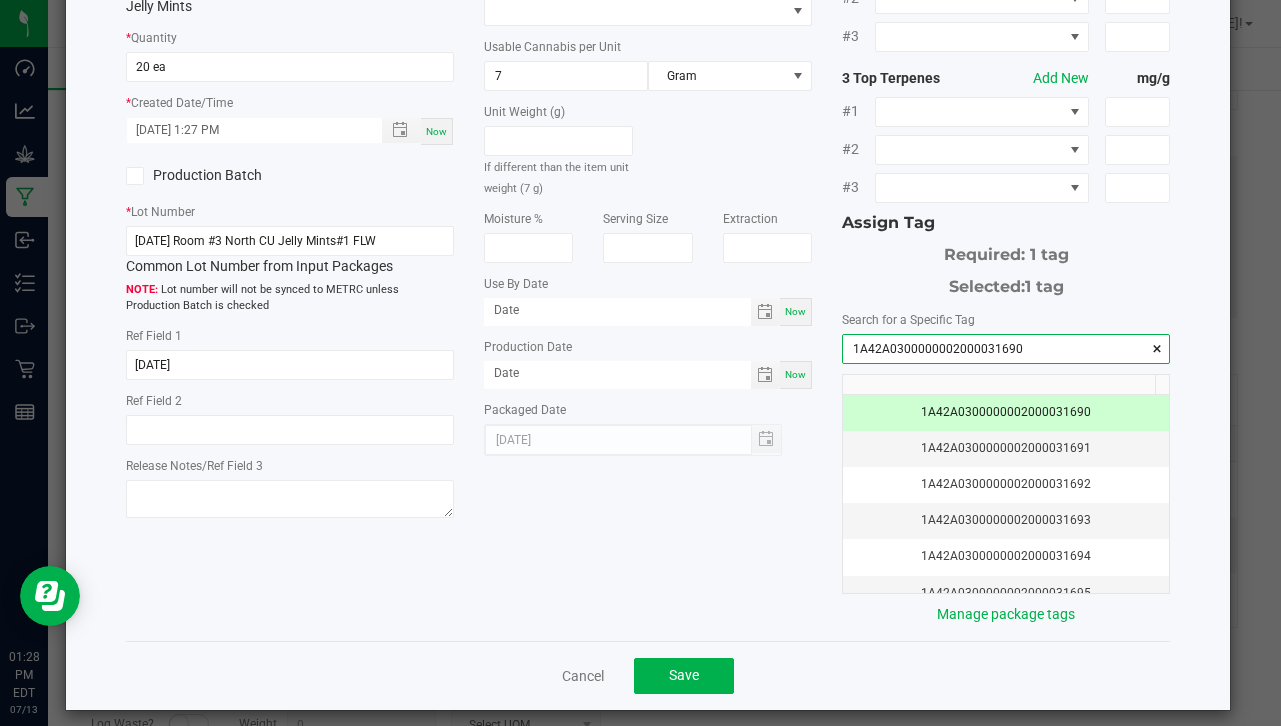 scroll, scrollTop: 229, scrollLeft: 0, axis: vertical 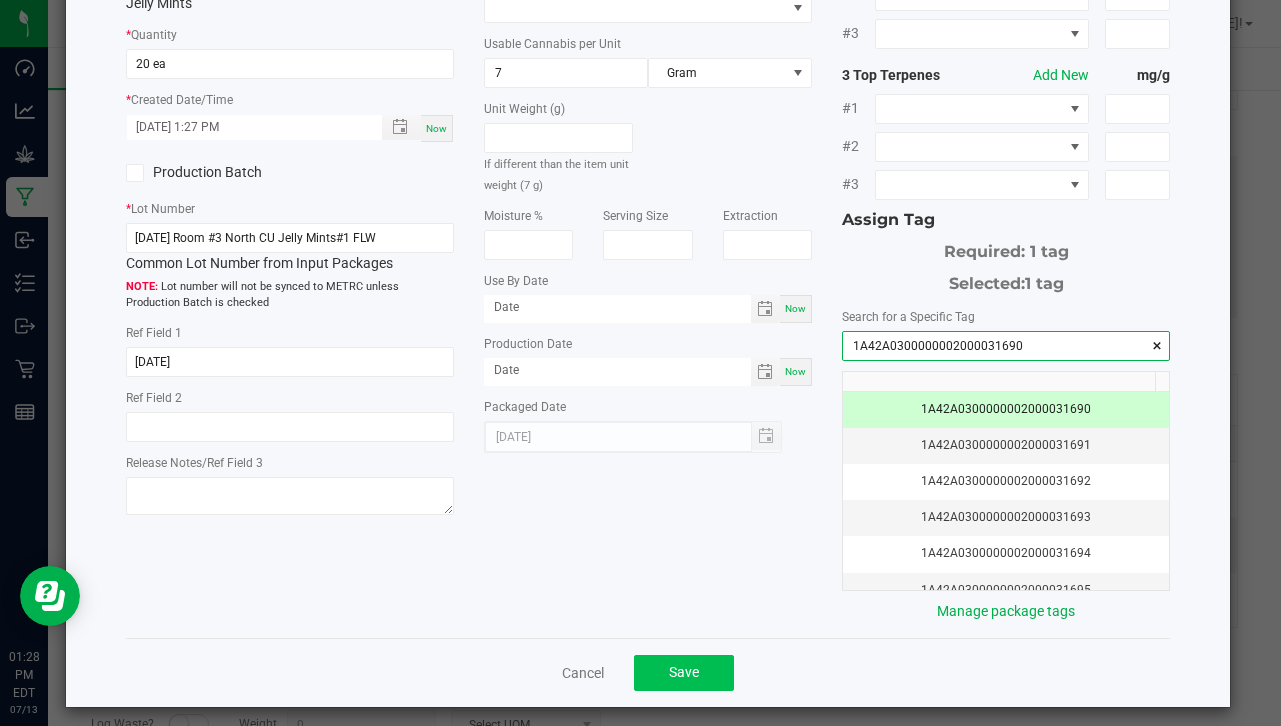 type on "1A42A0300000002000031690" 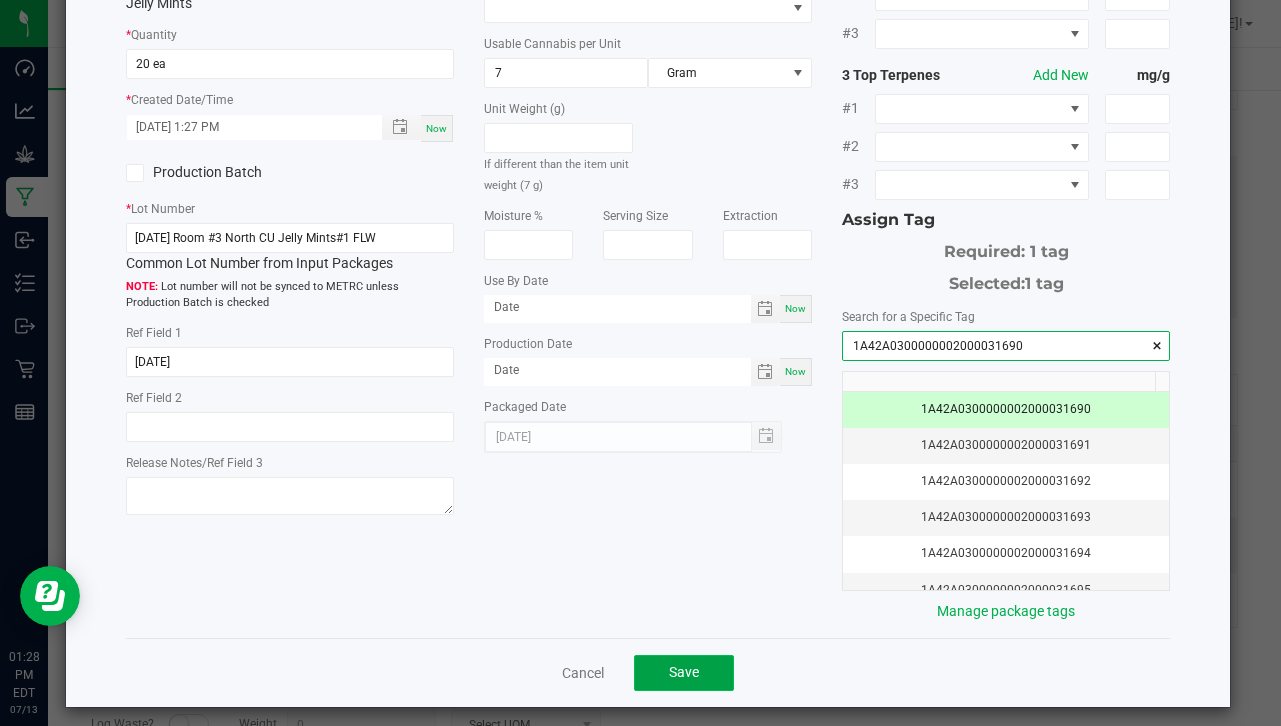 click on "Save" 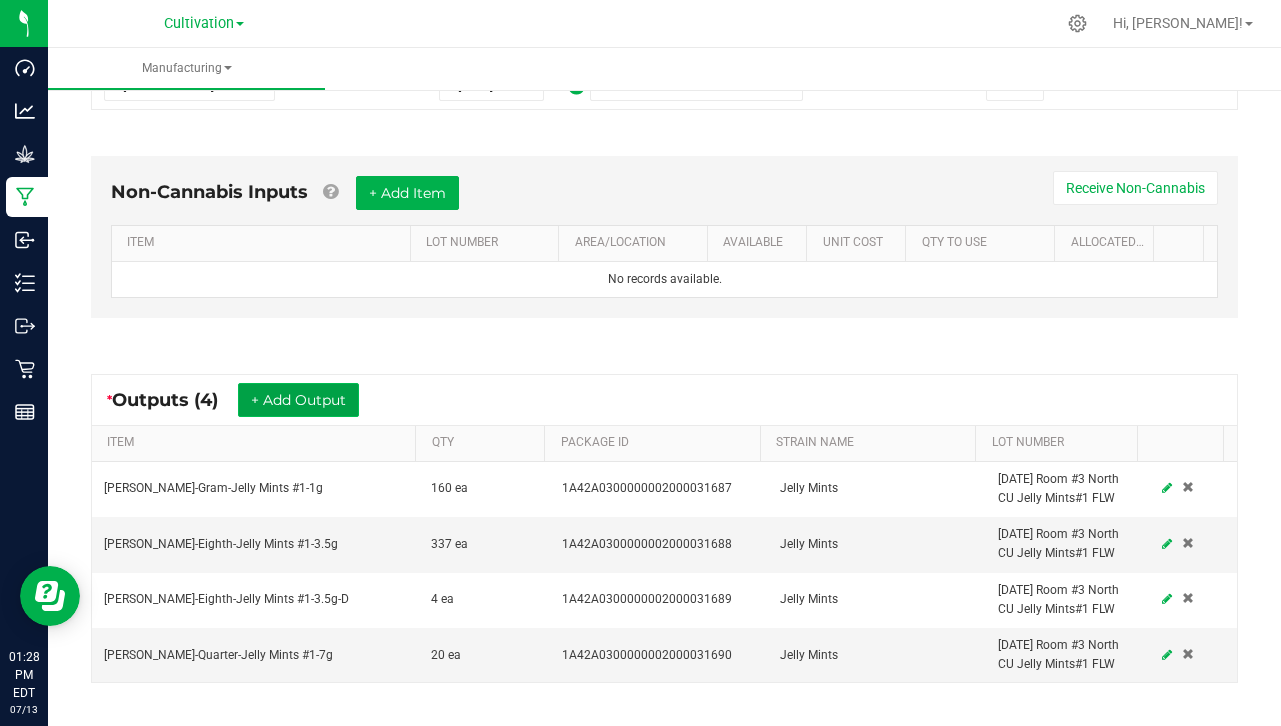 click on "+ Add Output" at bounding box center (298, 400) 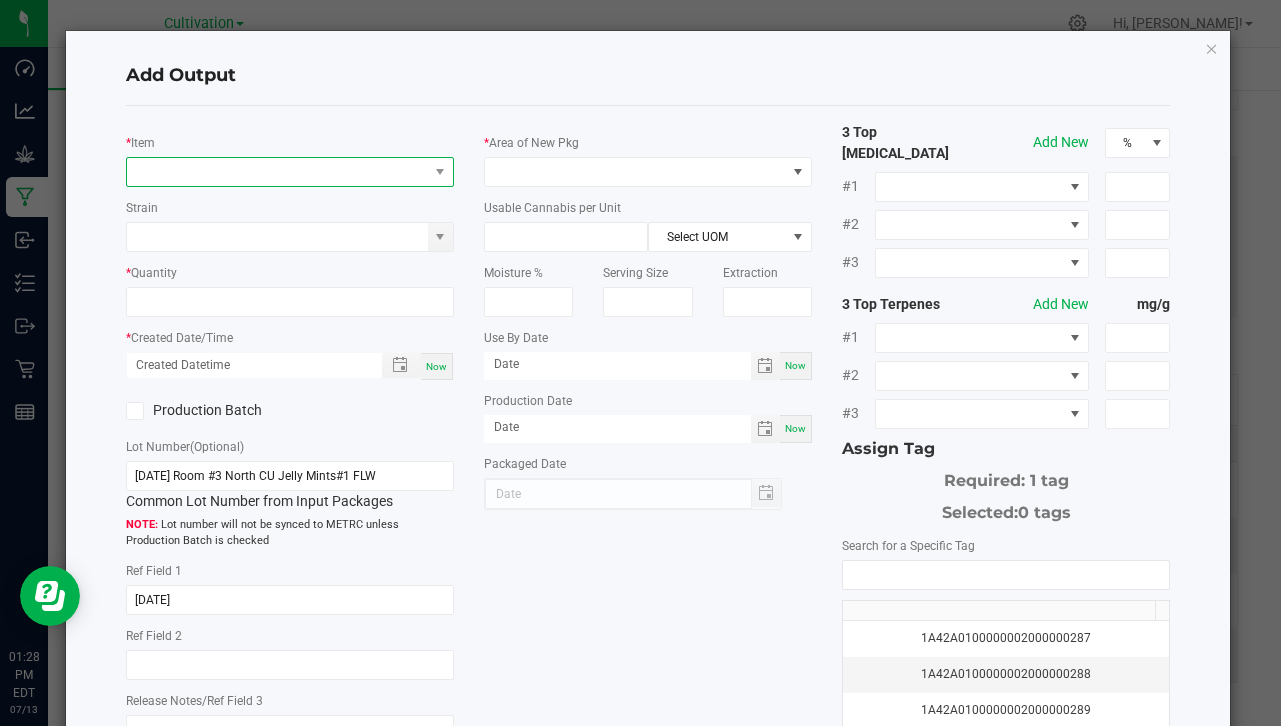 click at bounding box center [277, 172] 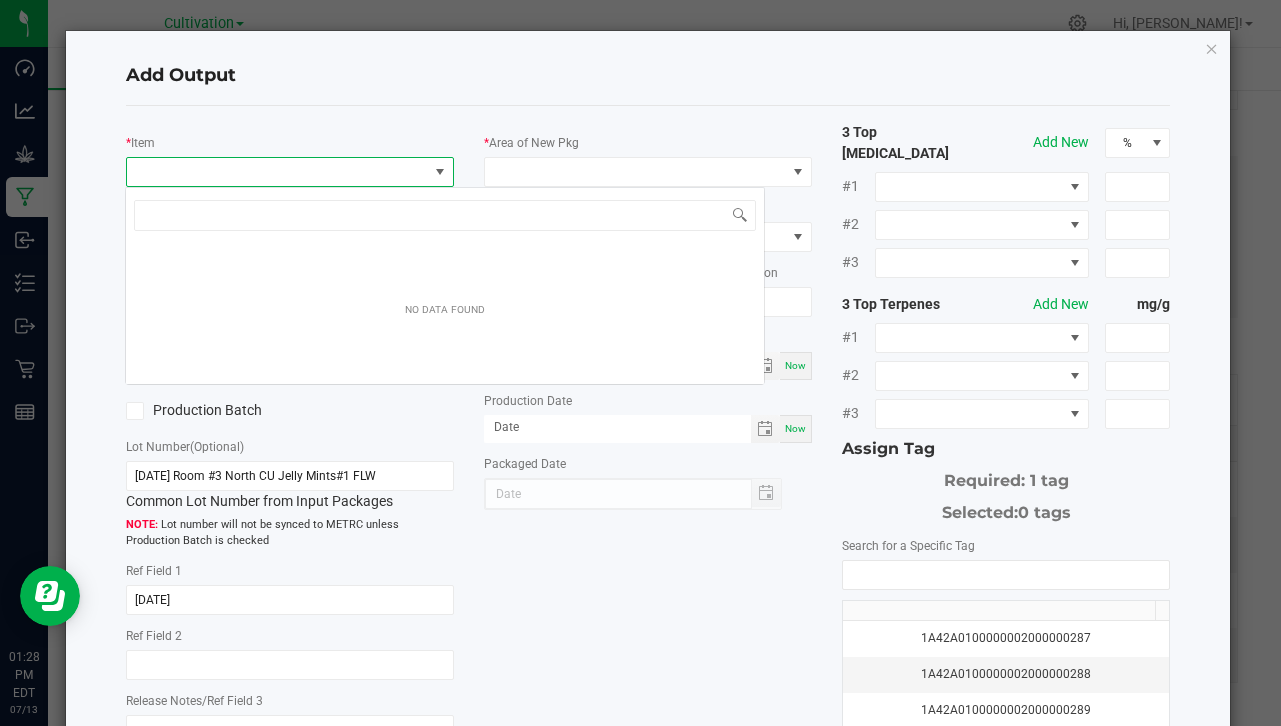 scroll, scrollTop: 99970, scrollLeft: 99676, axis: both 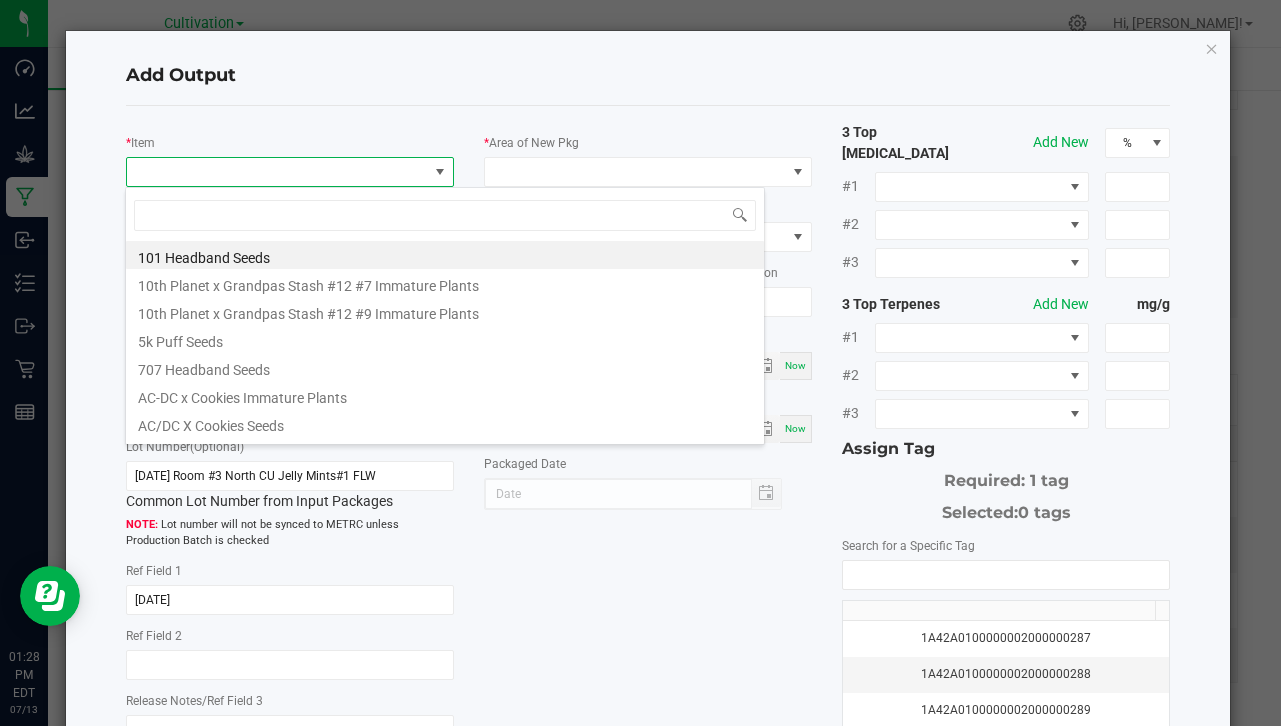 type on "p" 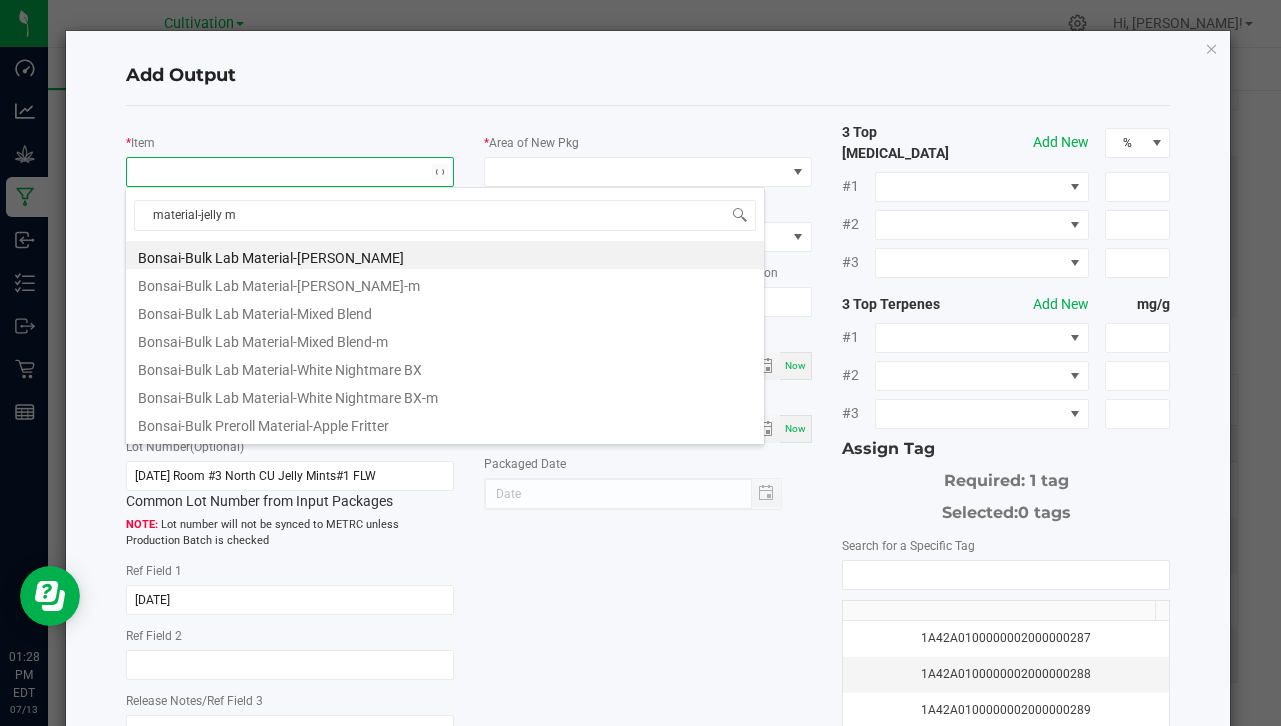 type on "material-jelly mi" 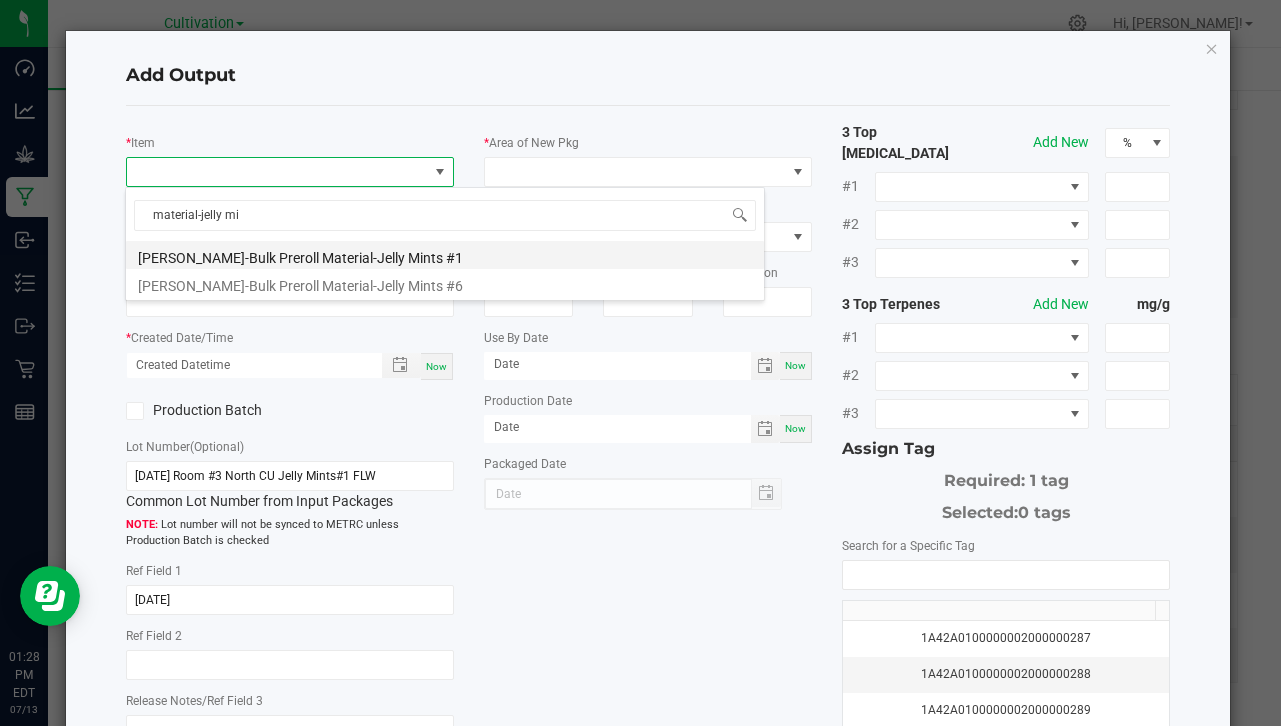 click on "[PERSON_NAME]-Bulk Preroll Material-Jelly Mints #1" at bounding box center (445, 255) 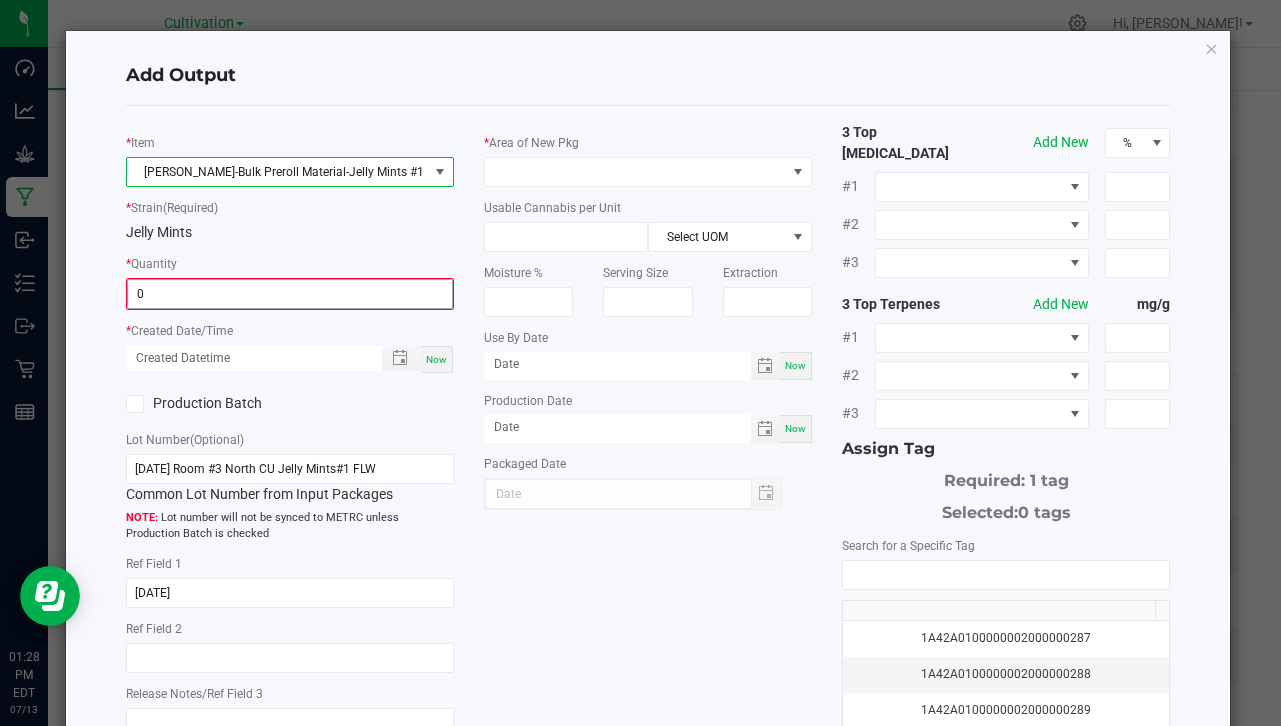 click on "0" at bounding box center (290, 294) 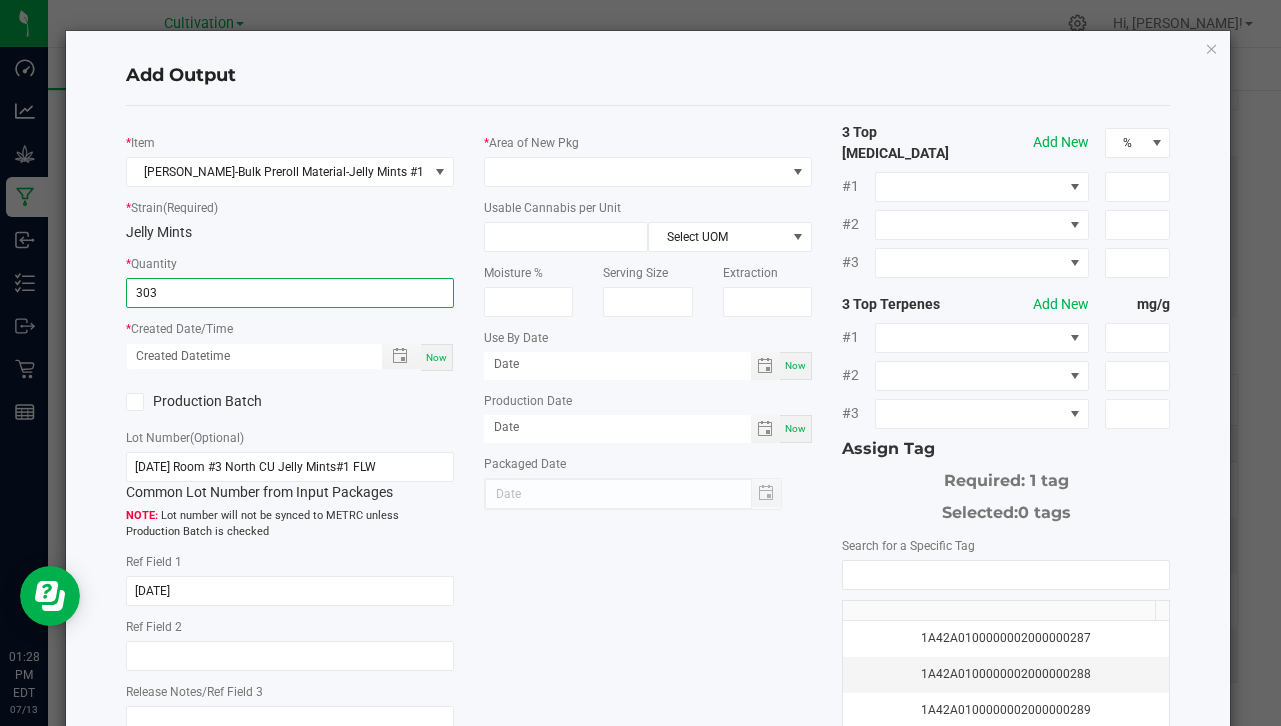 type on "303.0000 g" 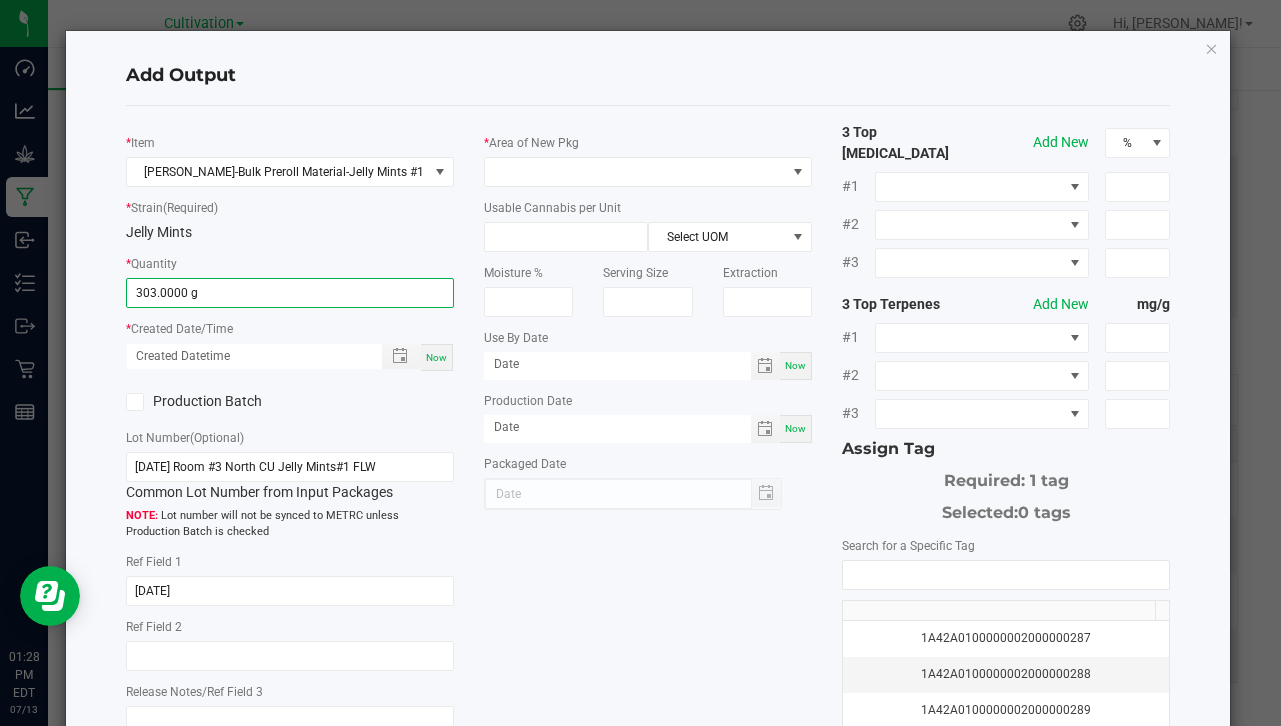 click on "Now" at bounding box center (436, 357) 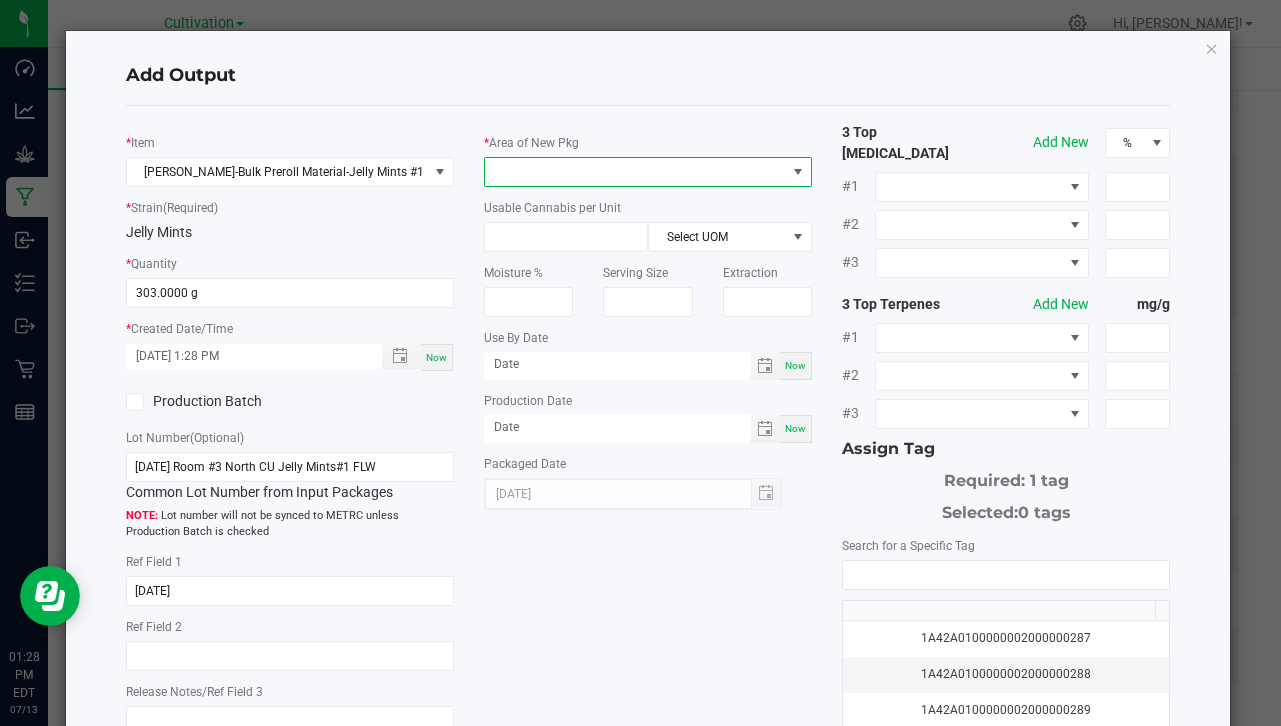 click at bounding box center [635, 172] 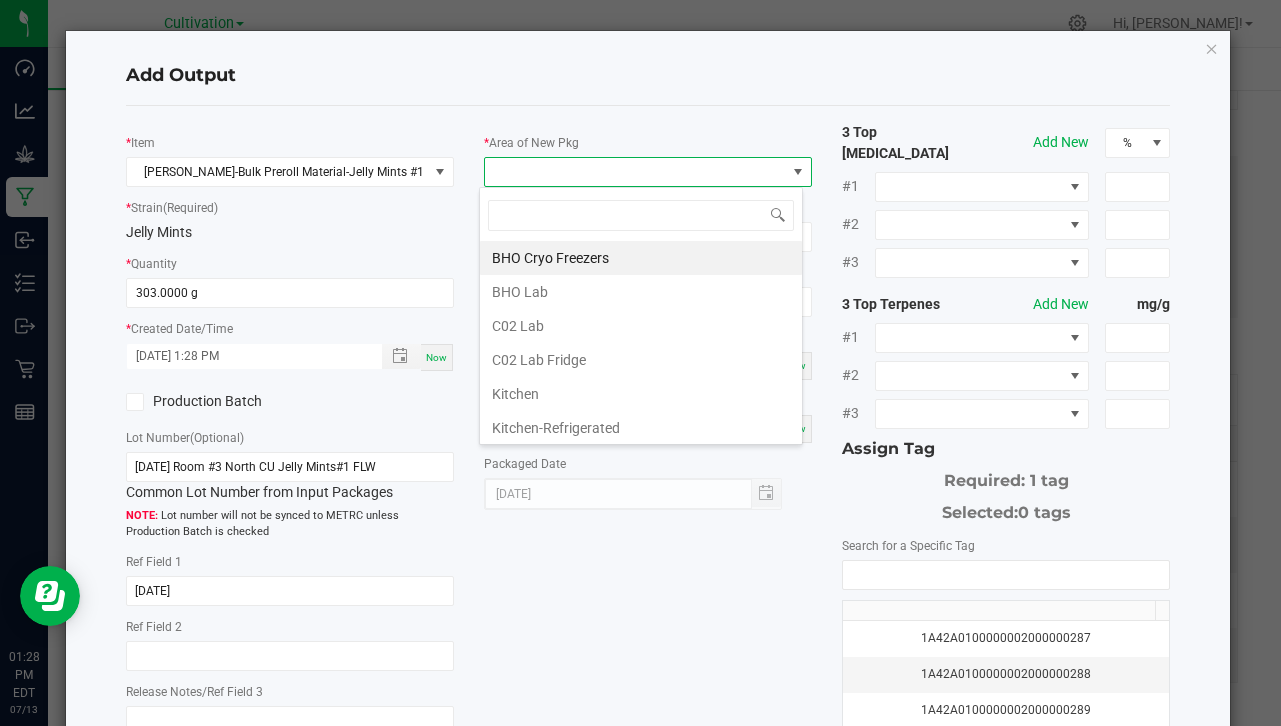 scroll, scrollTop: 99970, scrollLeft: 99676, axis: both 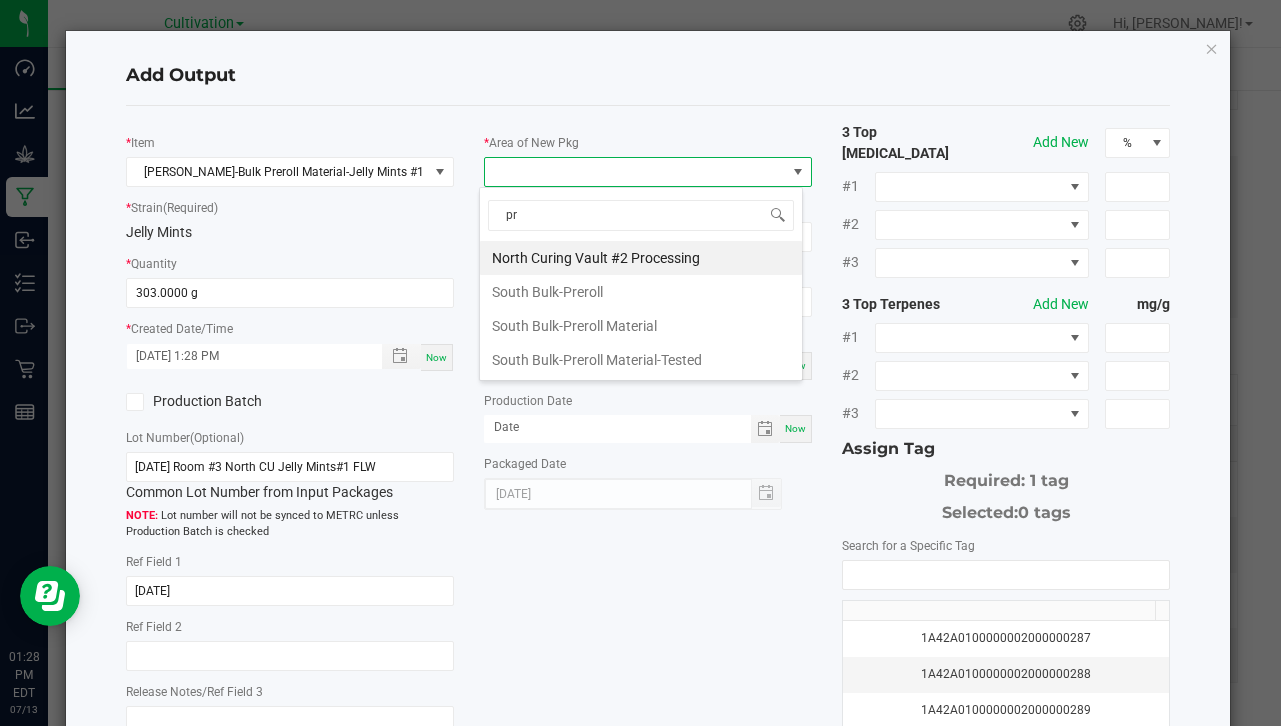 type on "pre" 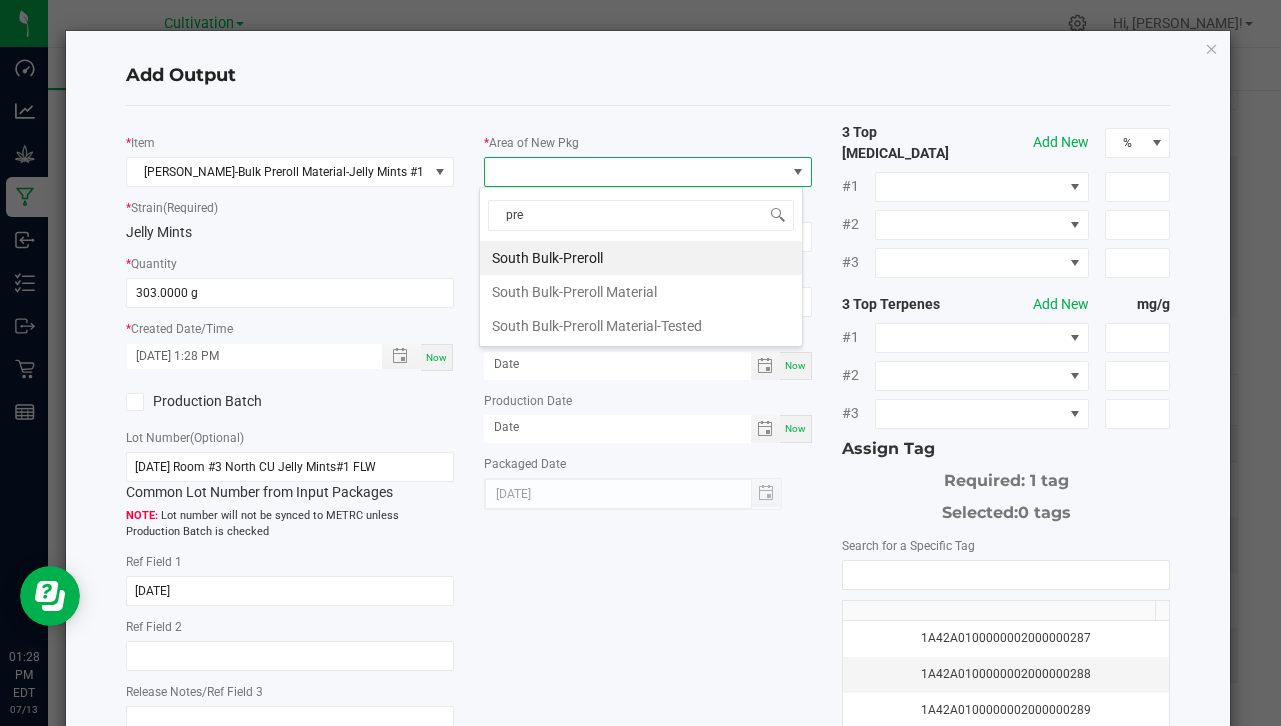 drag, startPoint x: 606, startPoint y: 305, endPoint x: 618, endPoint y: 301, distance: 12.649111 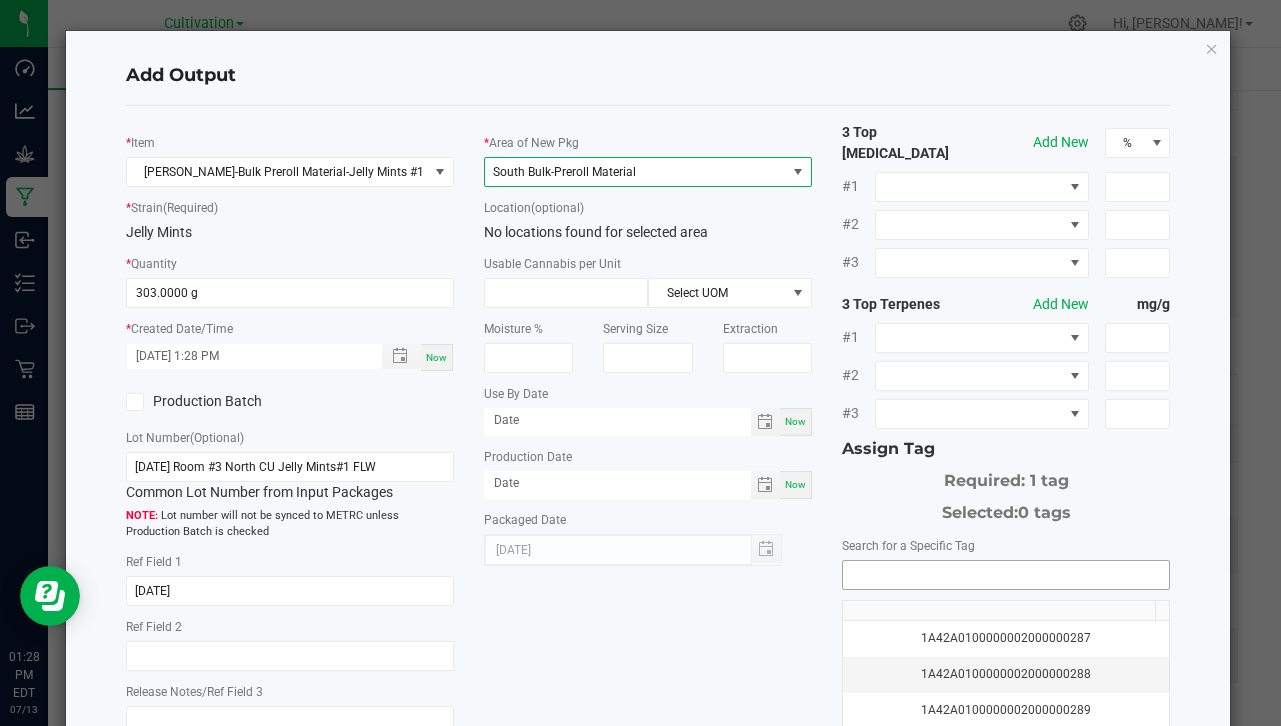 scroll, scrollTop: 229, scrollLeft: 0, axis: vertical 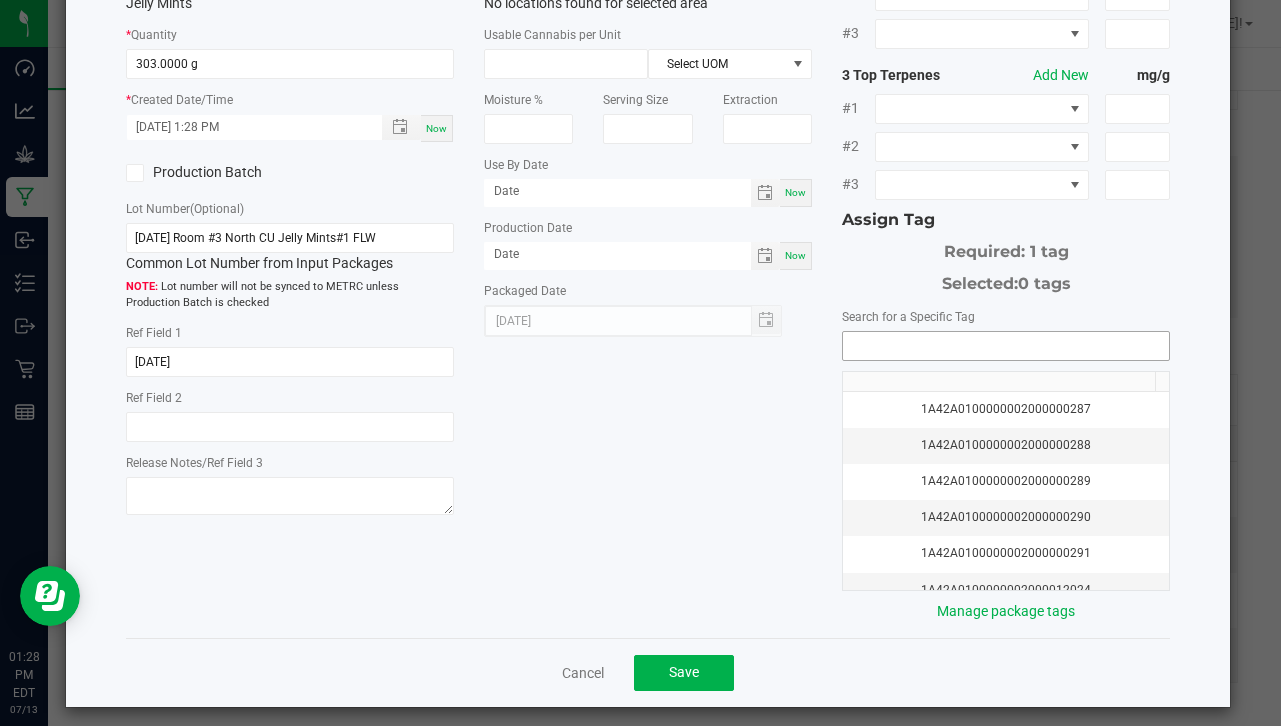 click at bounding box center (1006, 346) 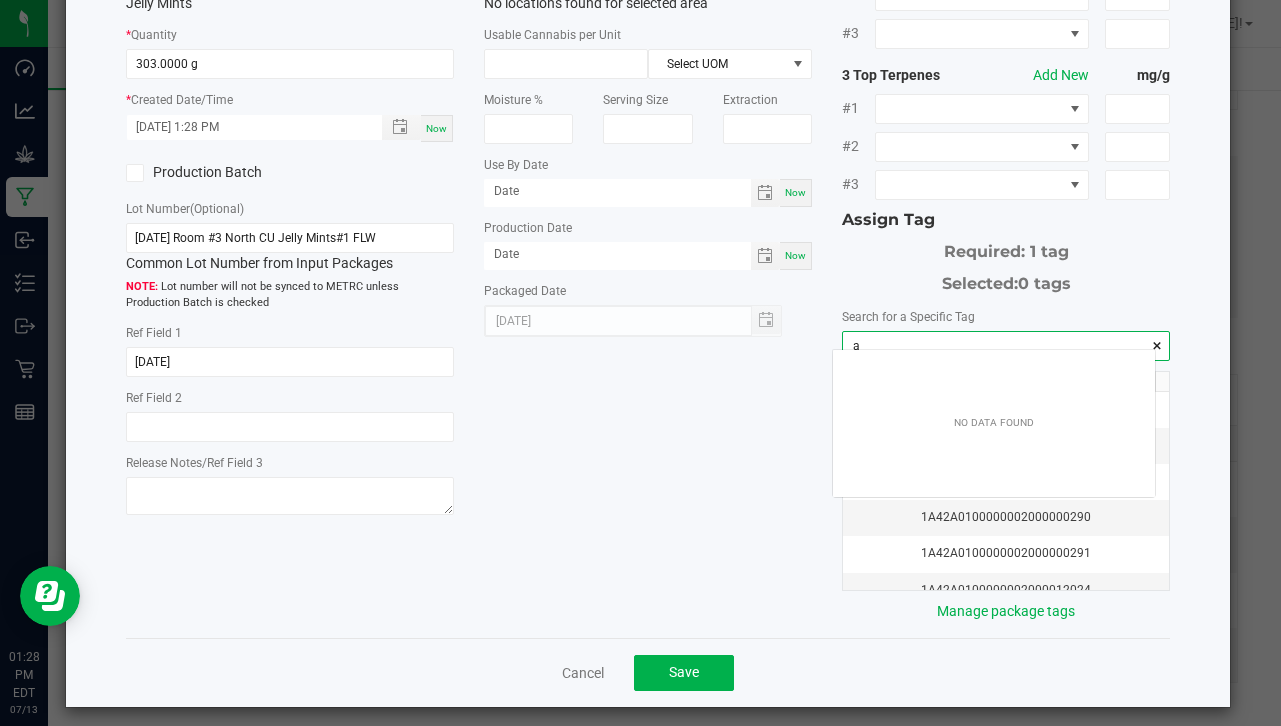 scroll, scrollTop: 99972, scrollLeft: 99678, axis: both 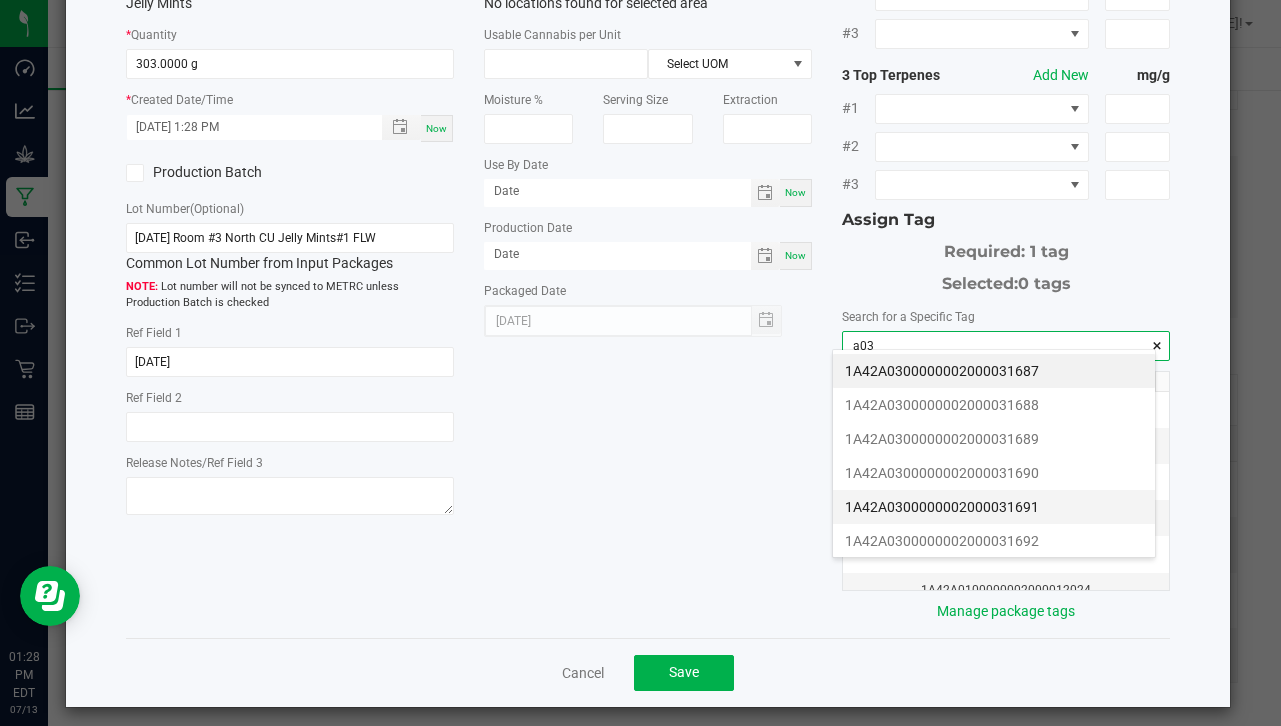 click on "1A42A0300000002000031691" at bounding box center (994, 507) 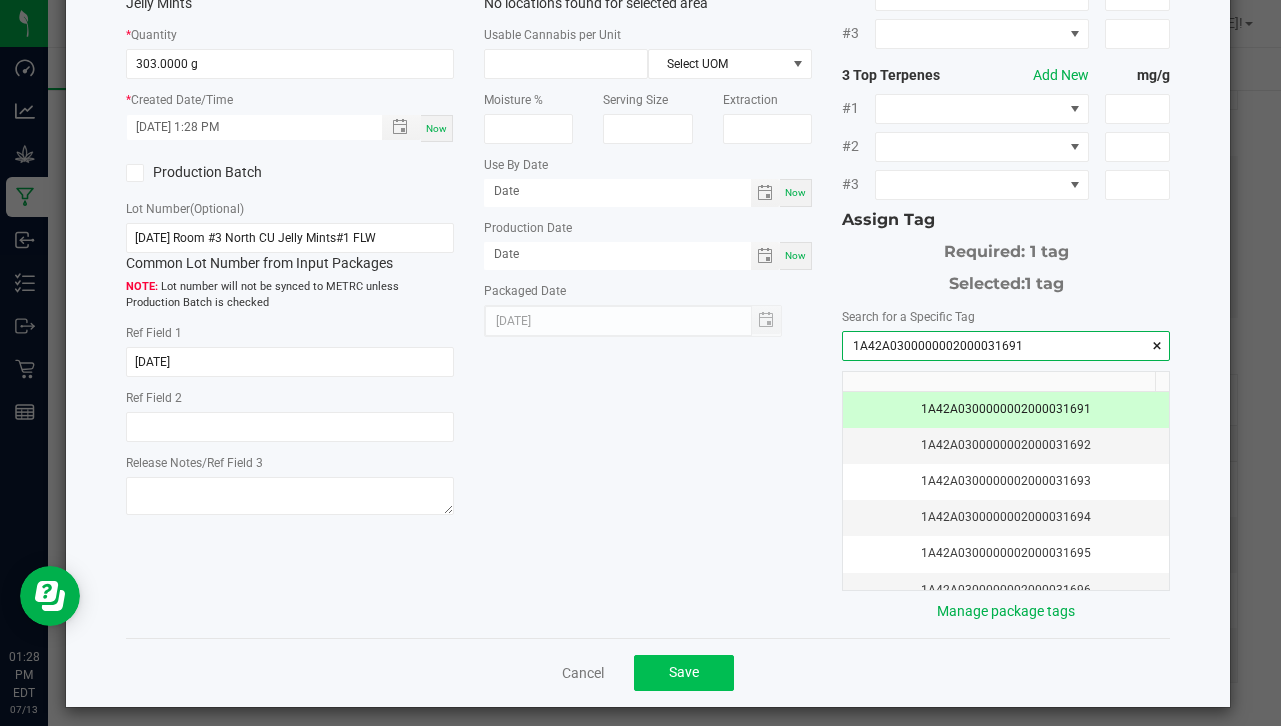 type on "1A42A0300000002000031691" 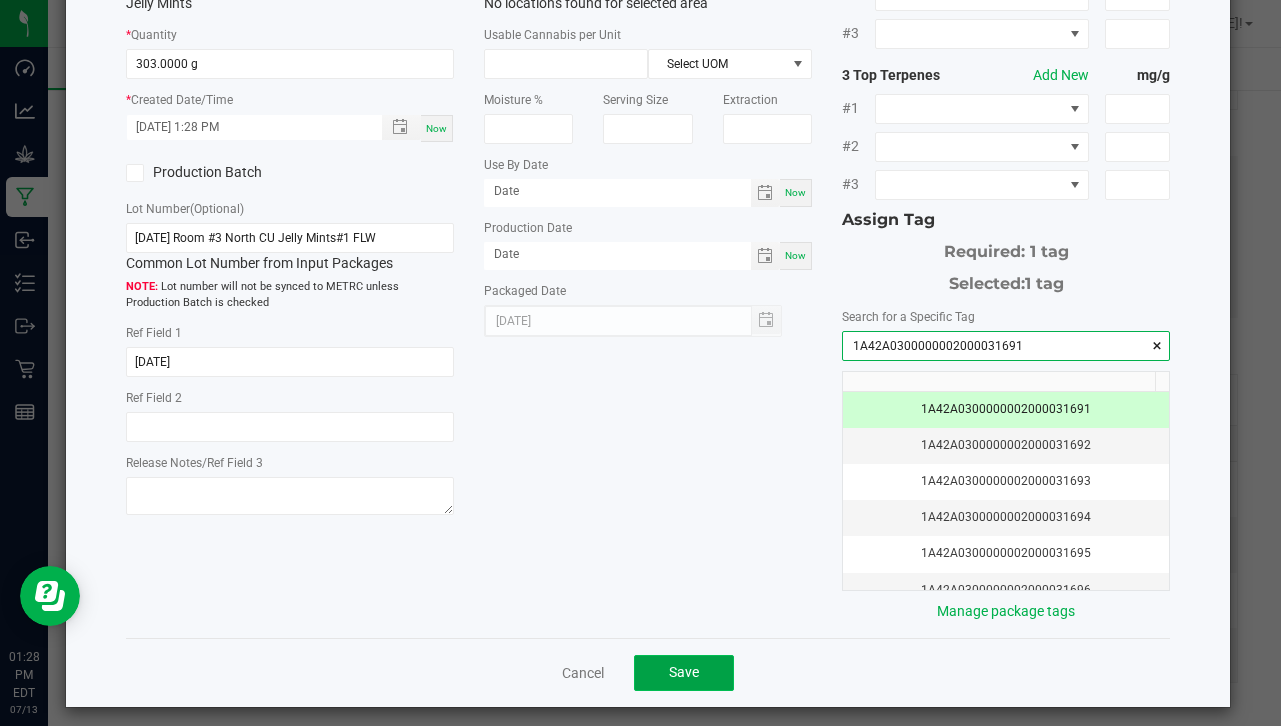 click on "Save" 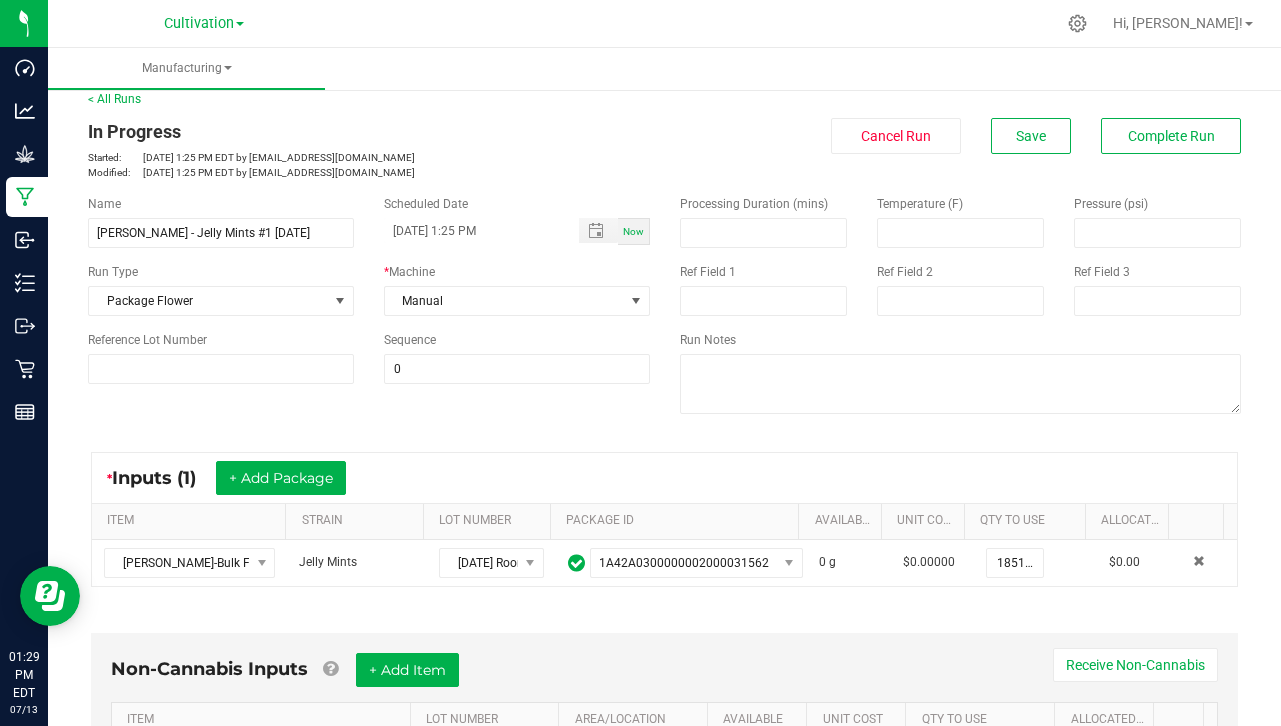 scroll, scrollTop: 0, scrollLeft: 0, axis: both 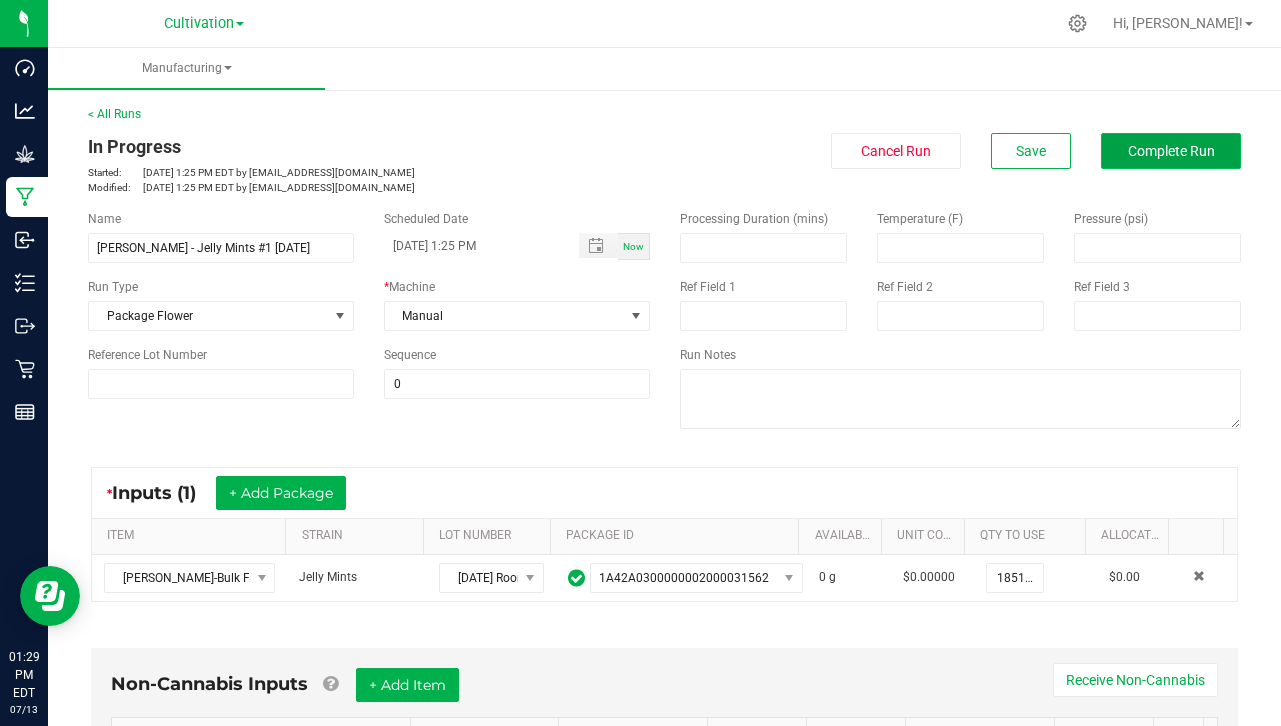 click on "Complete Run" at bounding box center [1171, 151] 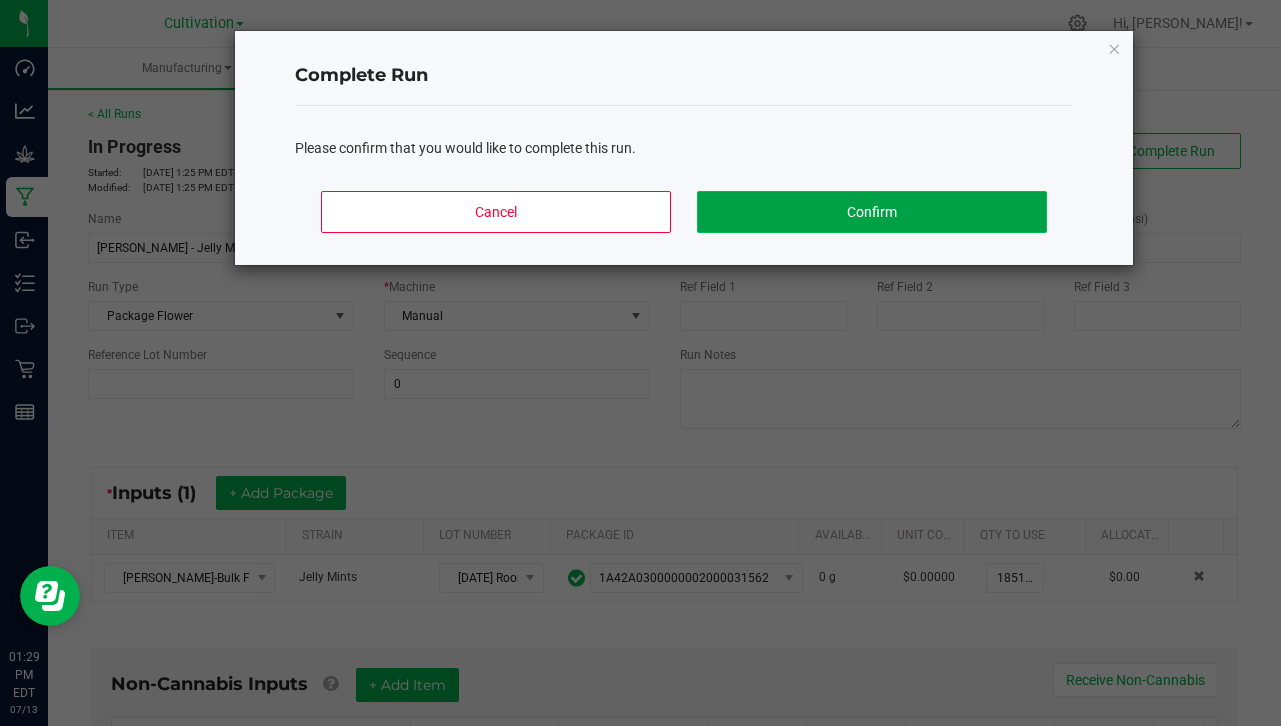 click on "Confirm" 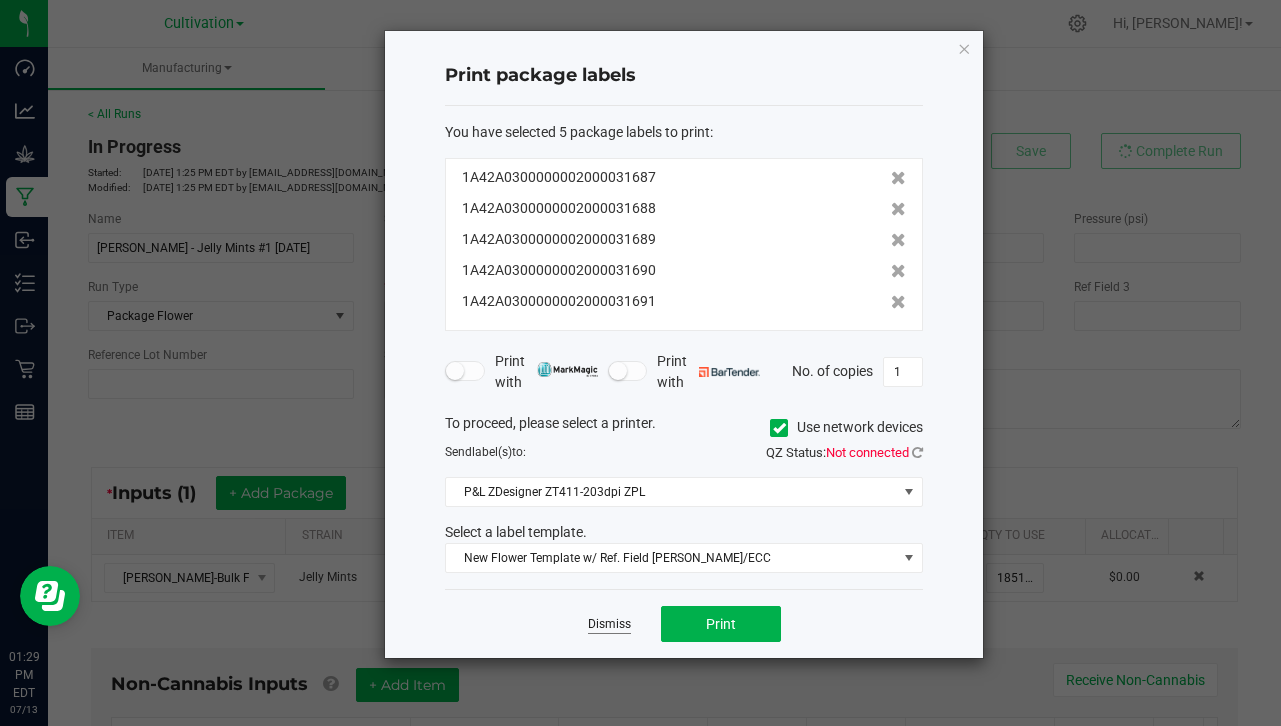 click on "Dismiss" 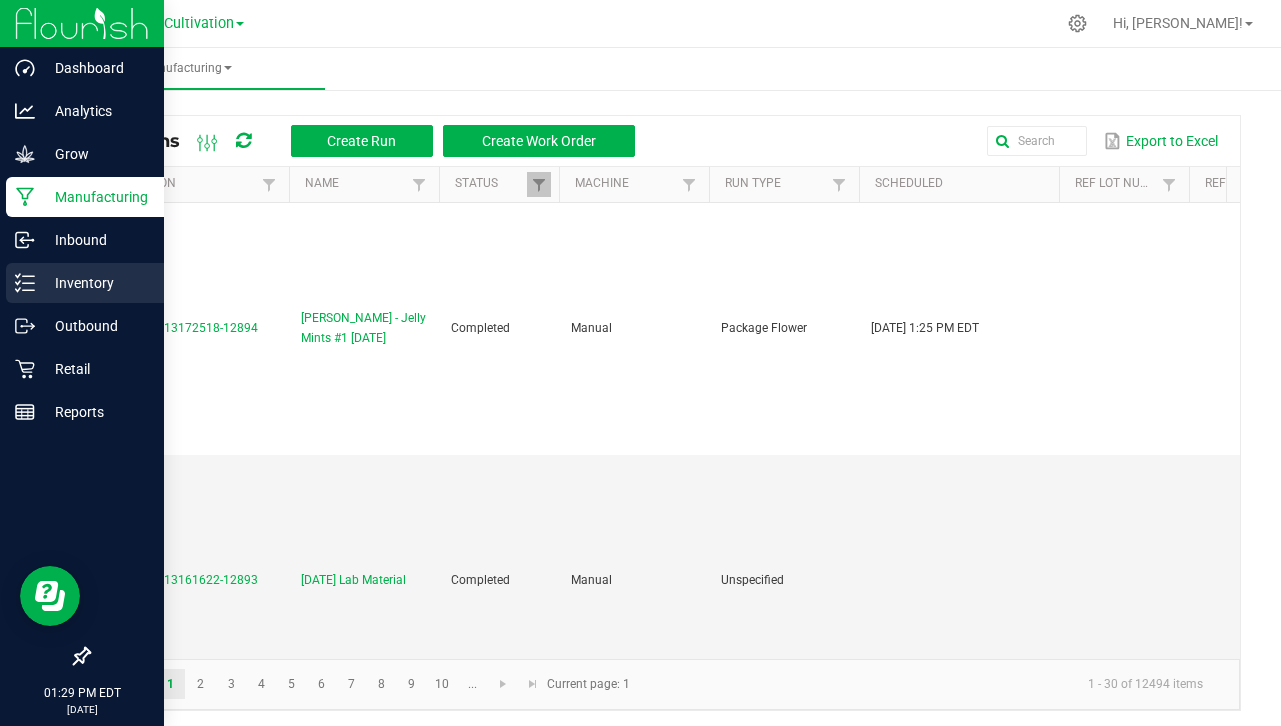click 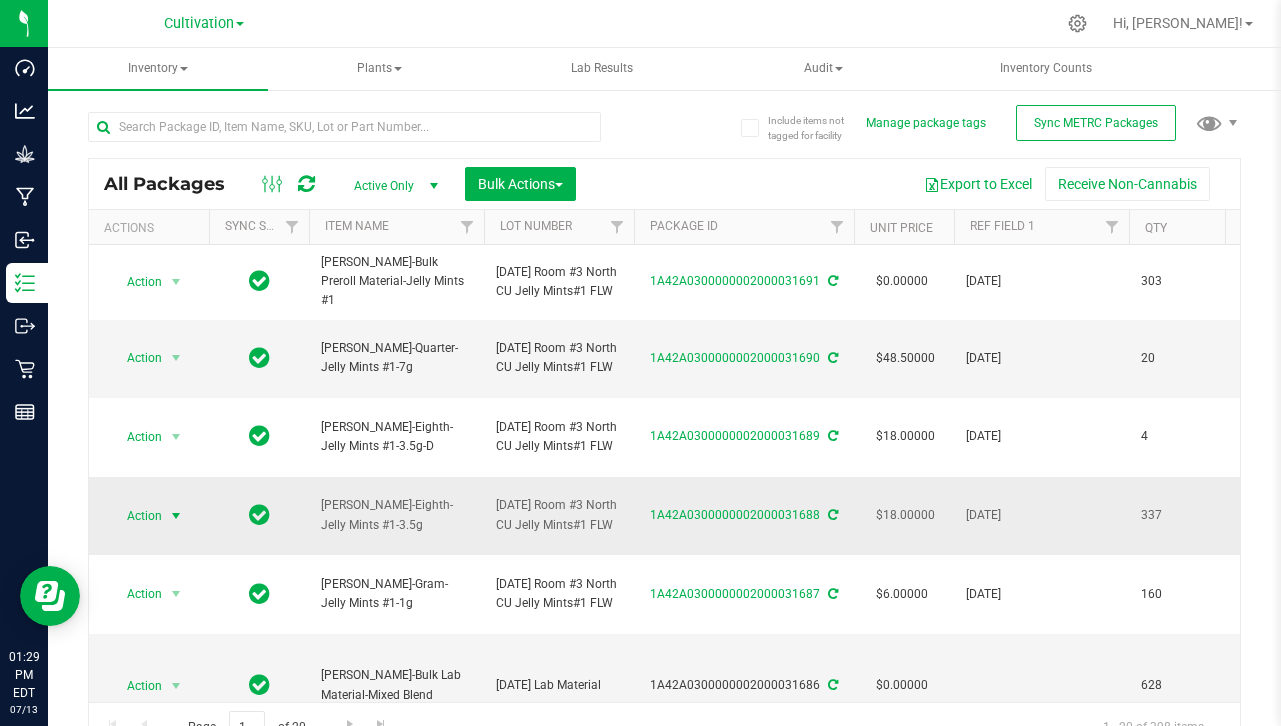 click at bounding box center (176, 516) 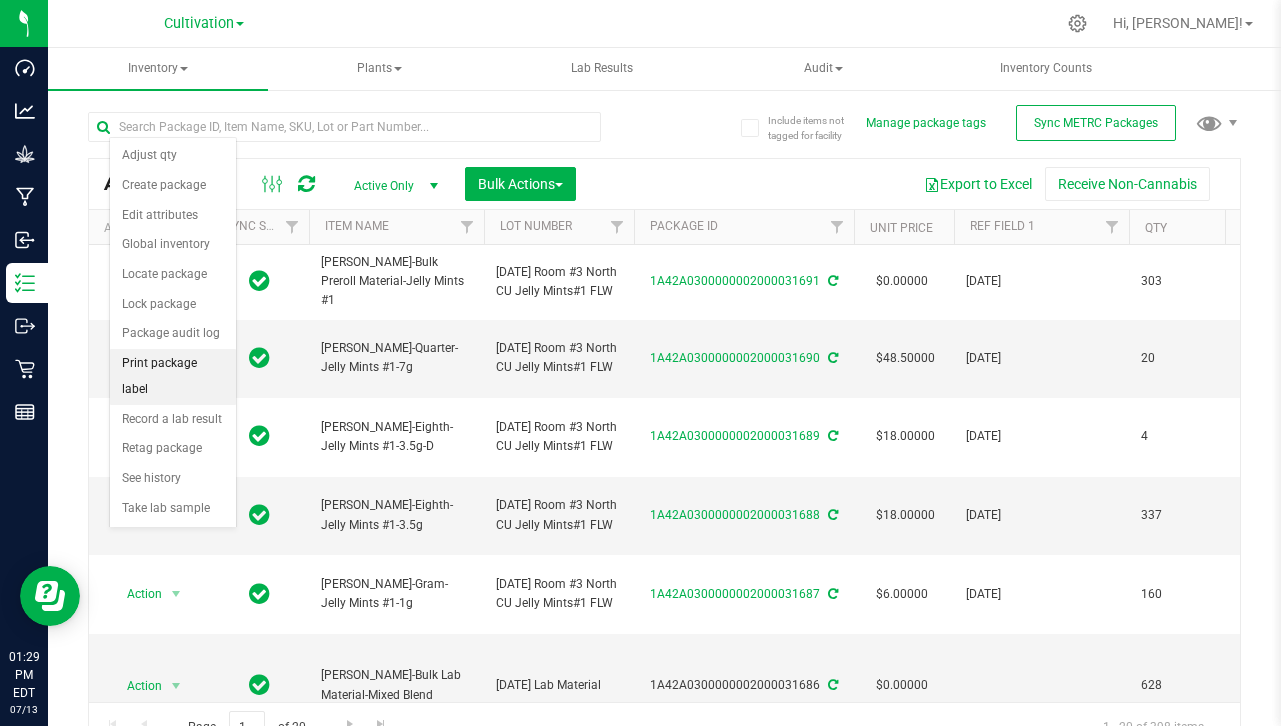 click on "Print package label" at bounding box center (173, 376) 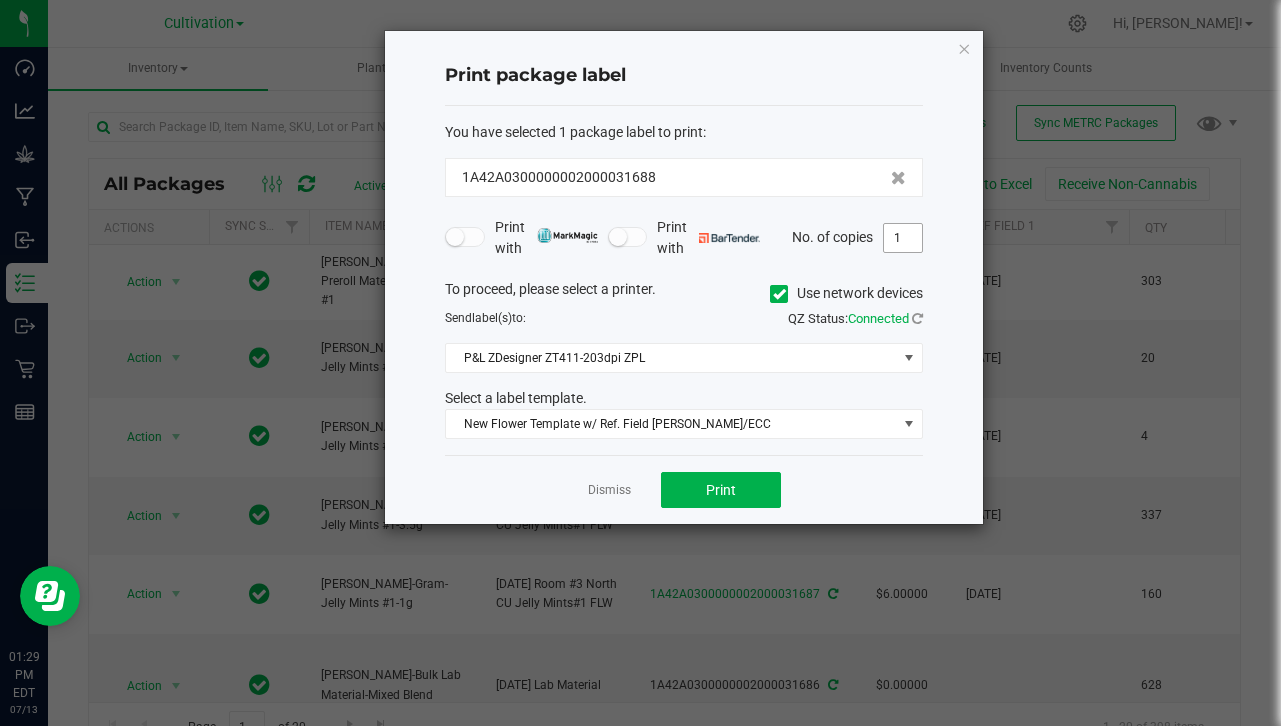 click on "1" at bounding box center (903, 238) 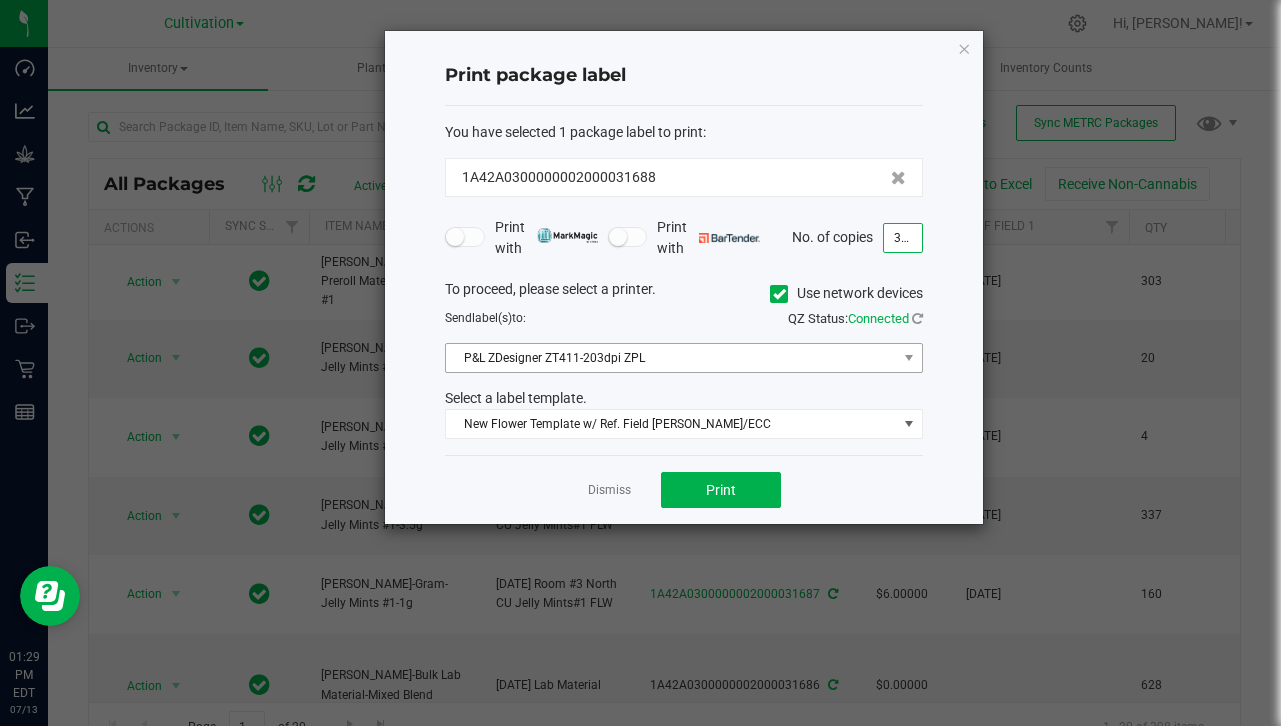 type on "338" 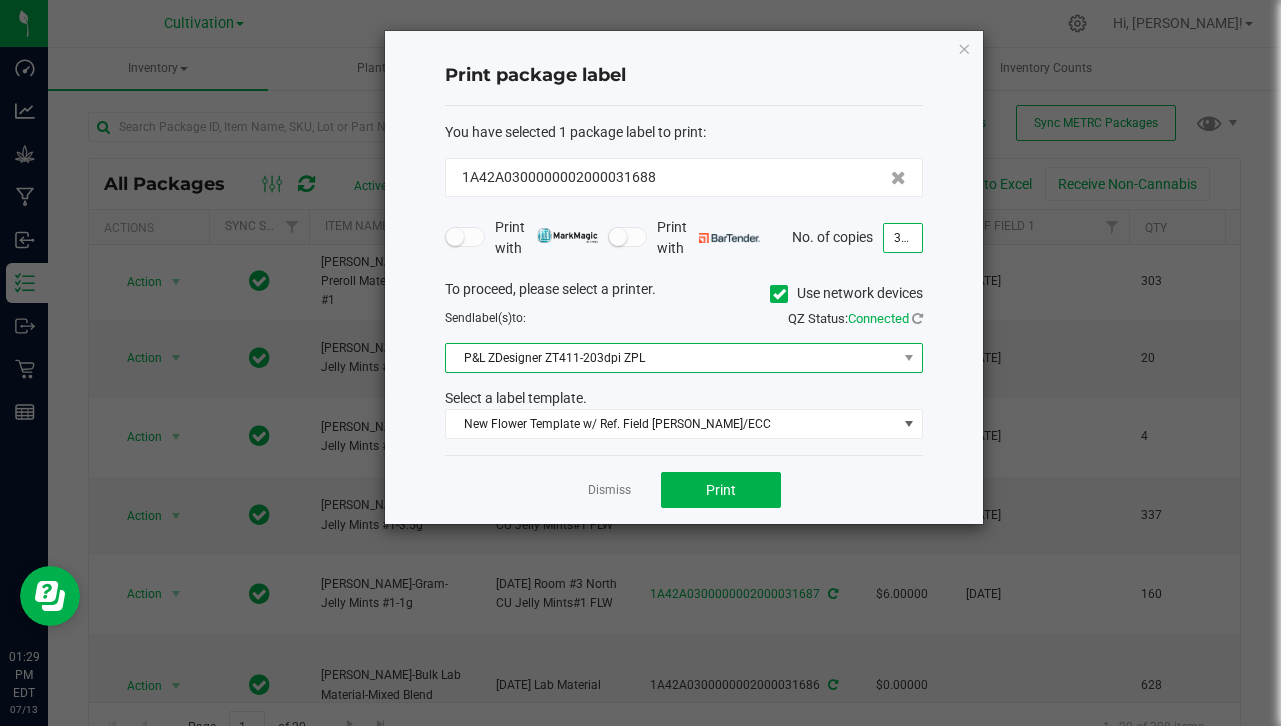 click on "P&L ZDesigner ZT411-203dpi ZPL" at bounding box center (671, 358) 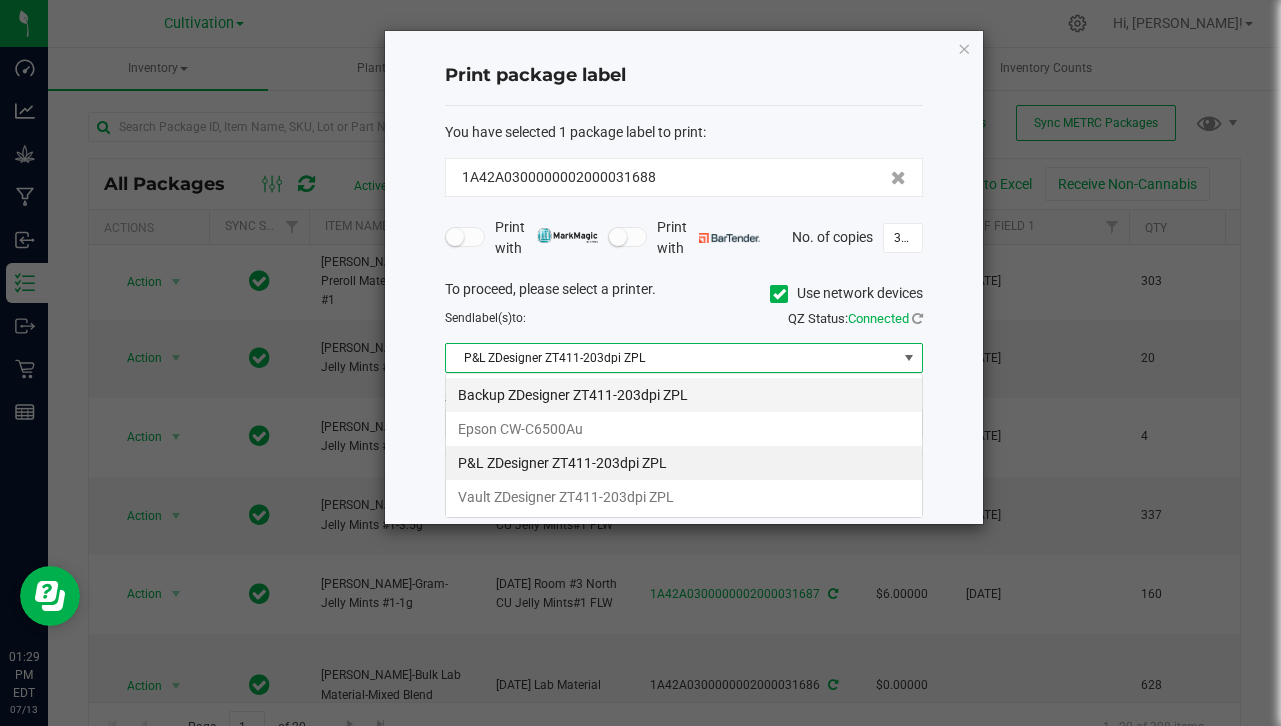 scroll, scrollTop: 99970, scrollLeft: 99522, axis: both 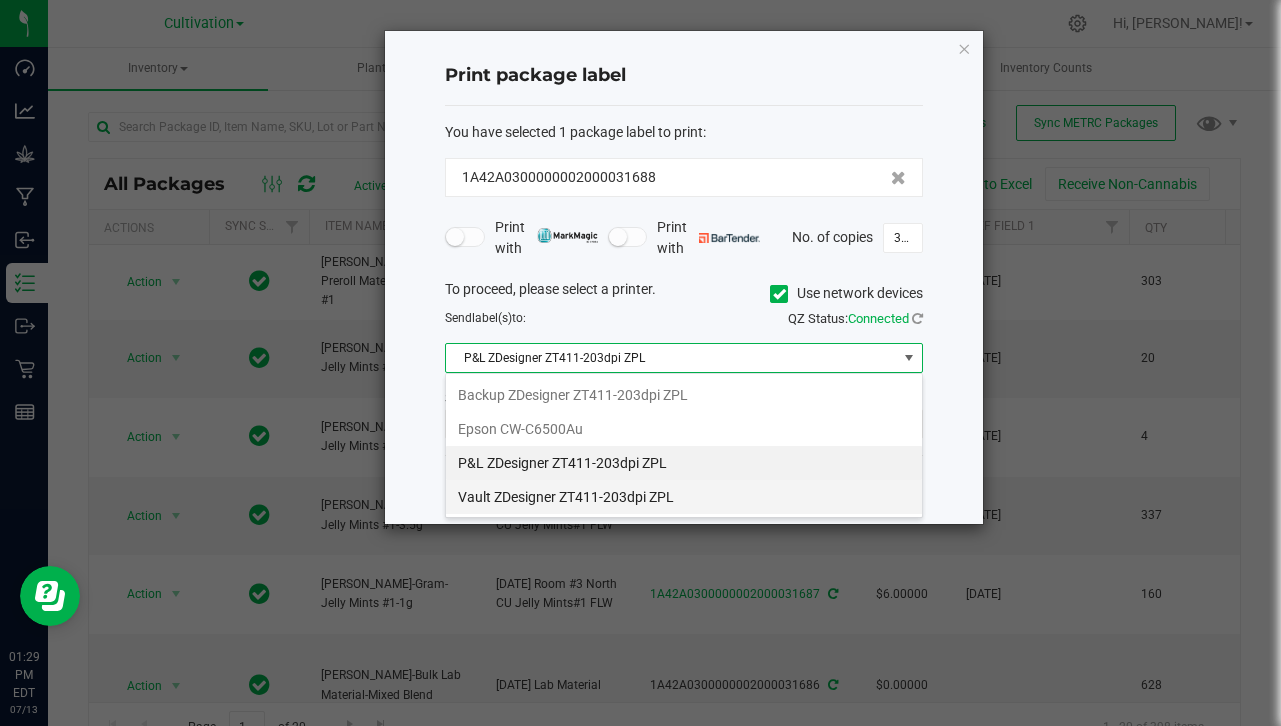 click on "Vault ZDesigner ZT411-203dpi ZPL" at bounding box center [684, 497] 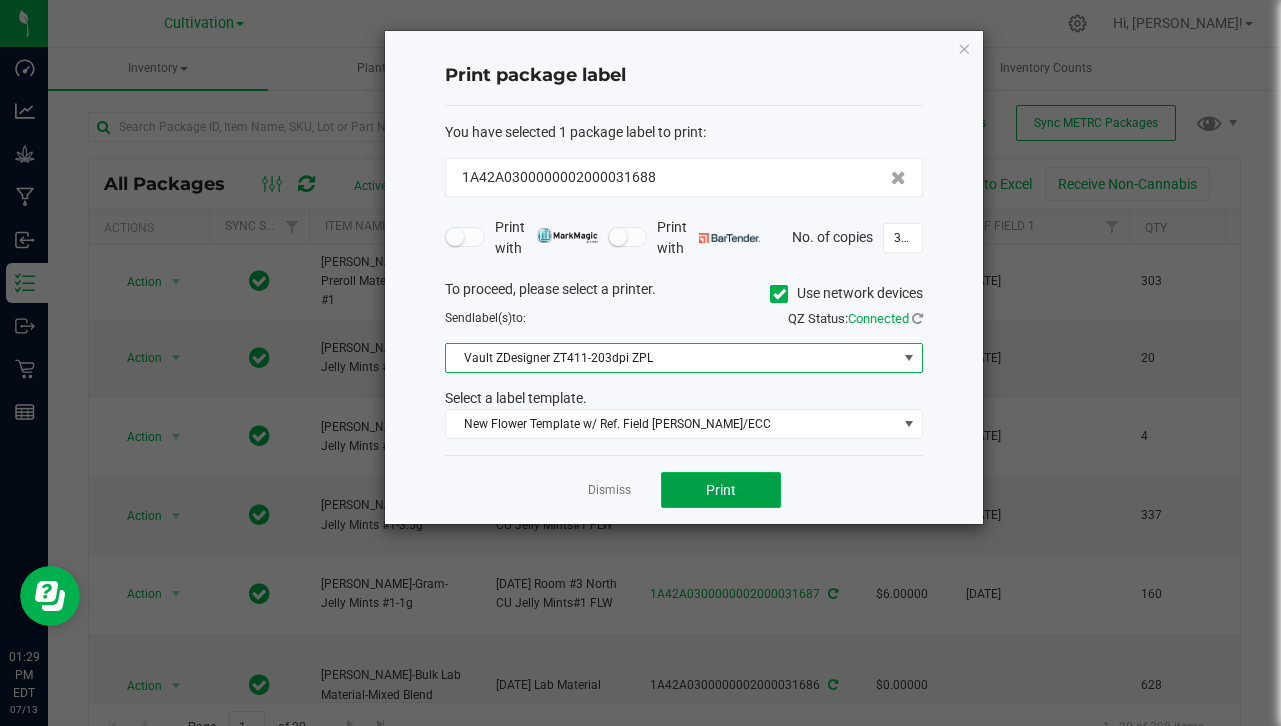 click on "Print" 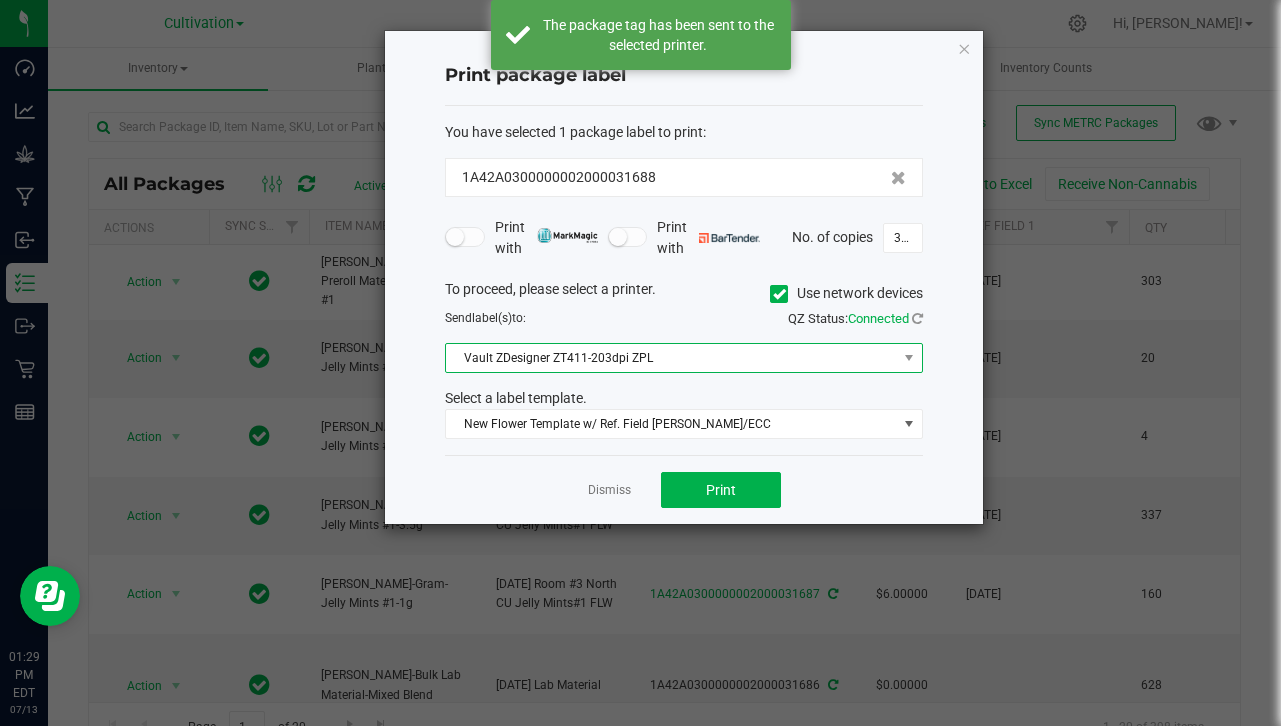 click on "Vault ZDesigner ZT411-203dpi ZPL" at bounding box center (671, 358) 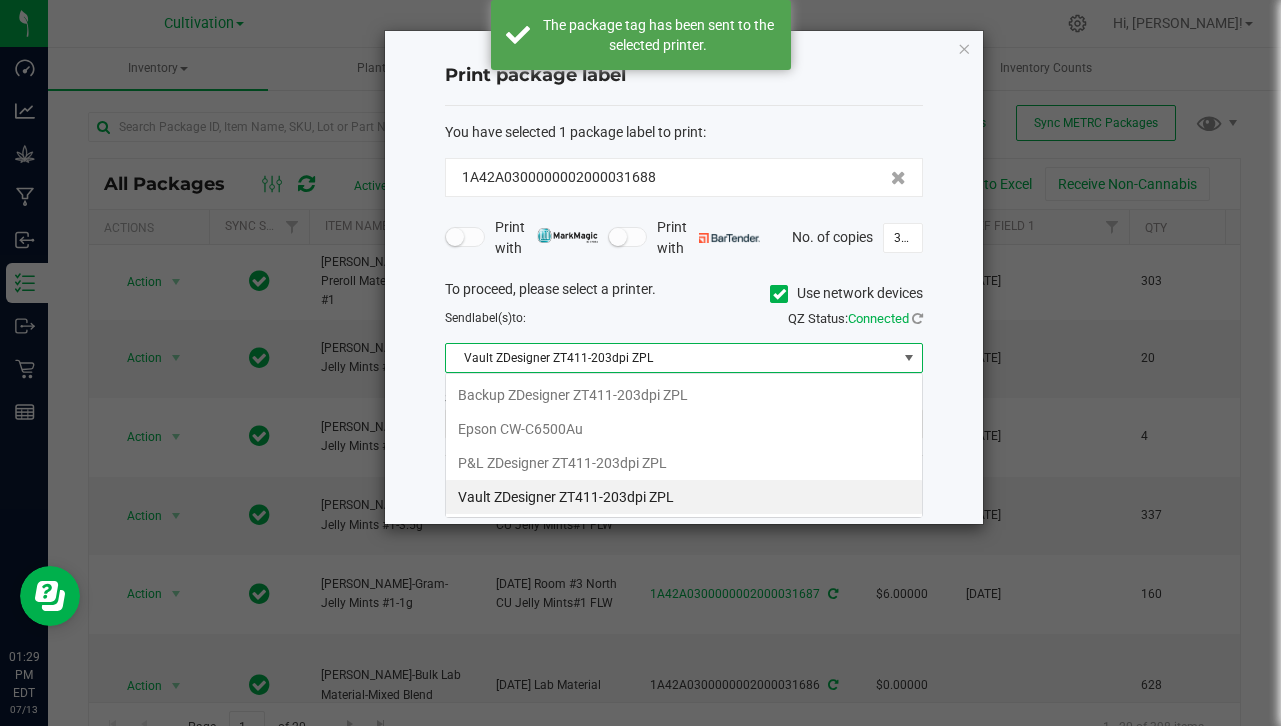 scroll, scrollTop: 99970, scrollLeft: 99522, axis: both 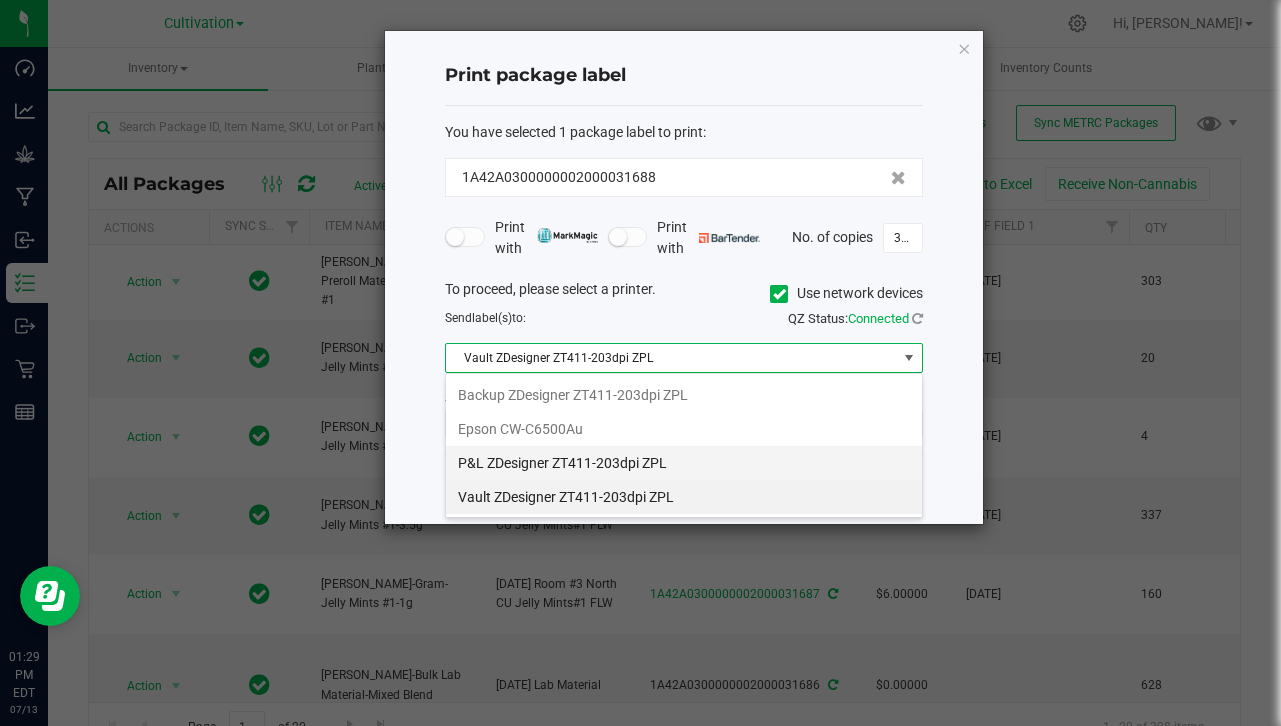 click on "P&L ZDesigner ZT411-203dpi ZPL" at bounding box center [684, 463] 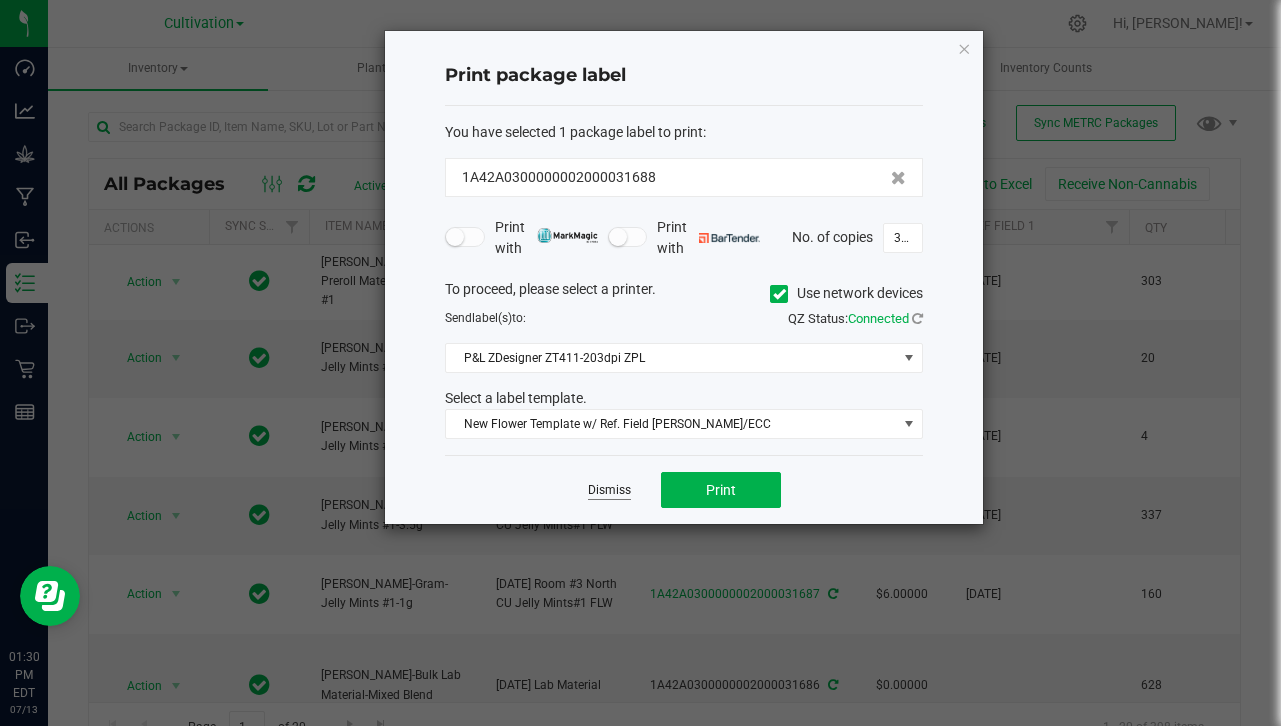 click on "Dismiss" 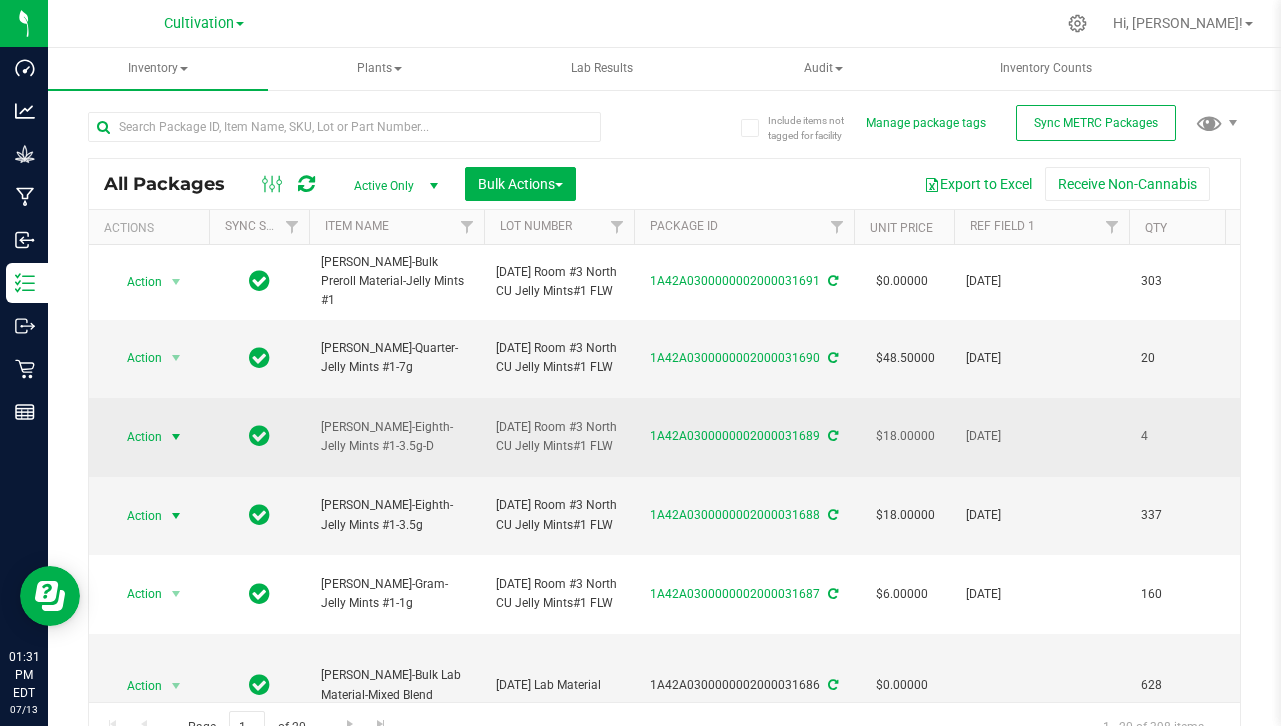 click at bounding box center [176, 437] 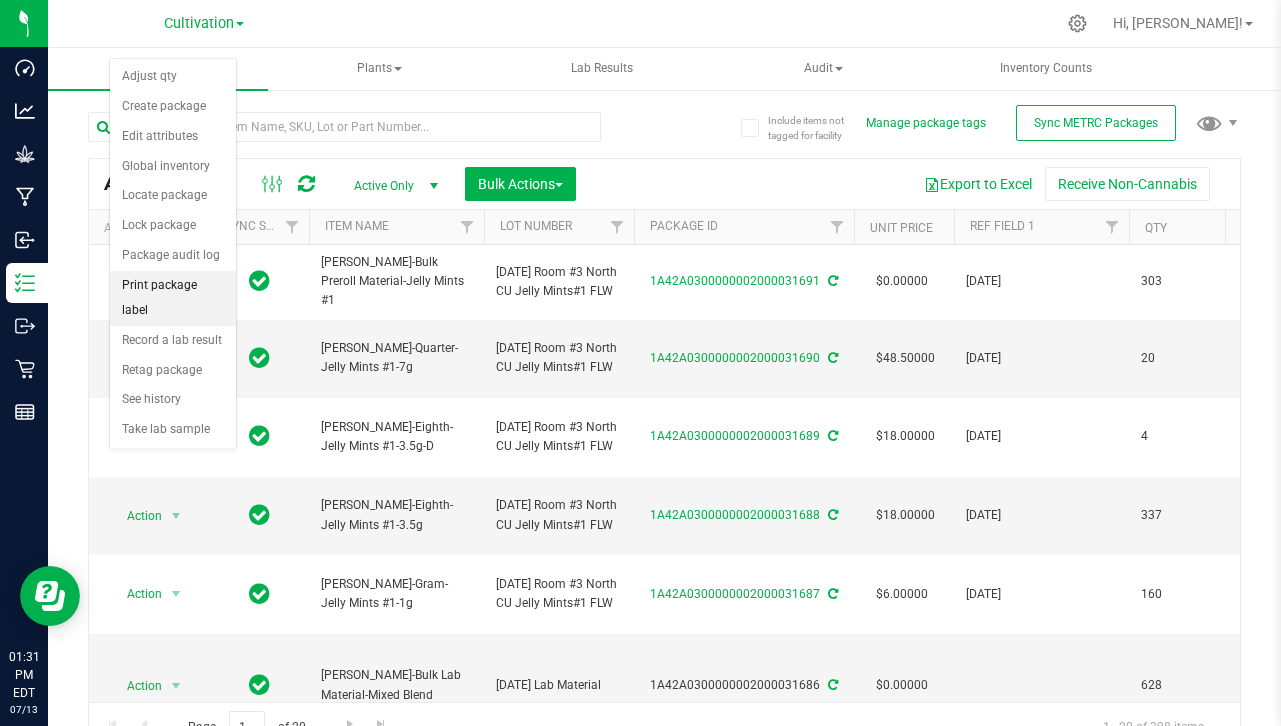 click on "Print package label" at bounding box center [173, 298] 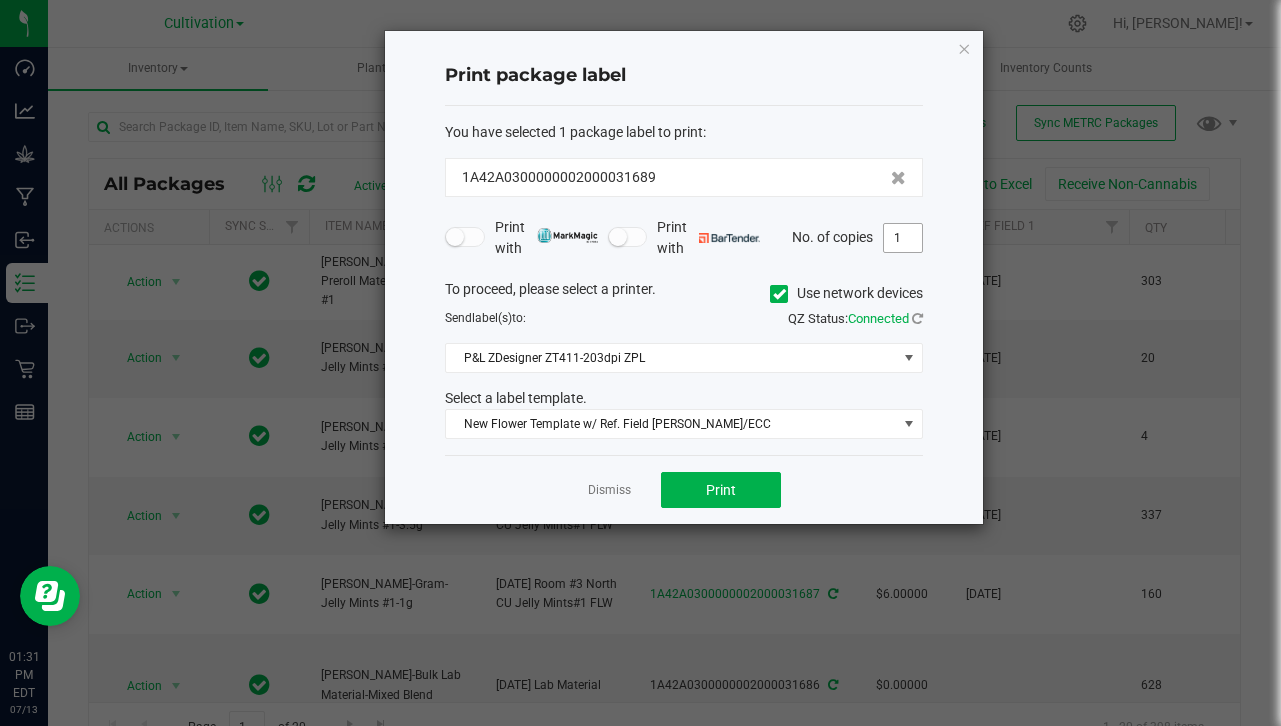 click on "1" at bounding box center (903, 238) 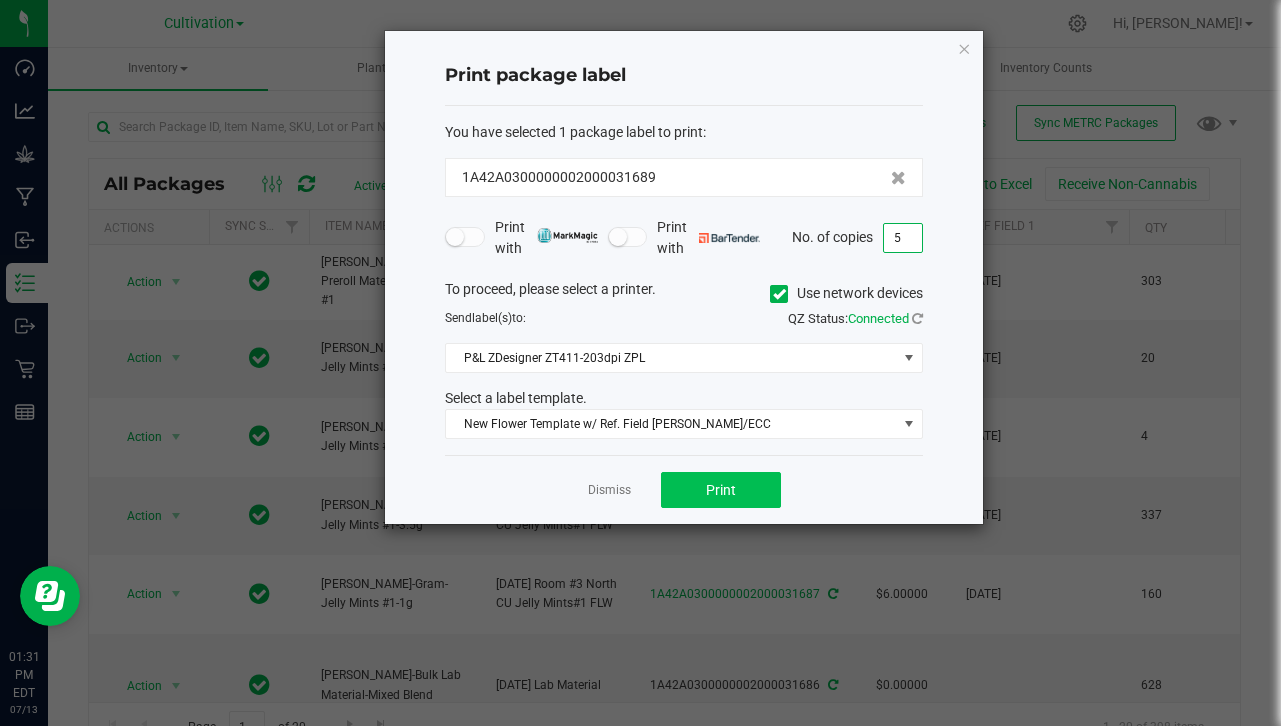 type on "5" 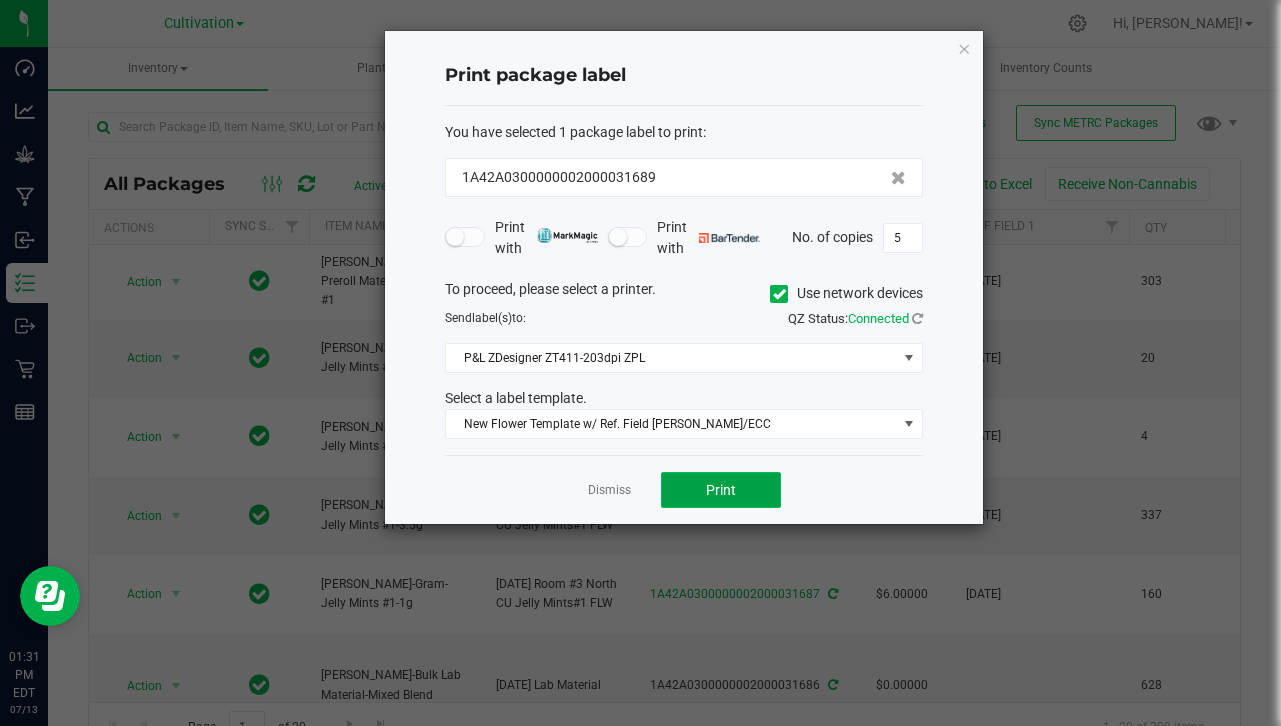 click on "Print" 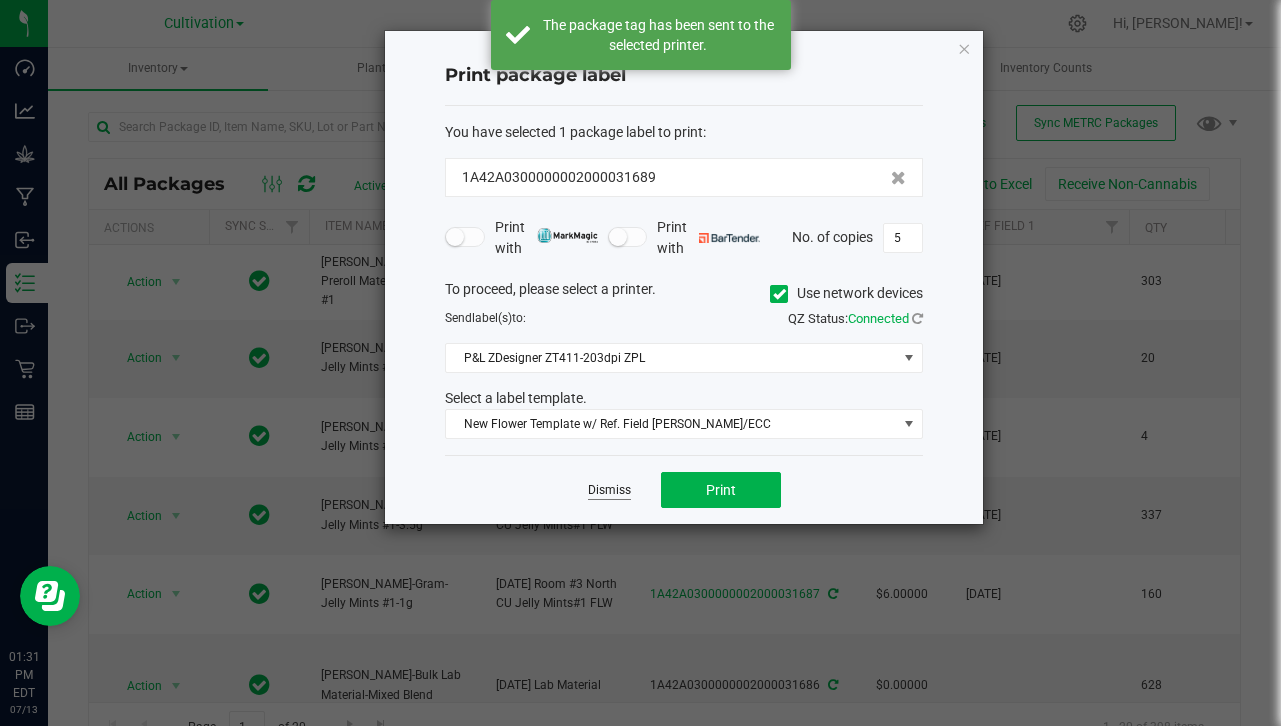 click on "Dismiss" 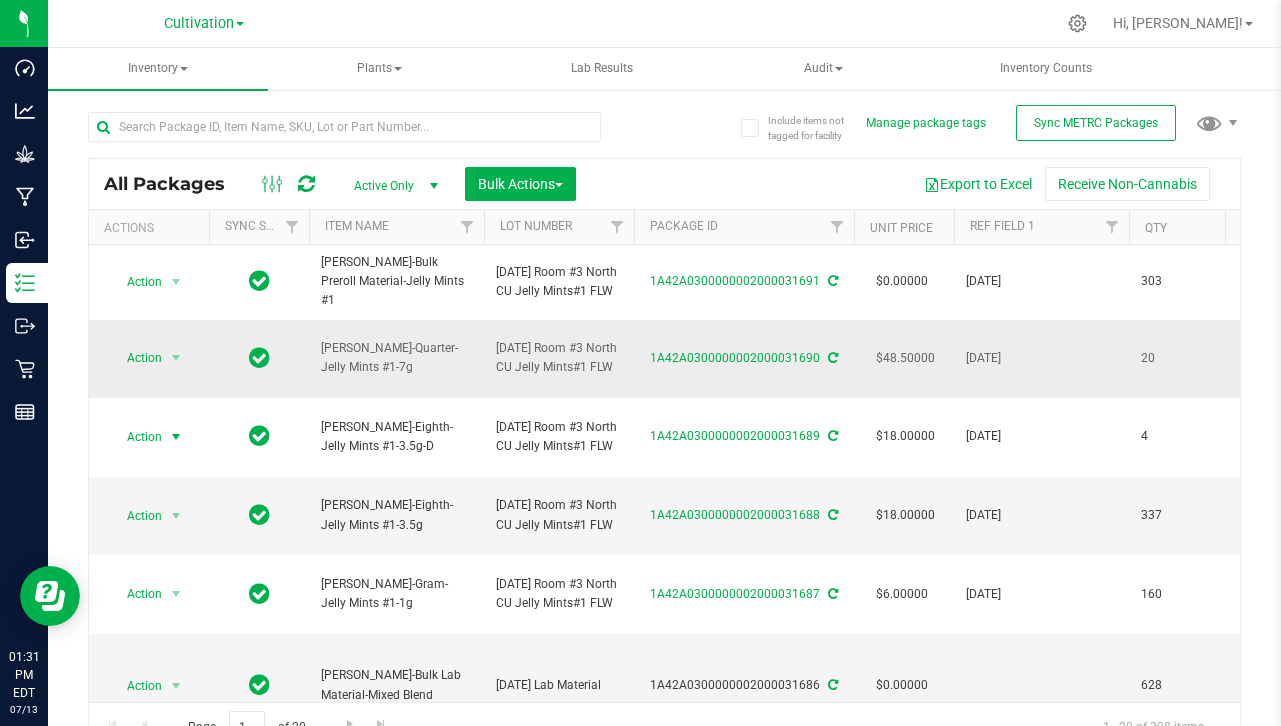 click on "Action Action Adjust qty Create package Edit attributes Global inventory Locate package Lock package Package audit log Print package label Record a lab result Retag package See history Take lab sample" at bounding box center [149, 358] 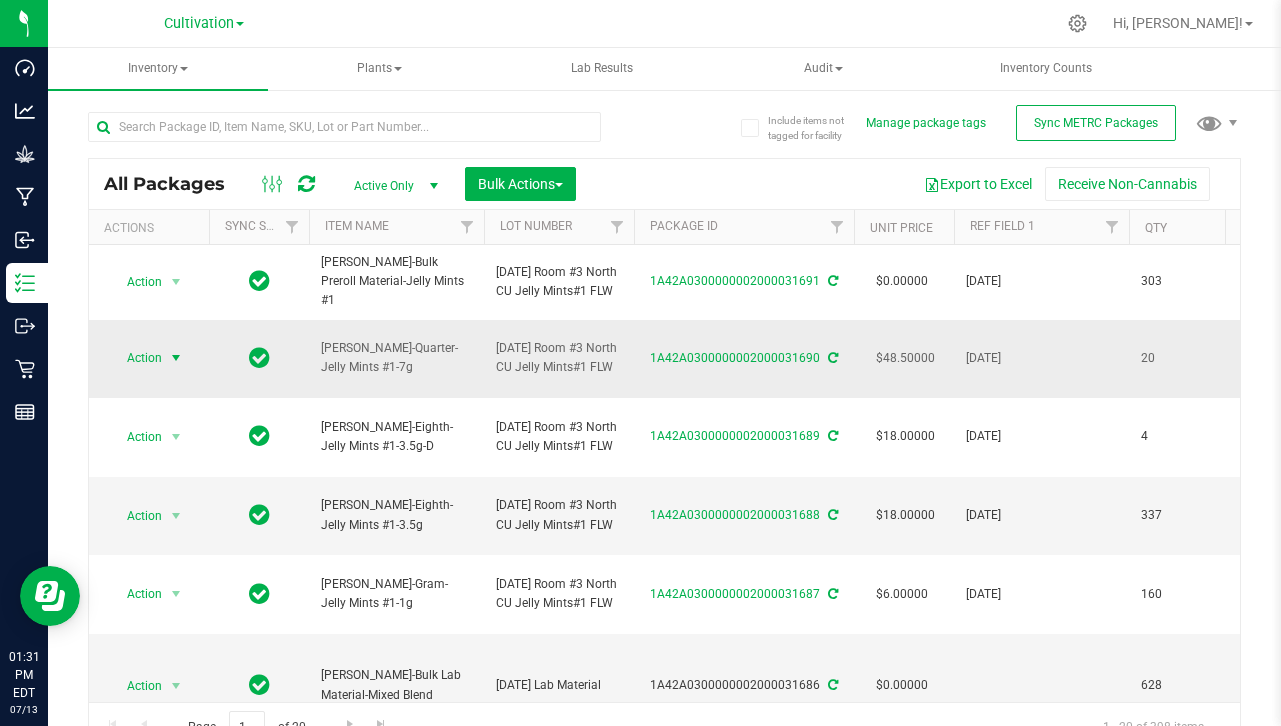 click at bounding box center (176, 358) 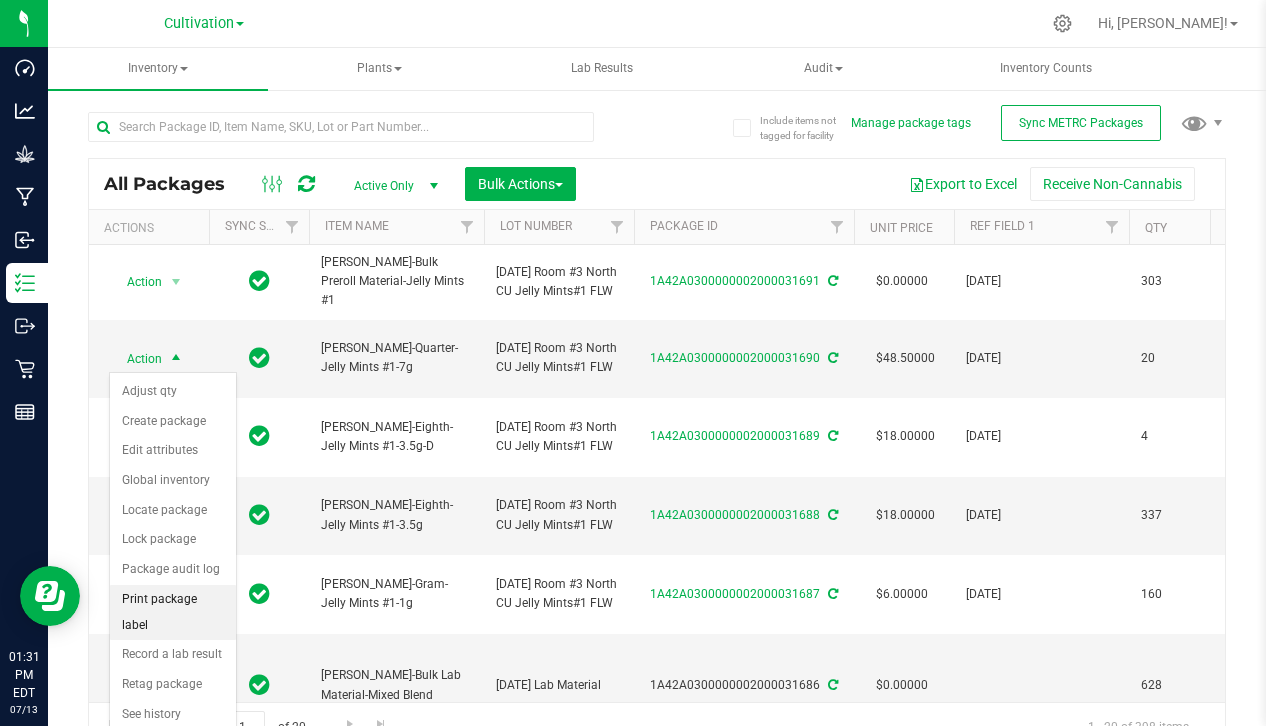 click on "Print package label" at bounding box center (173, 612) 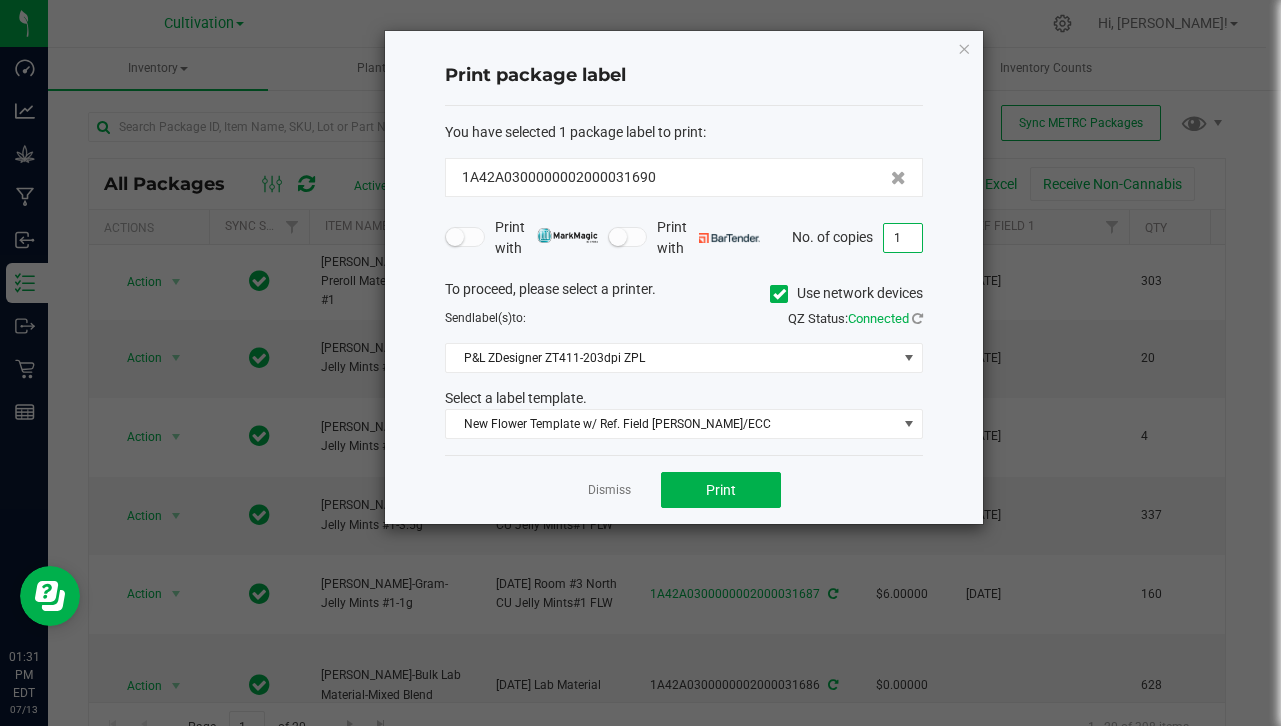 click on "1" at bounding box center [903, 238] 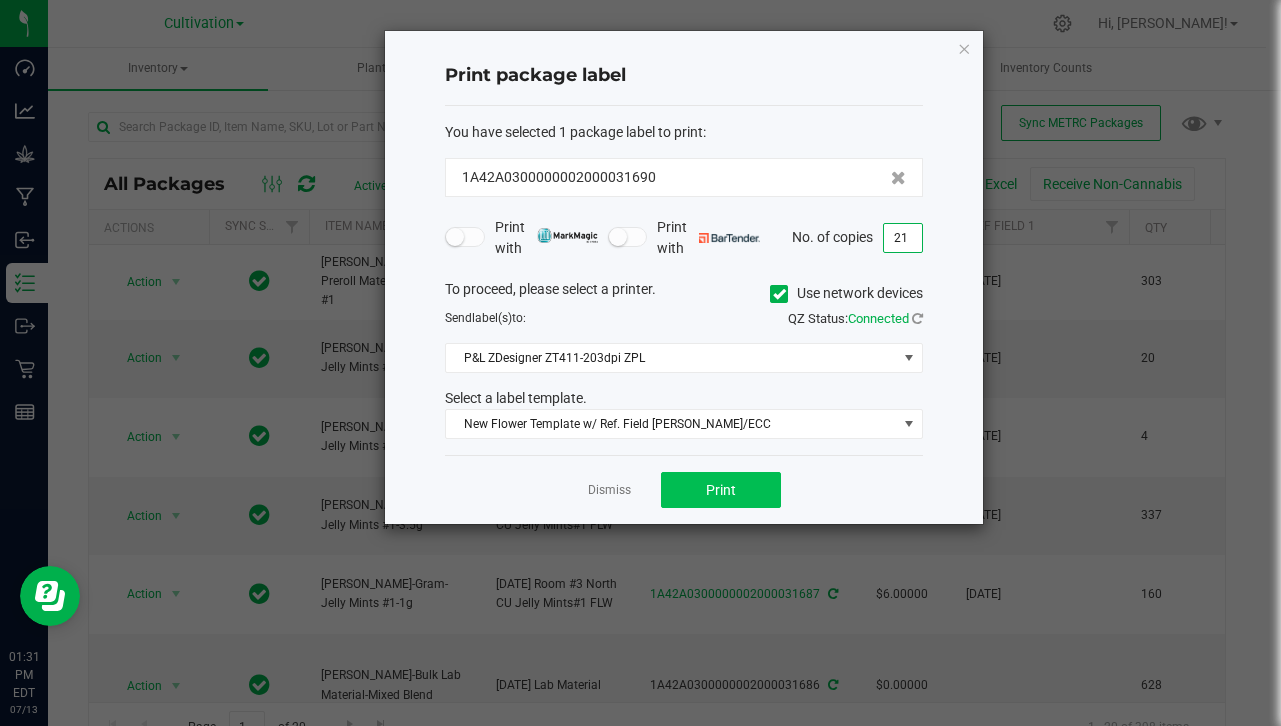 type on "21" 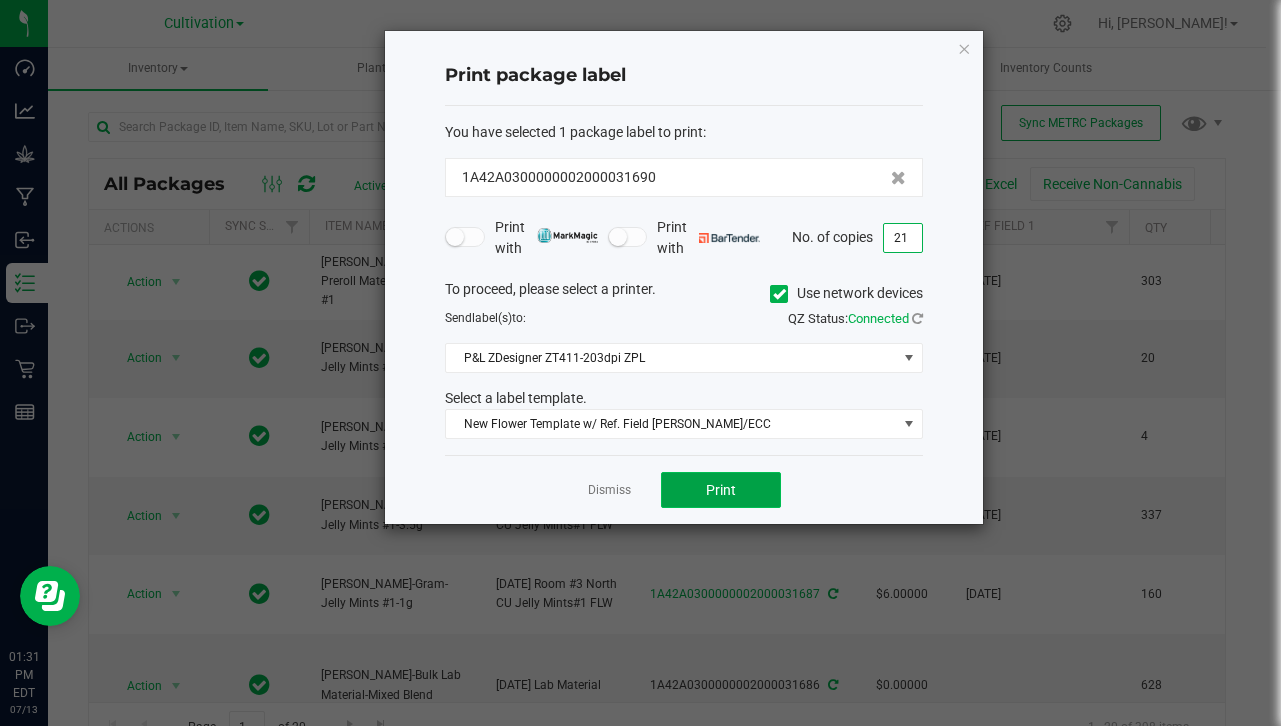 click on "Print" 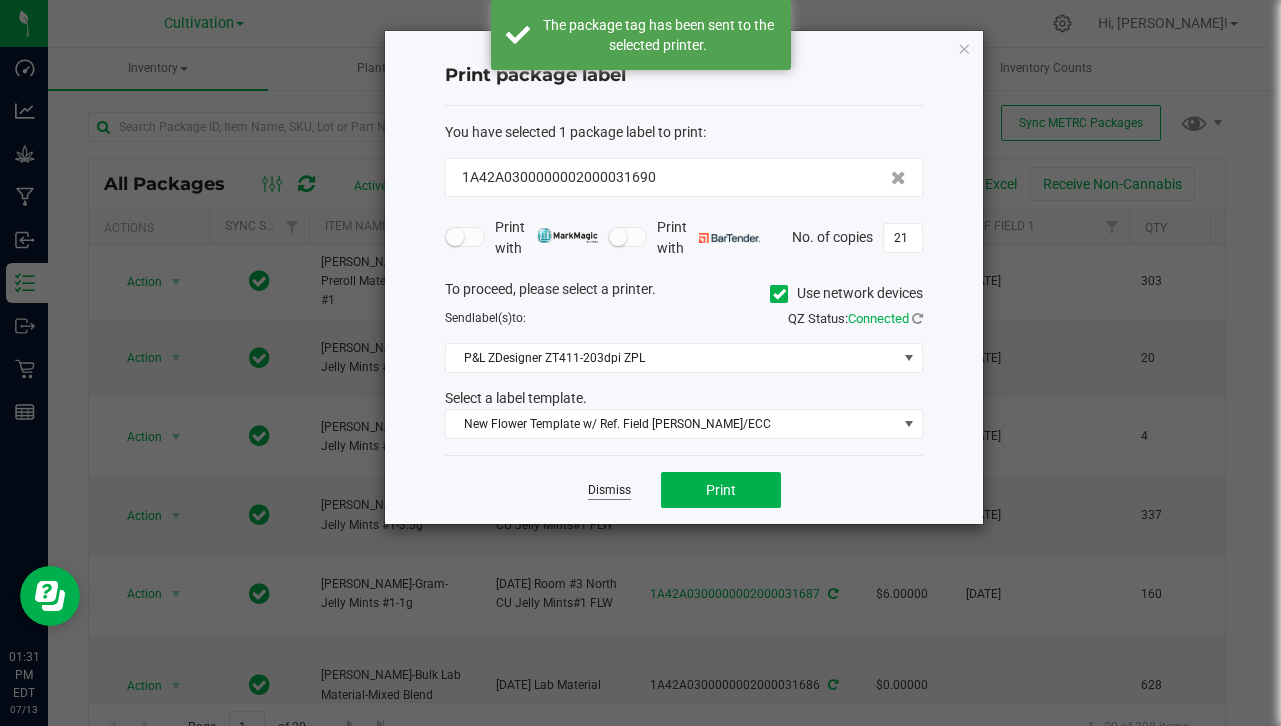 click on "Dismiss" 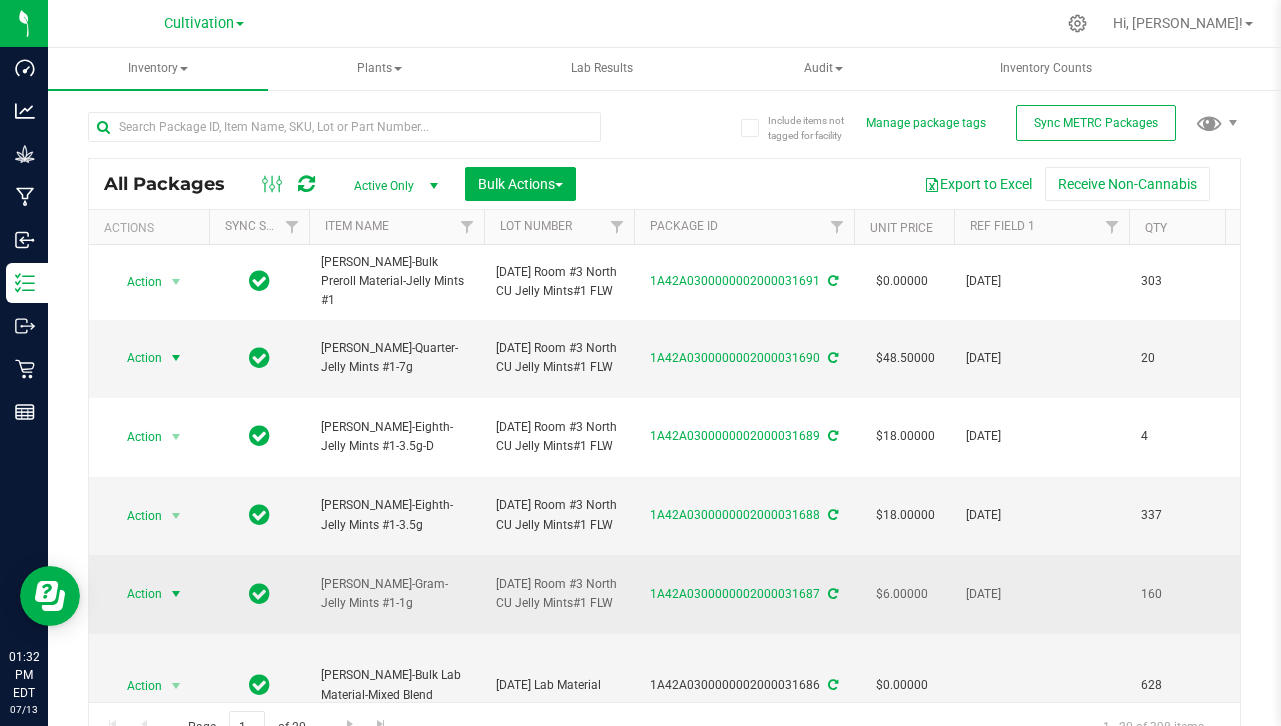 click at bounding box center (176, 594) 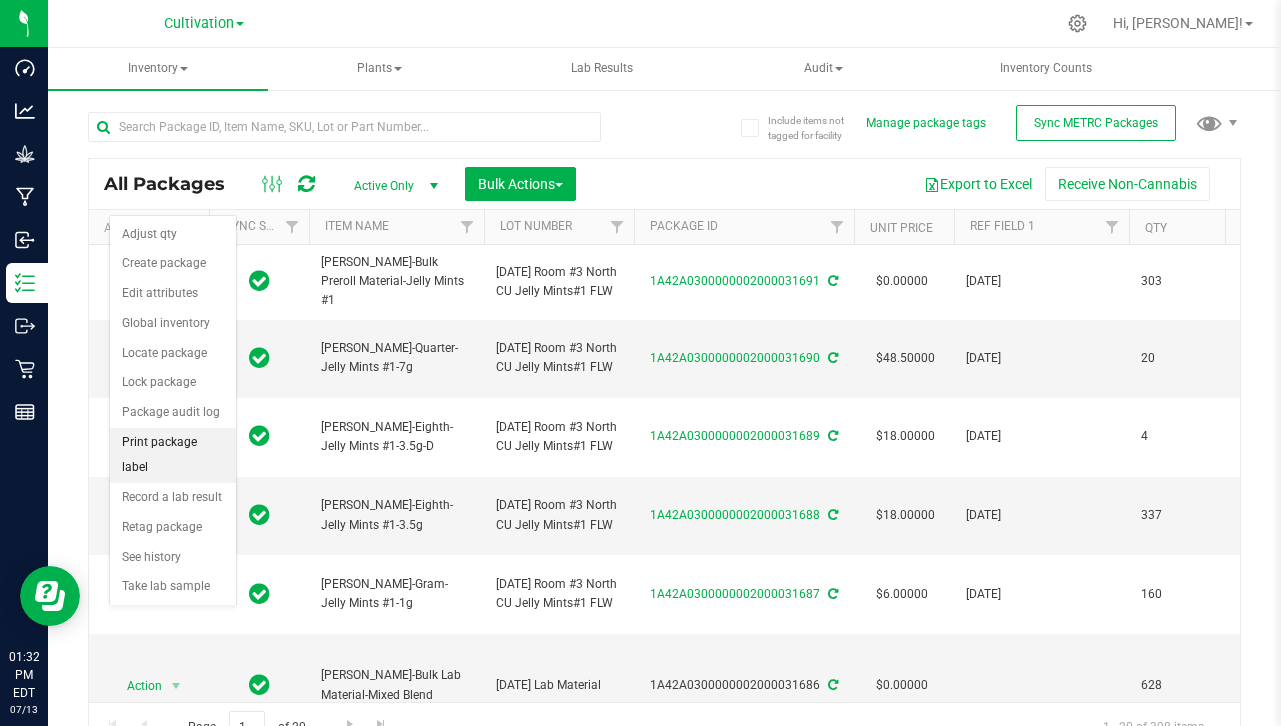 click on "Print package label" at bounding box center (173, 455) 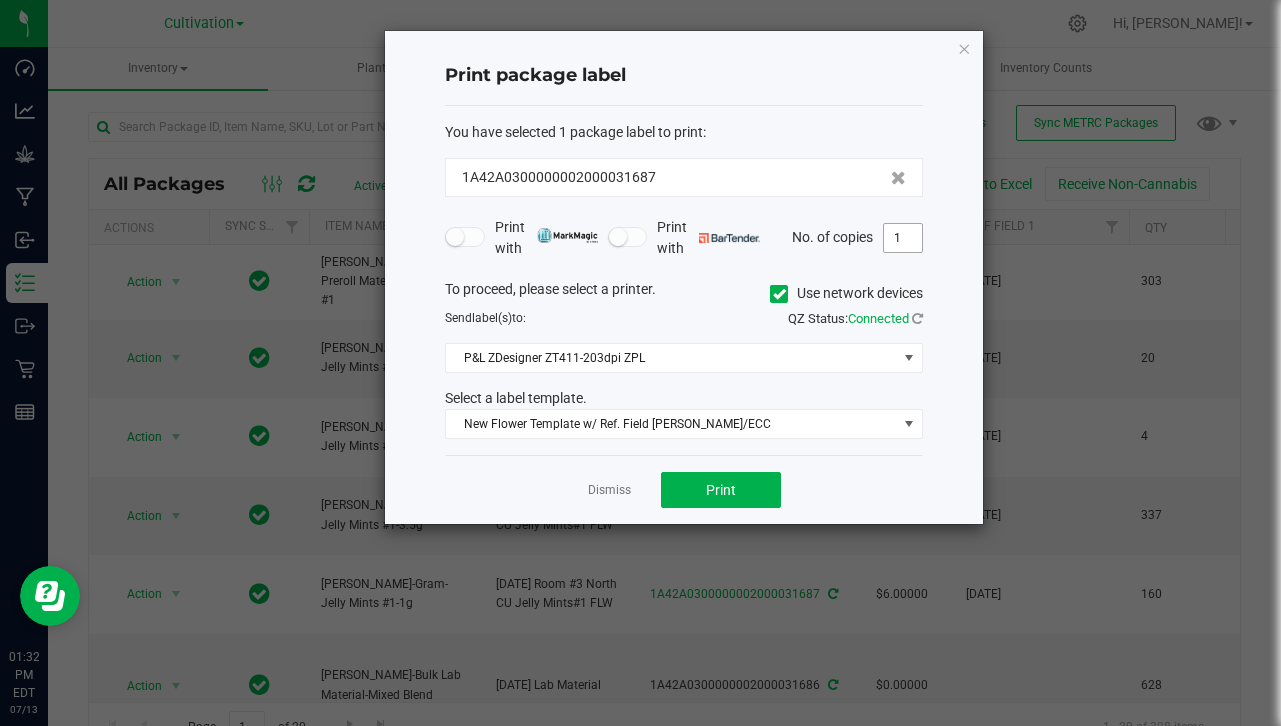 click on "1" at bounding box center [903, 238] 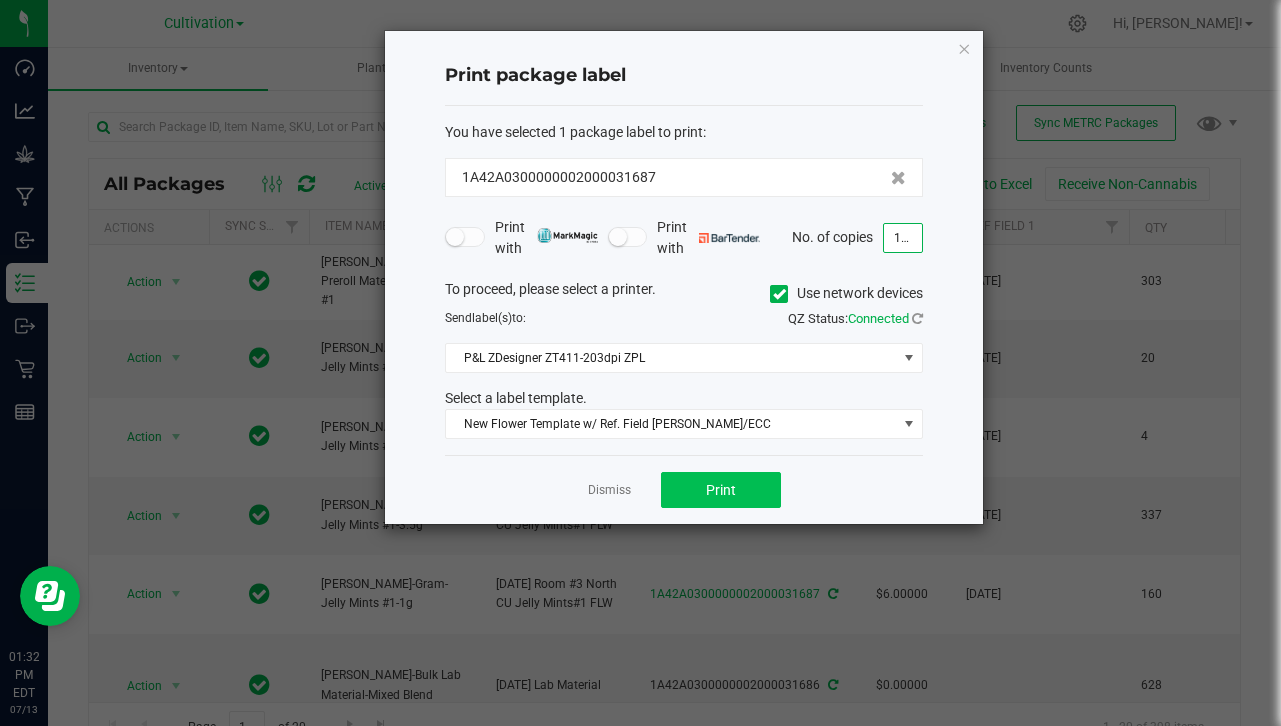 type on "161" 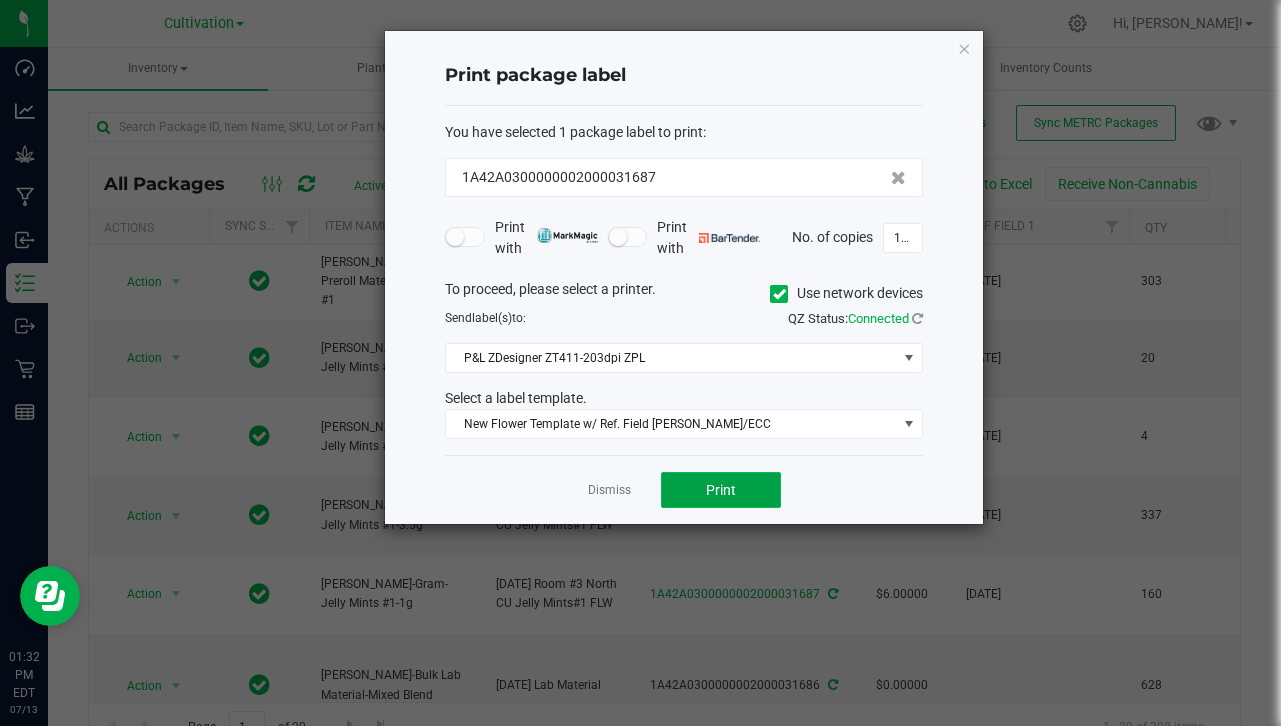 click on "Print" 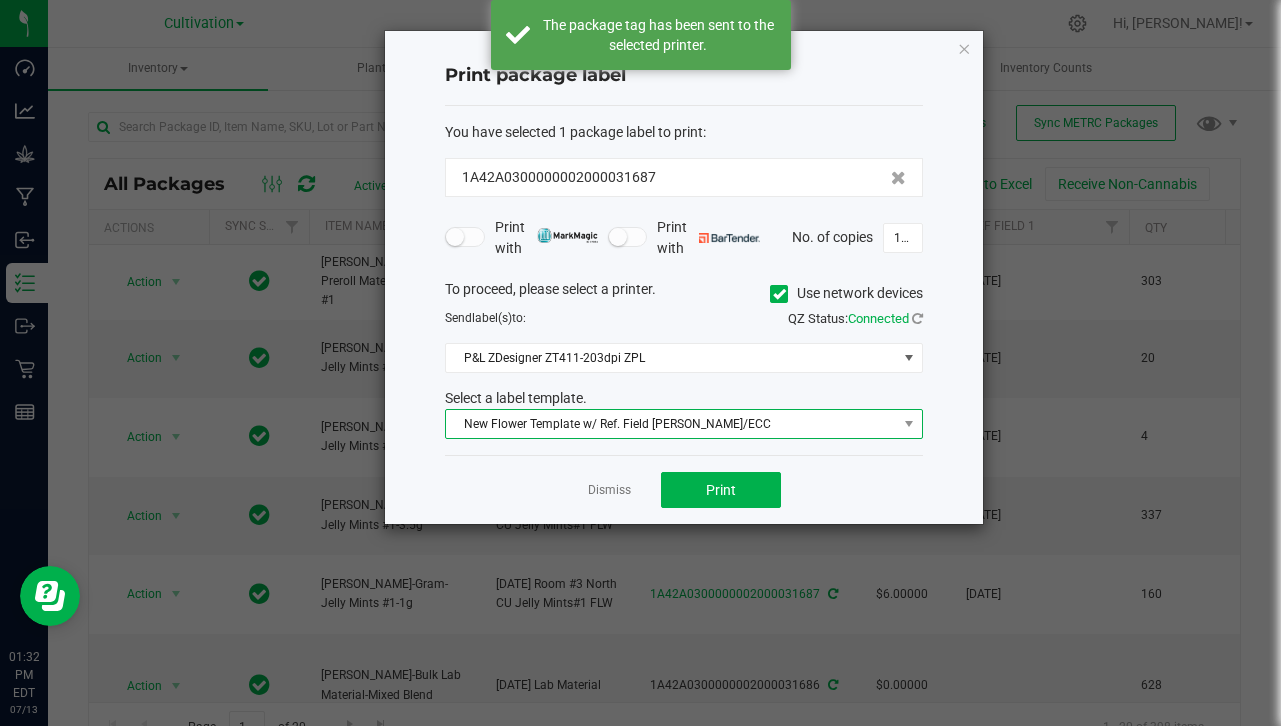click on "New Flower Template w/ Ref. Field [PERSON_NAME]/ECC" at bounding box center (671, 424) 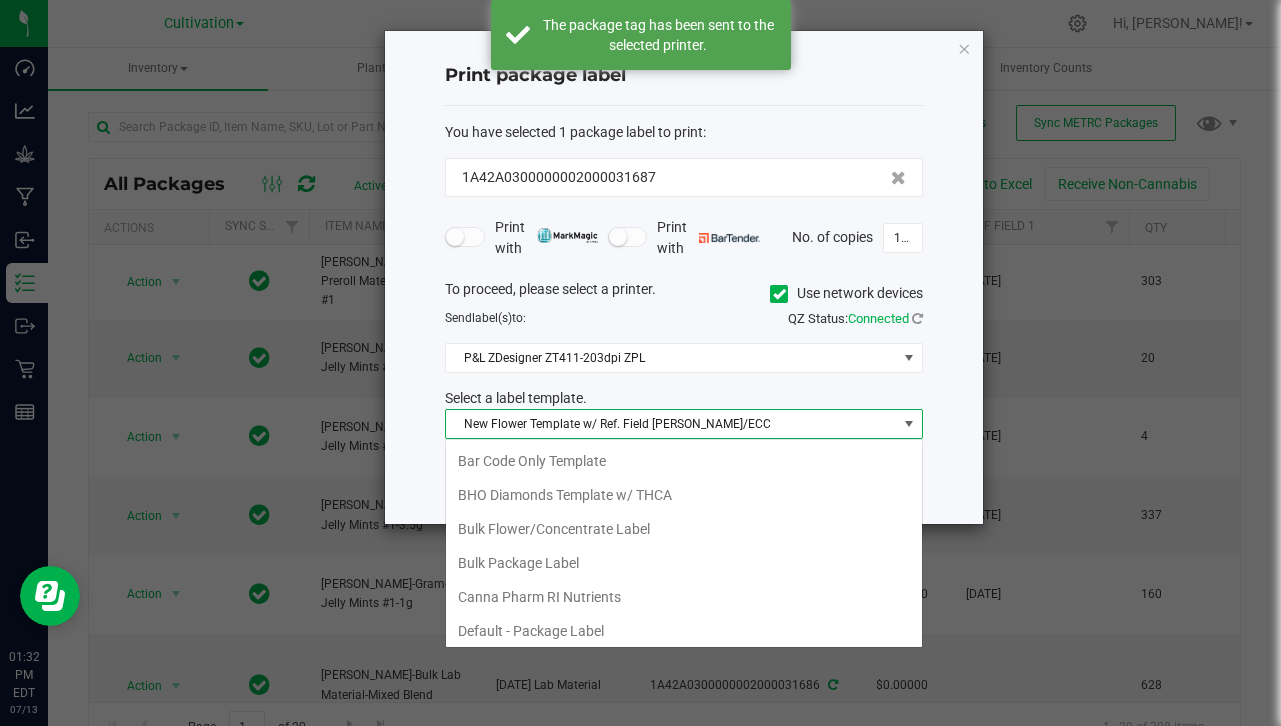 scroll, scrollTop: 99970, scrollLeft: 99522, axis: both 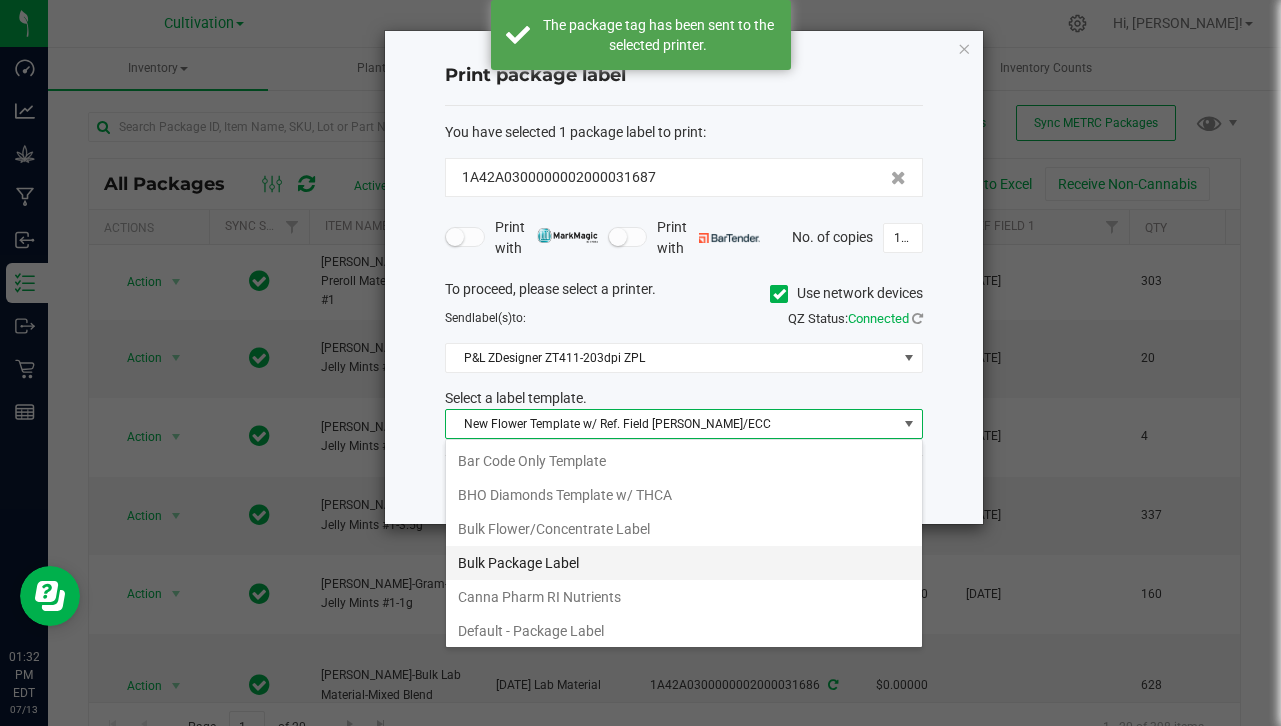 click on "Bulk Package Label" at bounding box center (684, 563) 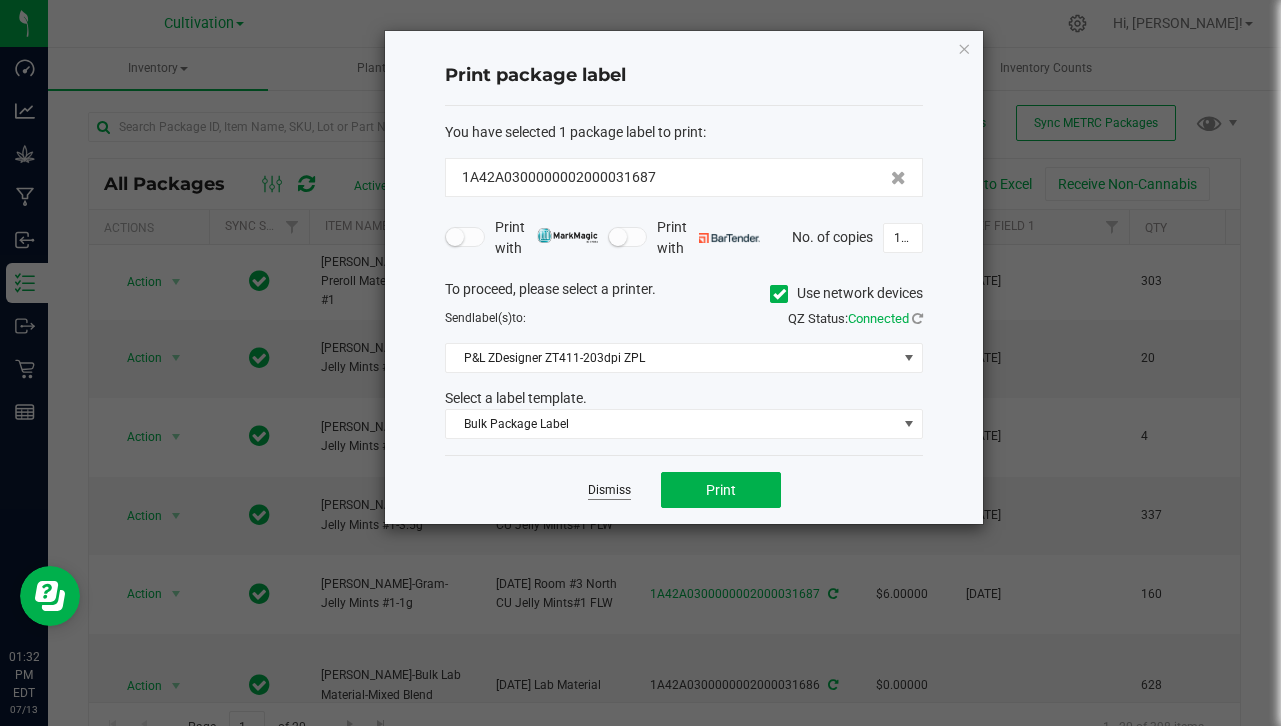 click on "Dismiss" 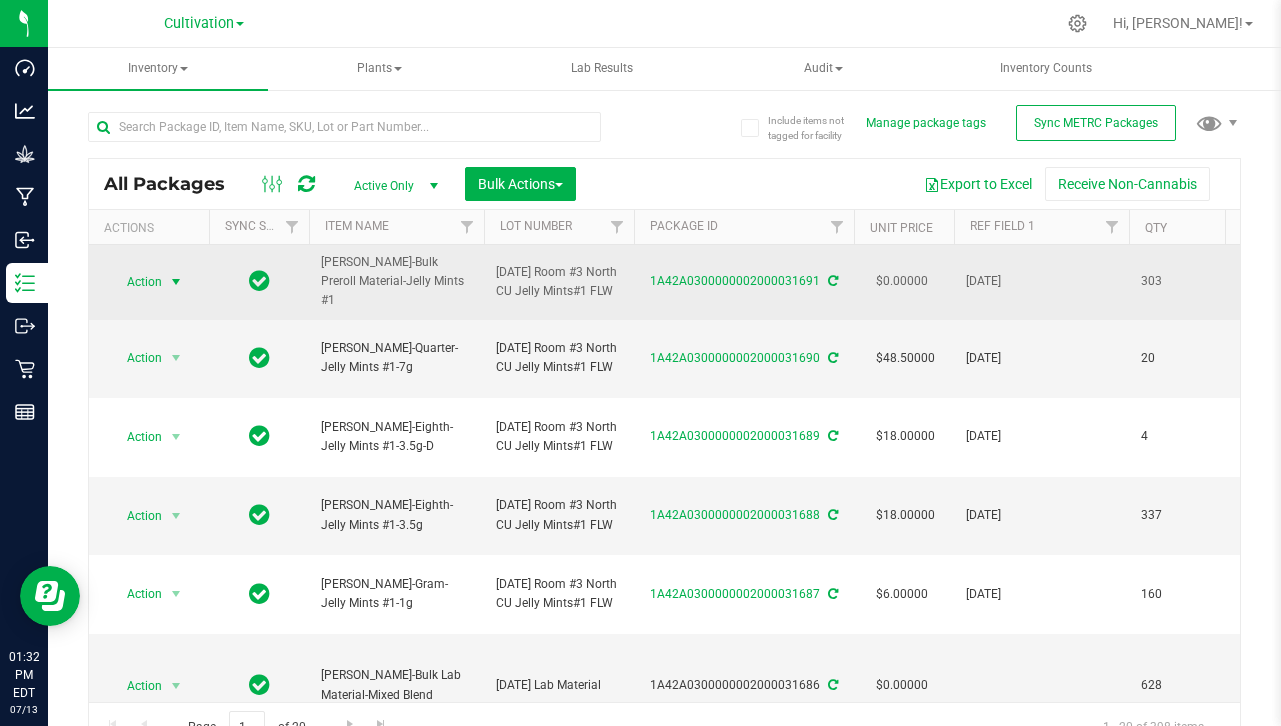 click on "Action" at bounding box center [136, 282] 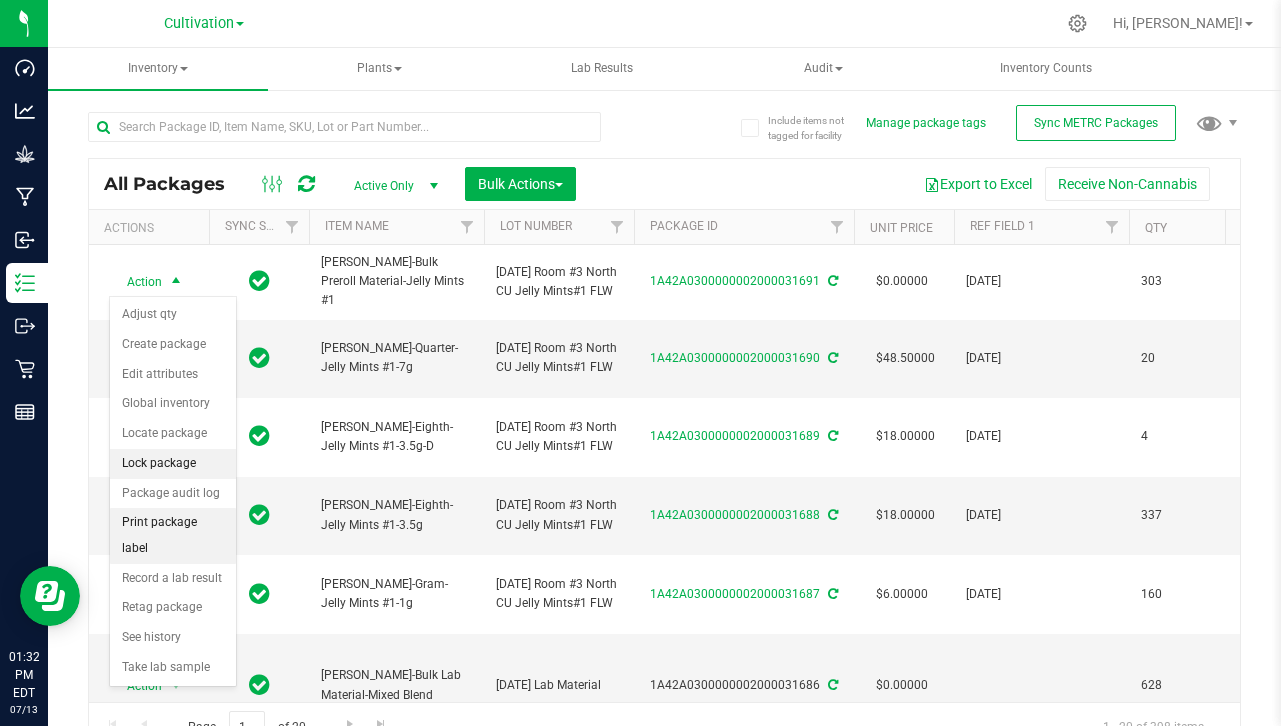drag, startPoint x: 160, startPoint y: 522, endPoint x: 229, endPoint y: 454, distance: 96.87621 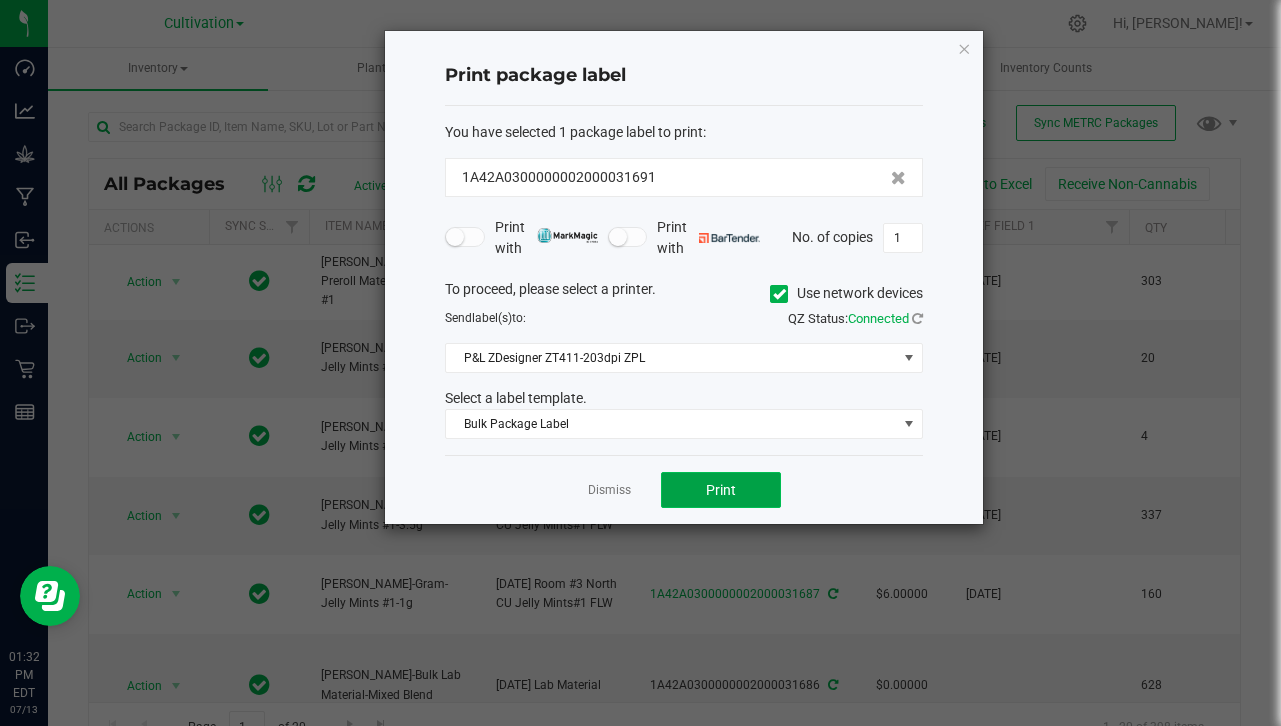 click on "Print" 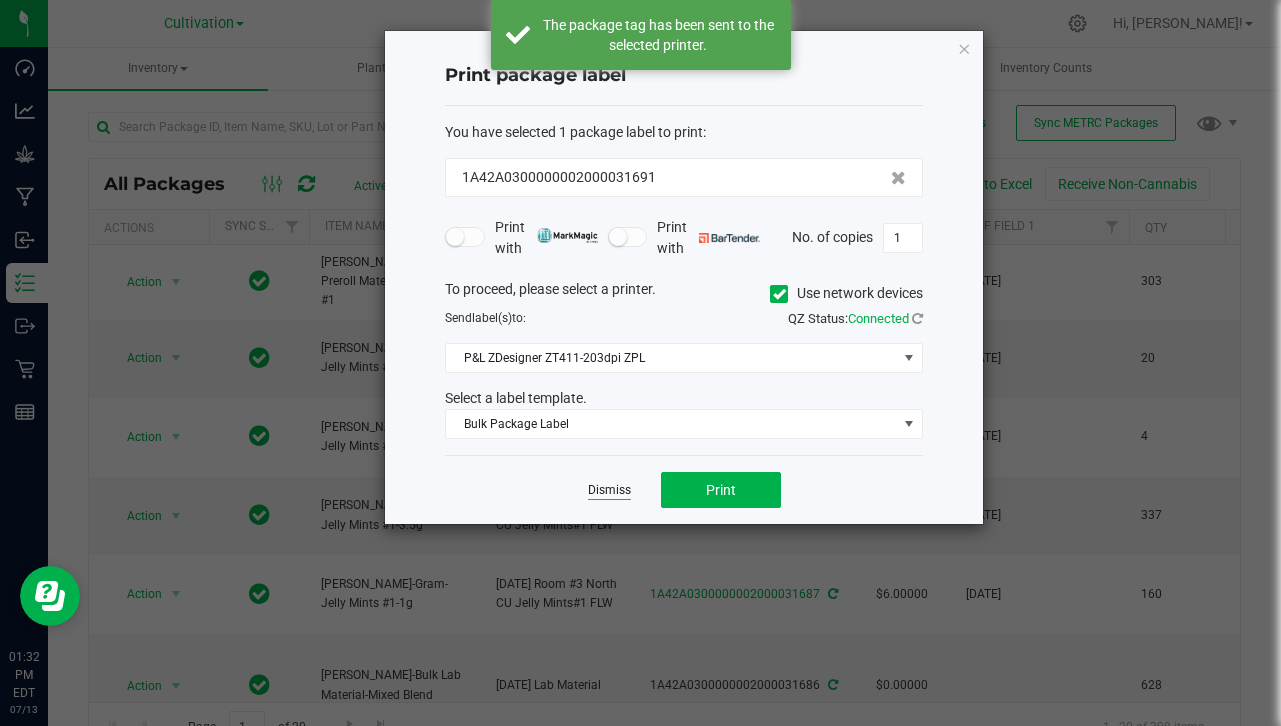 click on "Dismiss" 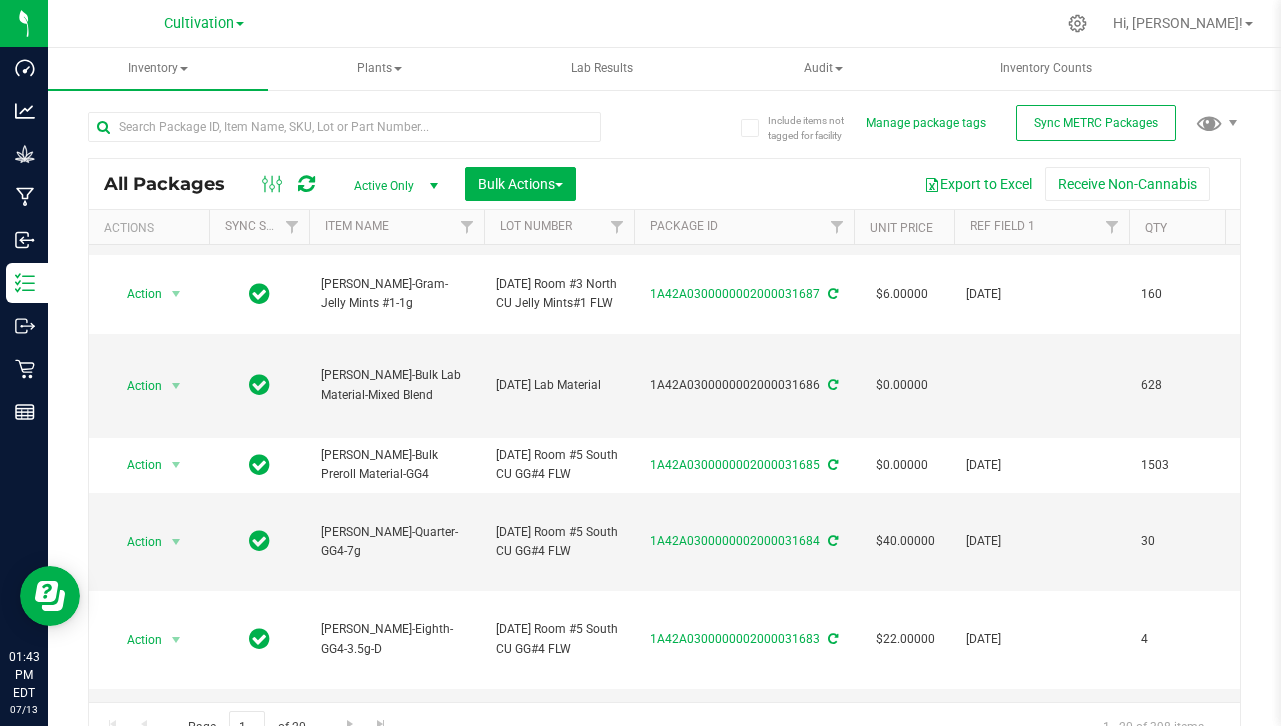 scroll, scrollTop: 0, scrollLeft: 0, axis: both 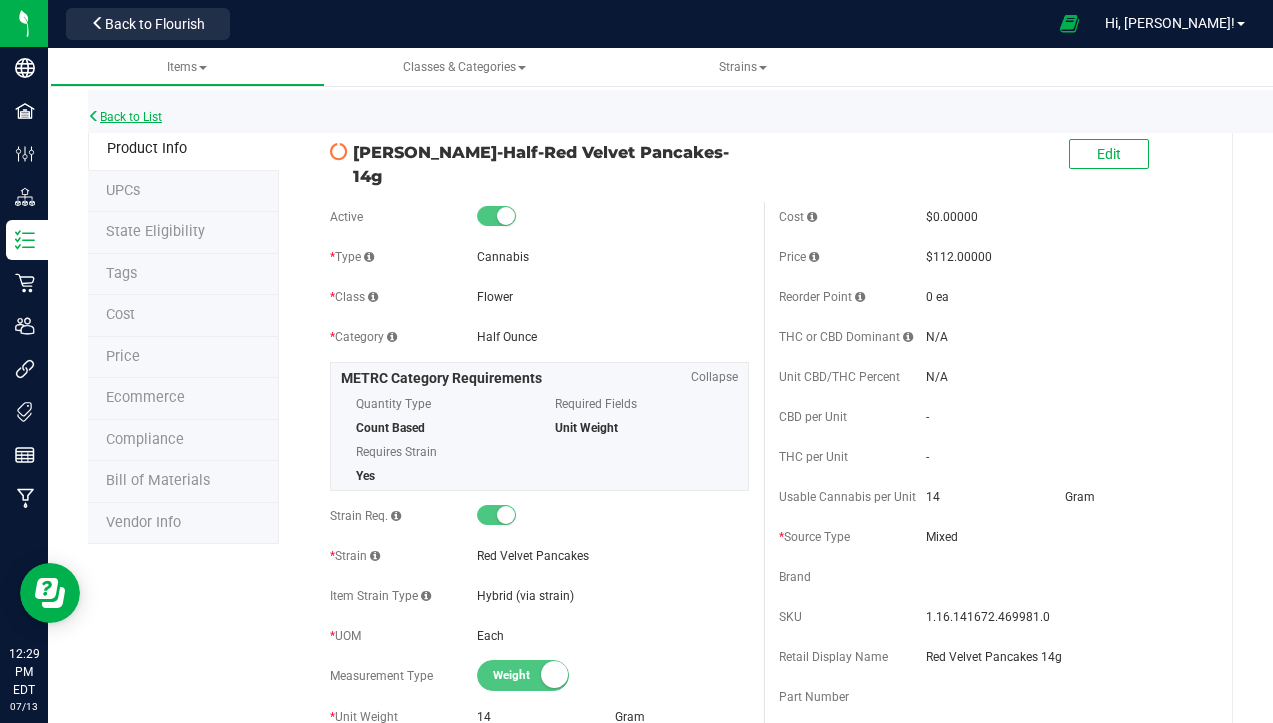 click on "Back to List" at bounding box center (125, 117) 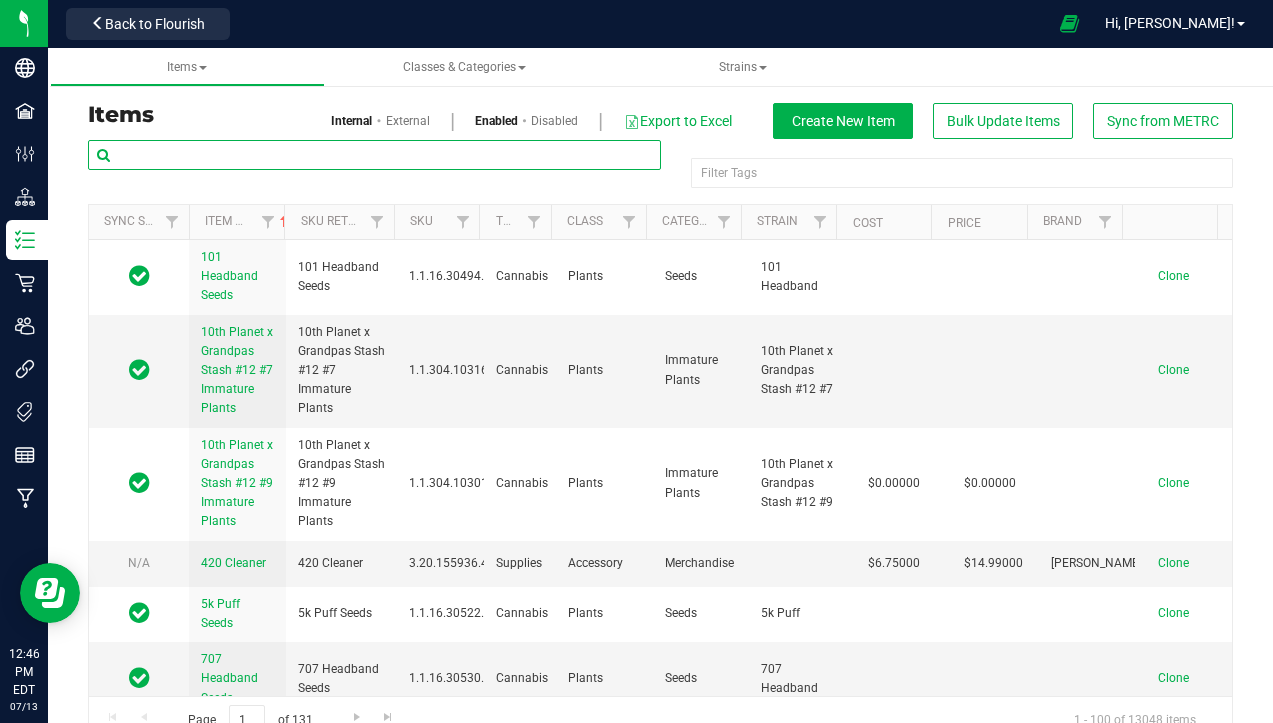 click at bounding box center [374, 155] 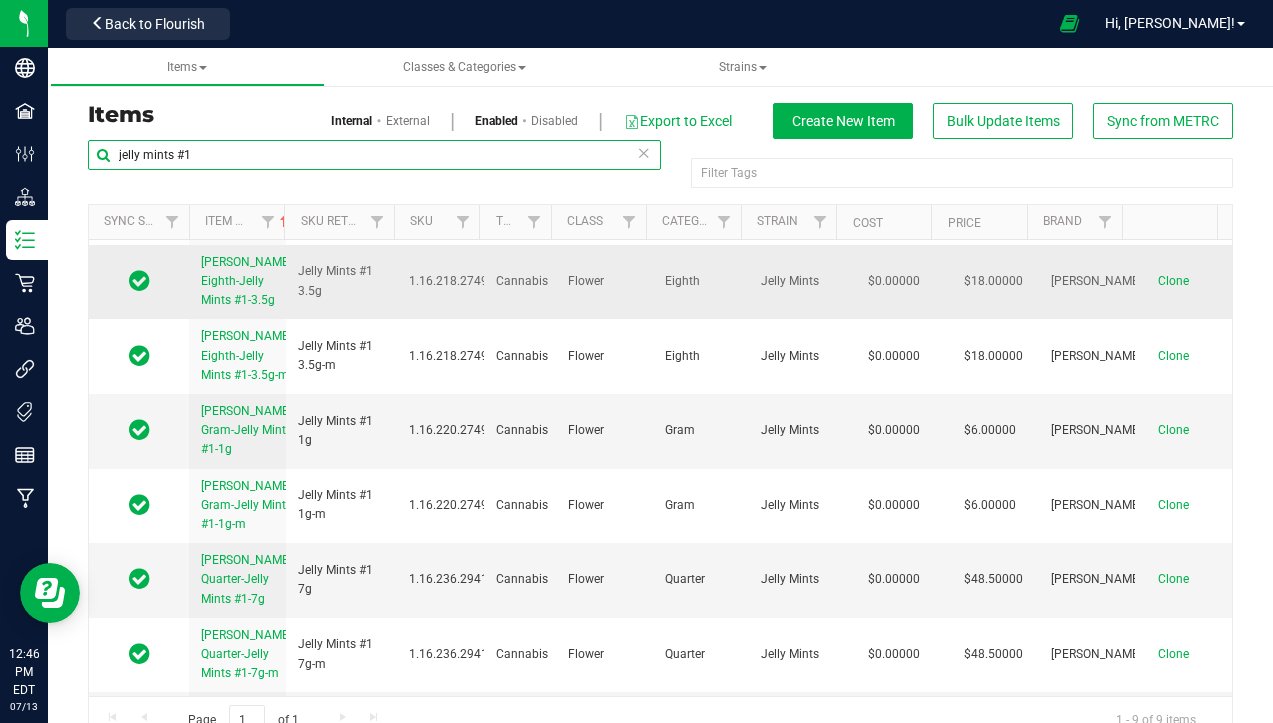 scroll, scrollTop: 200, scrollLeft: 0, axis: vertical 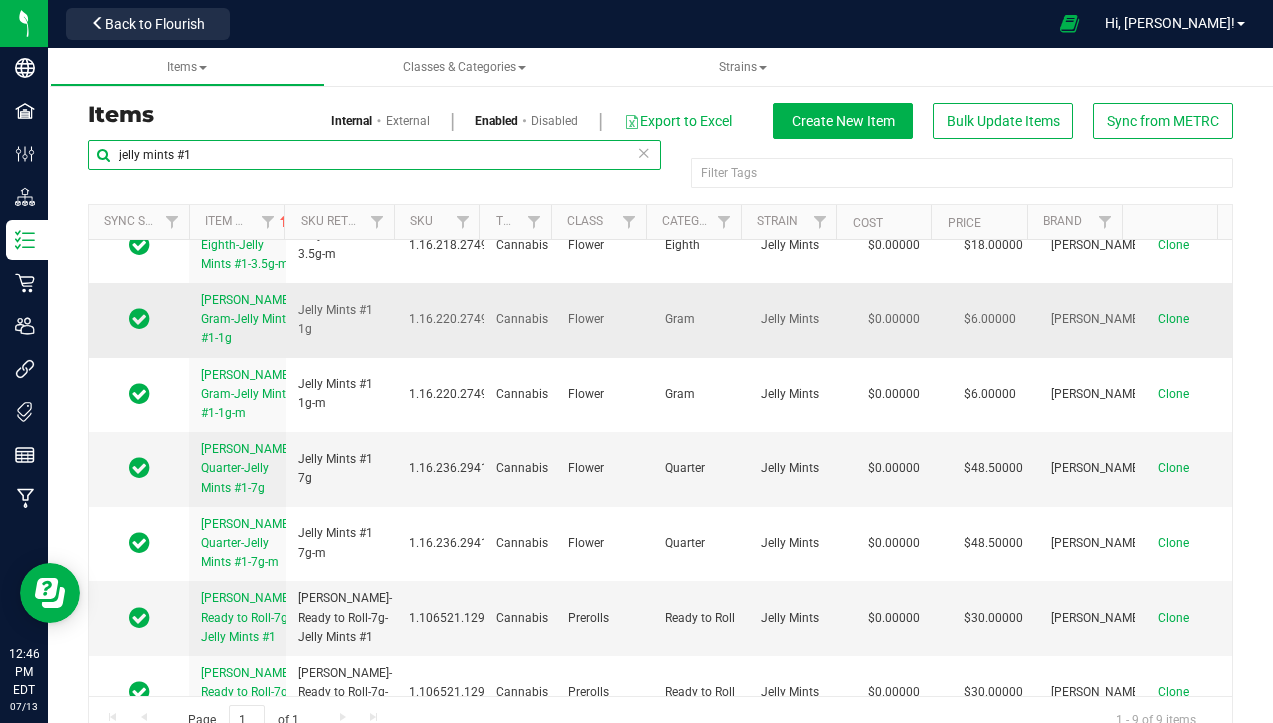 type on "jelly mints #1" 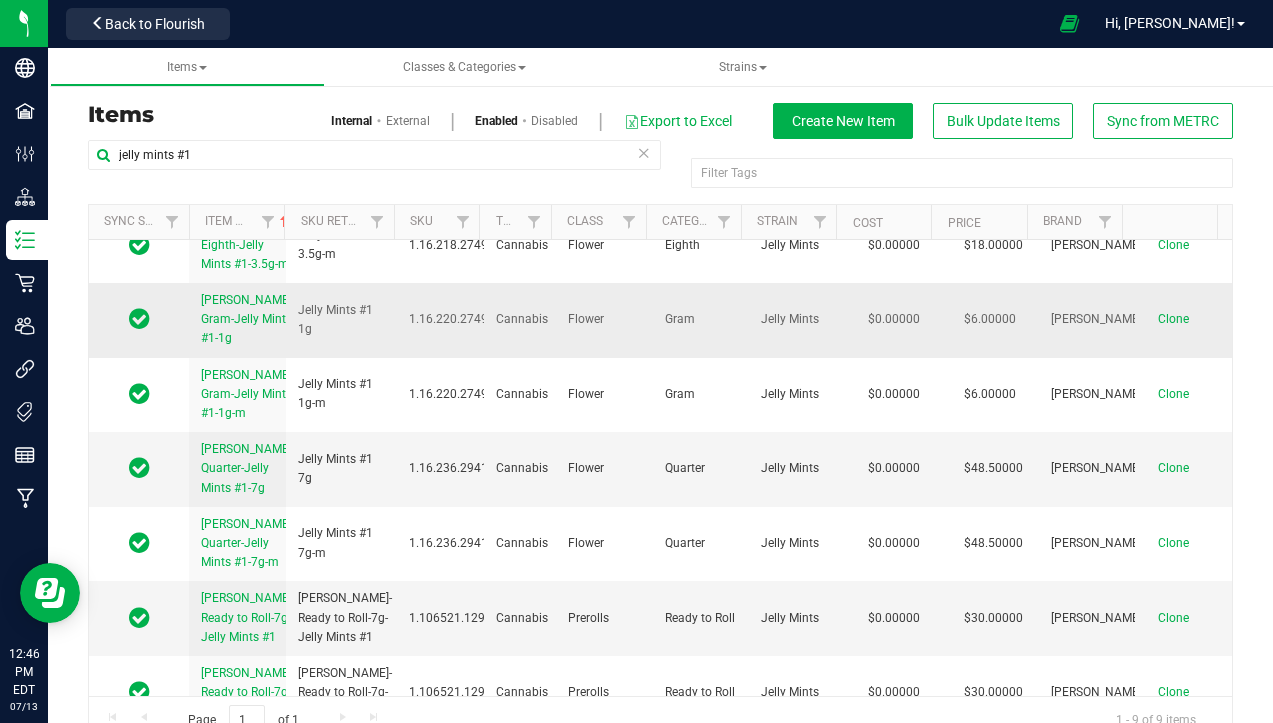 click on "[PERSON_NAME]-Gram-Jelly Mints #1-1g" at bounding box center (248, 319) 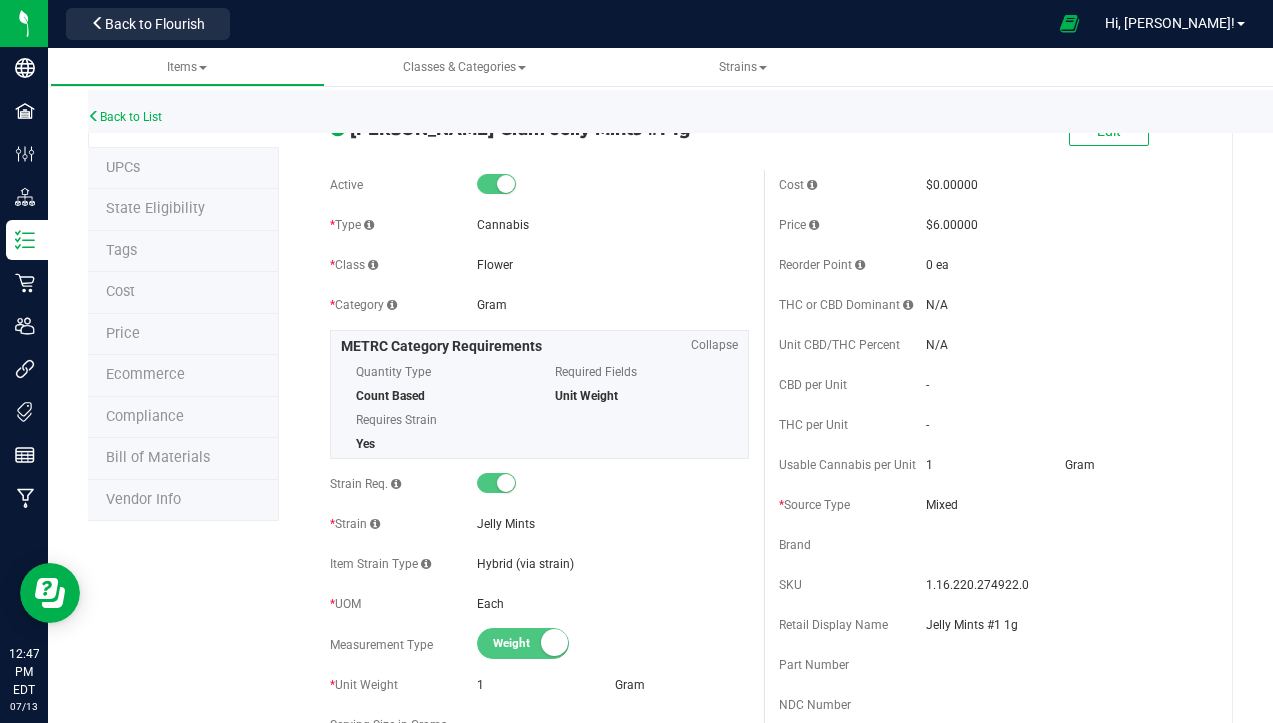 scroll, scrollTop: 0, scrollLeft: 0, axis: both 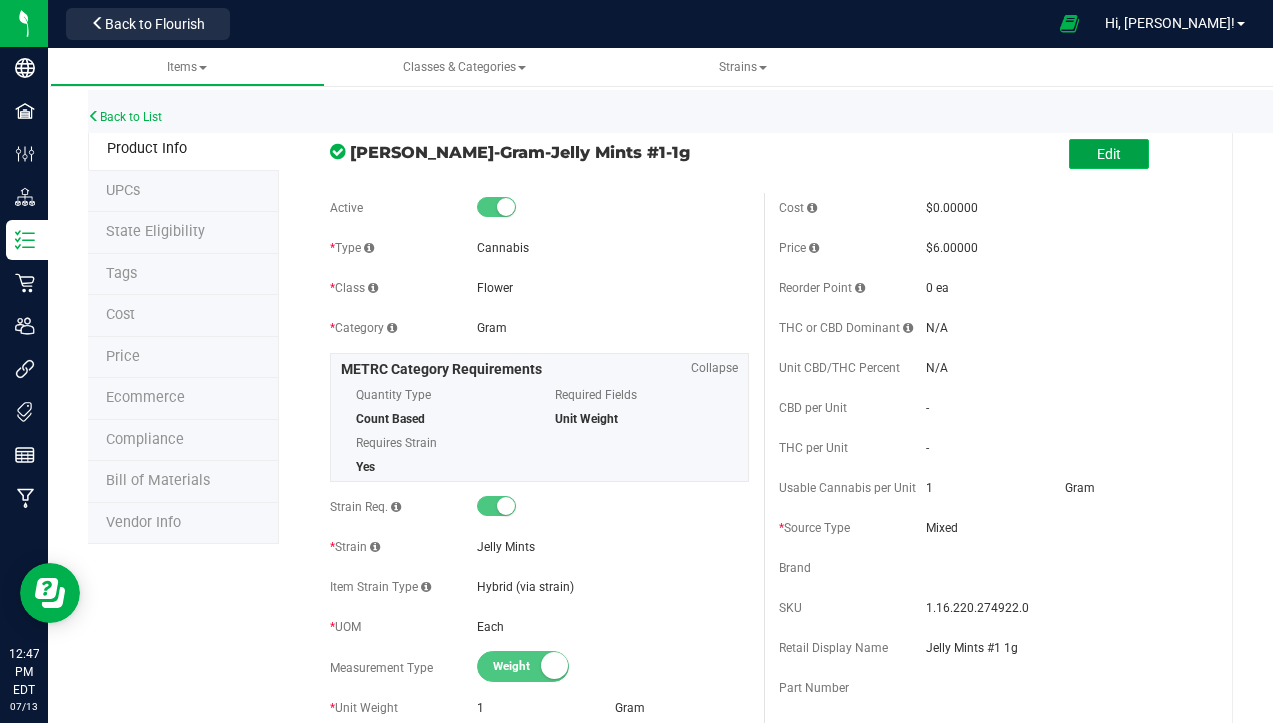 click on "Edit" at bounding box center [1109, 154] 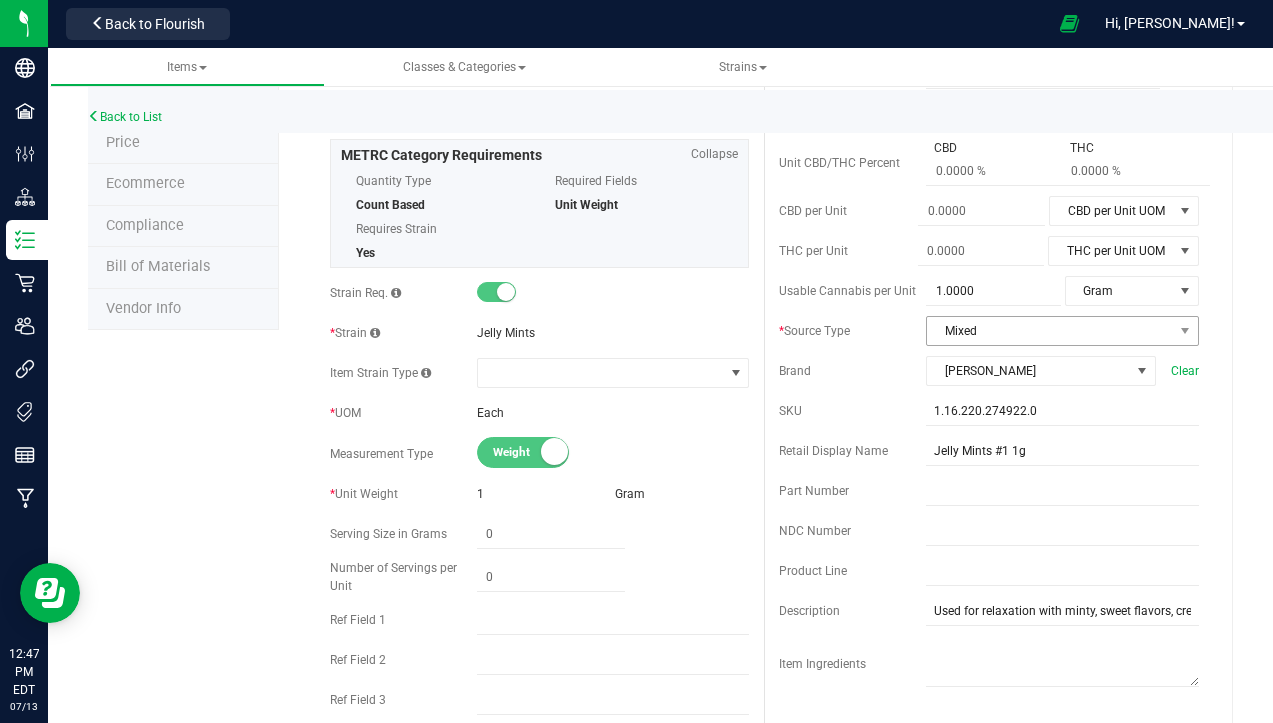 scroll, scrollTop: 400, scrollLeft: 0, axis: vertical 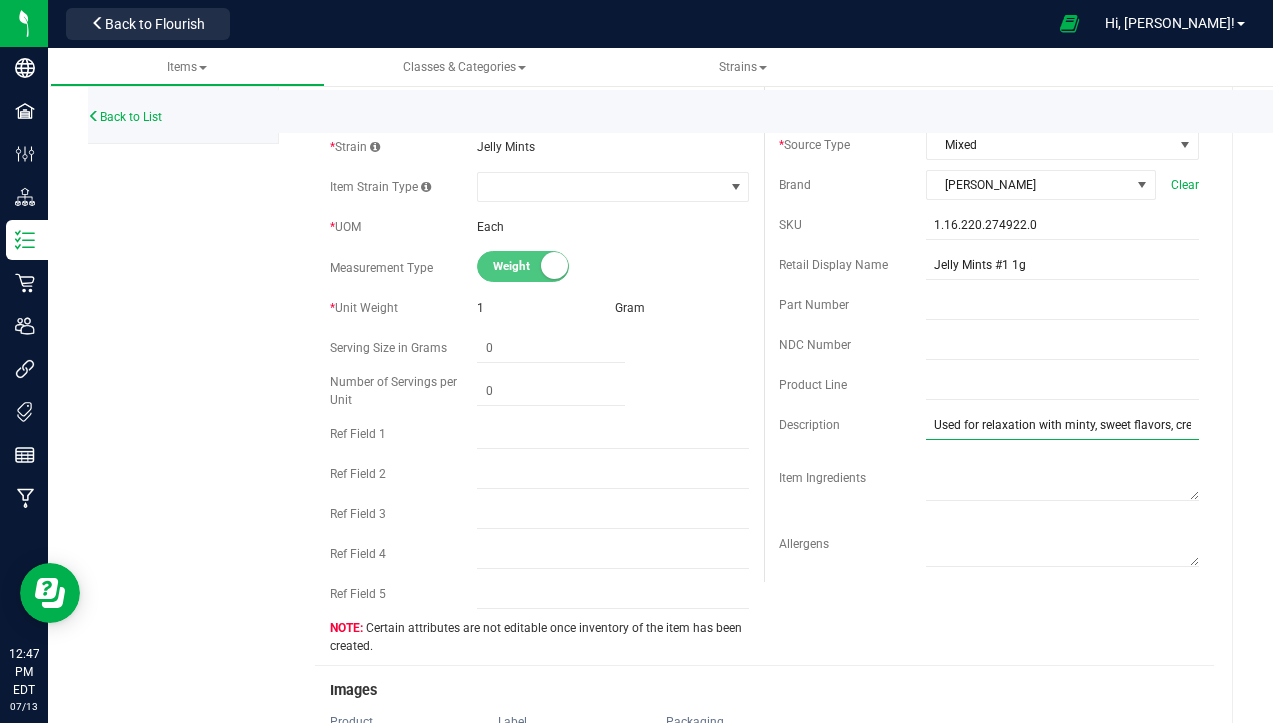 click on "Used for relaxation with minty, sweet flavors, creating a calm and euphoric feeling." at bounding box center [1062, 425] 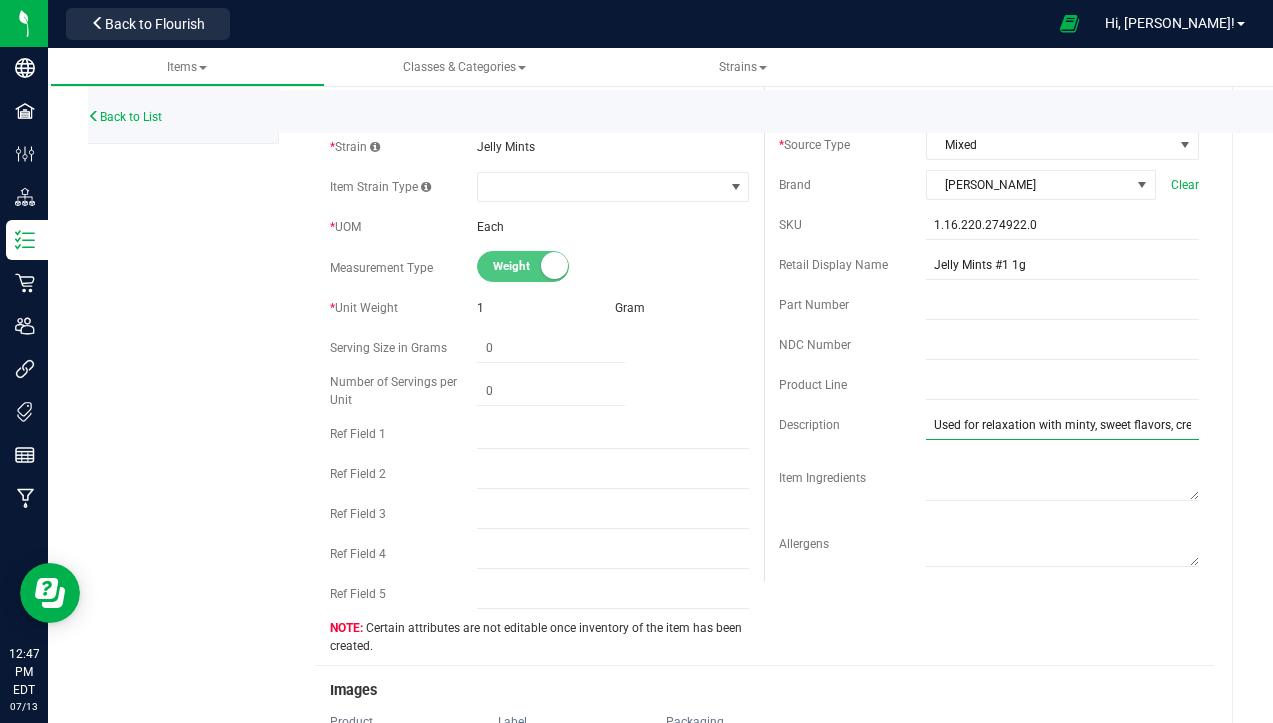 paste on "Kush Mints F2 x Jealousy" 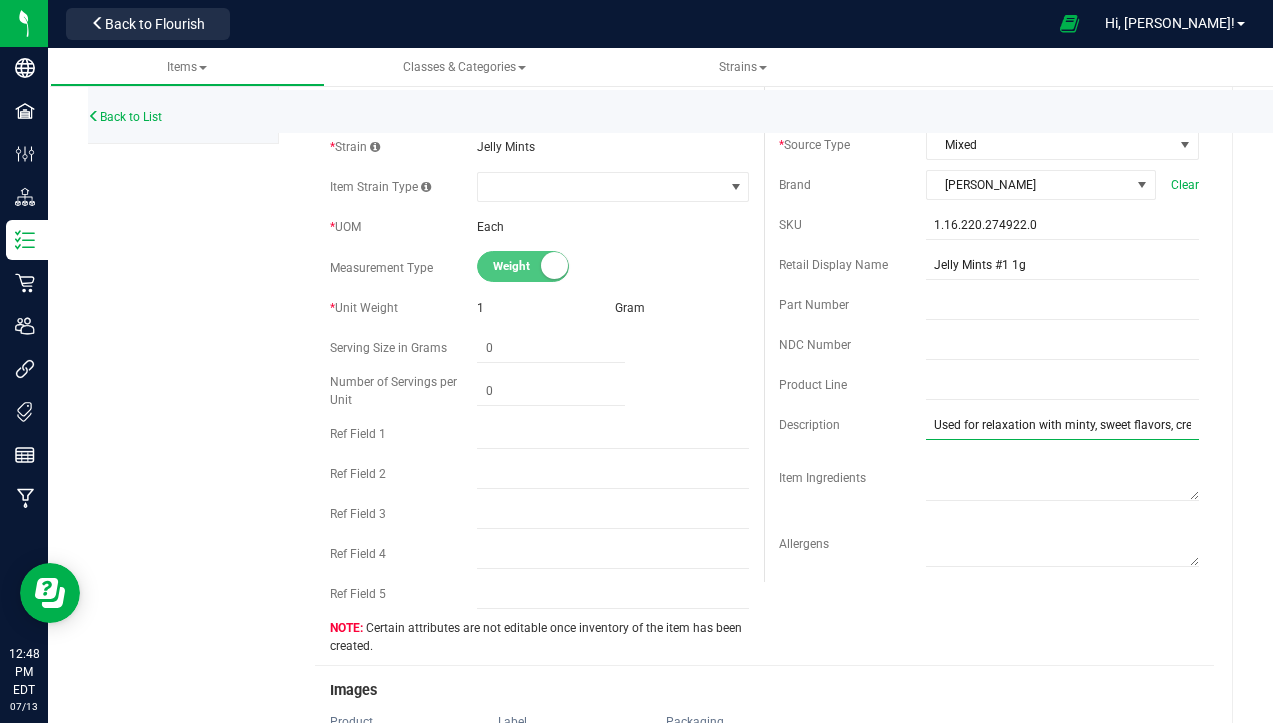 click on "Used for relaxation with minty, sweet flavors, creating a calm and euphoric feeling." at bounding box center (1062, 425) 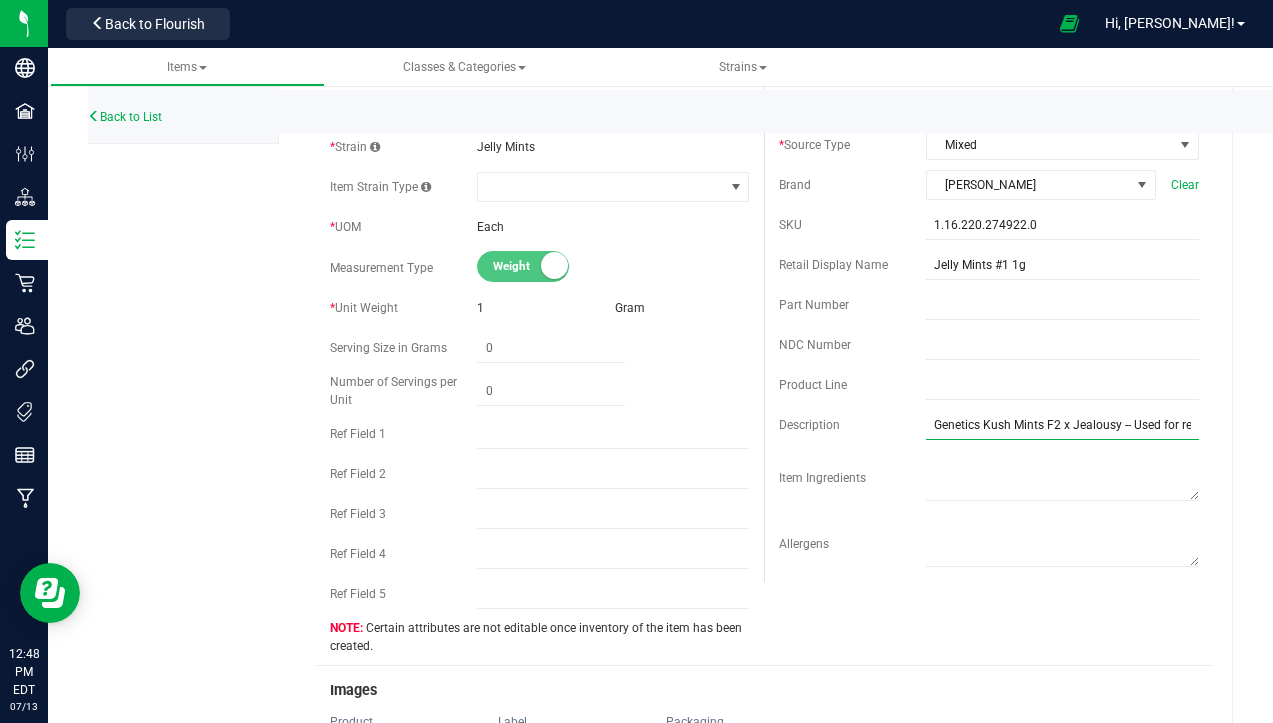 drag, startPoint x: 976, startPoint y: 424, endPoint x: 866, endPoint y: 422, distance: 110.01818 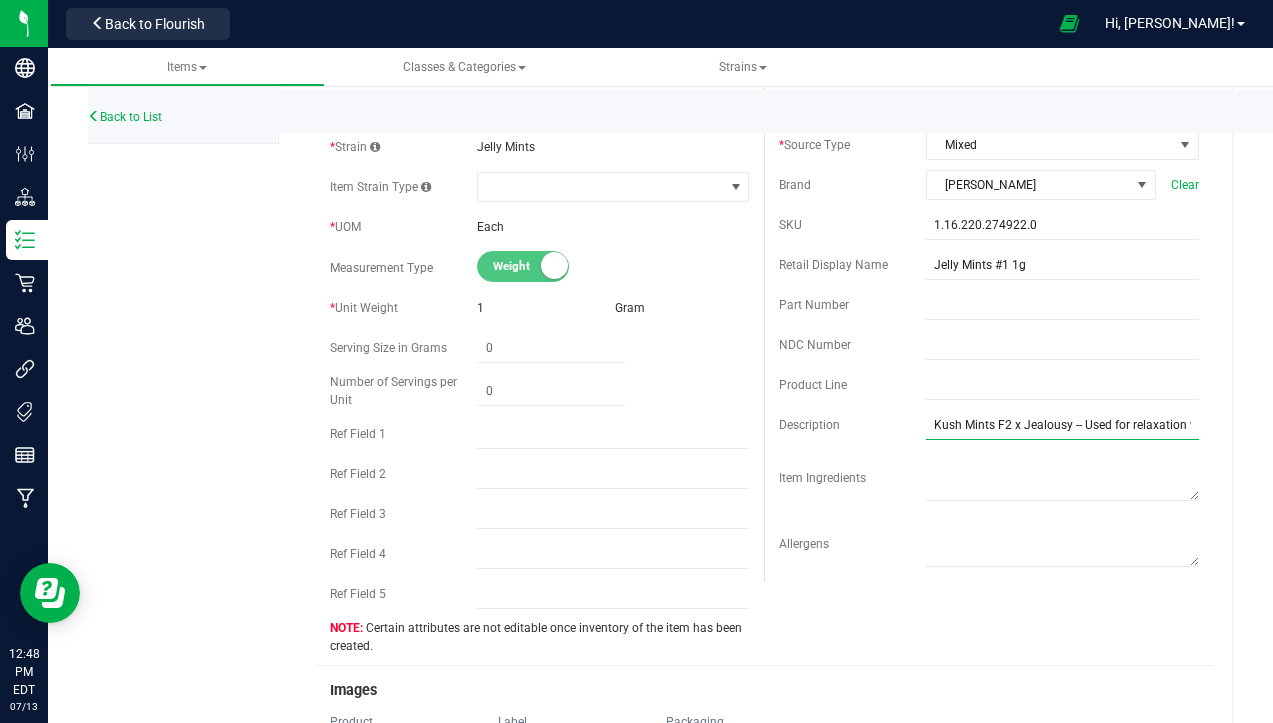scroll, scrollTop: 0, scrollLeft: 332, axis: horizontal 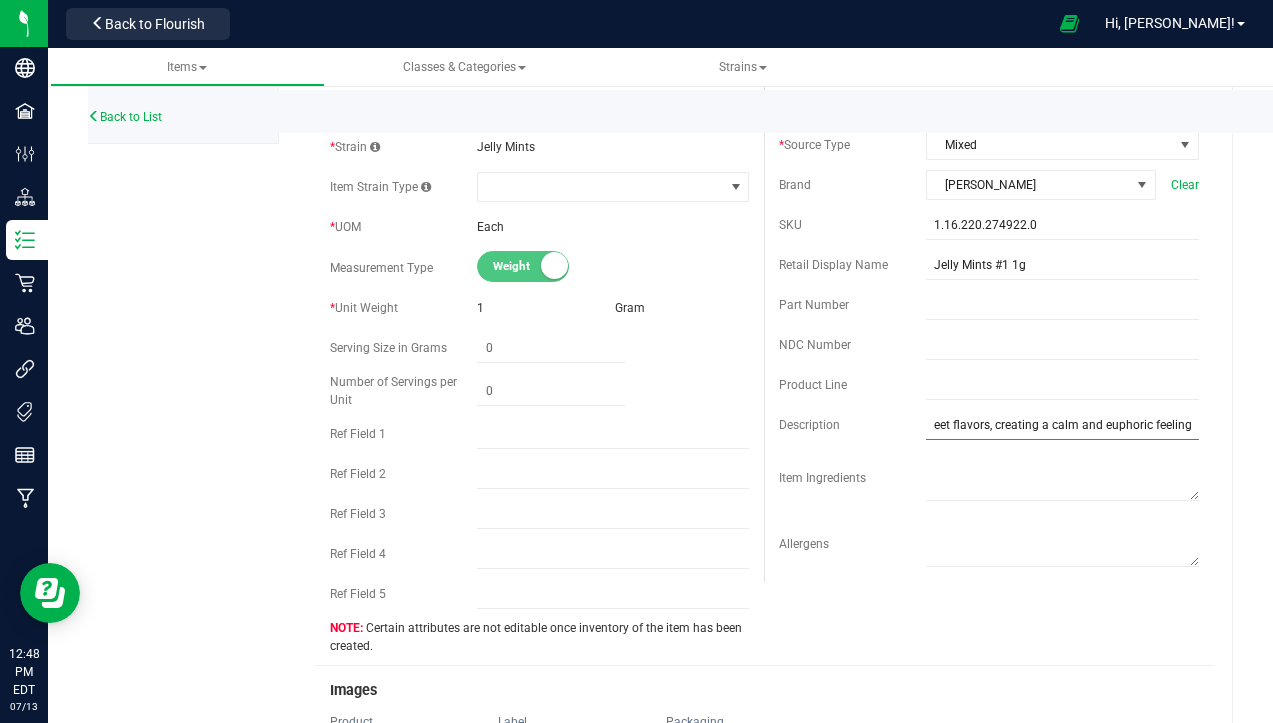 drag, startPoint x: 1060, startPoint y: 425, endPoint x: 1268, endPoint y: 432, distance: 208.11775 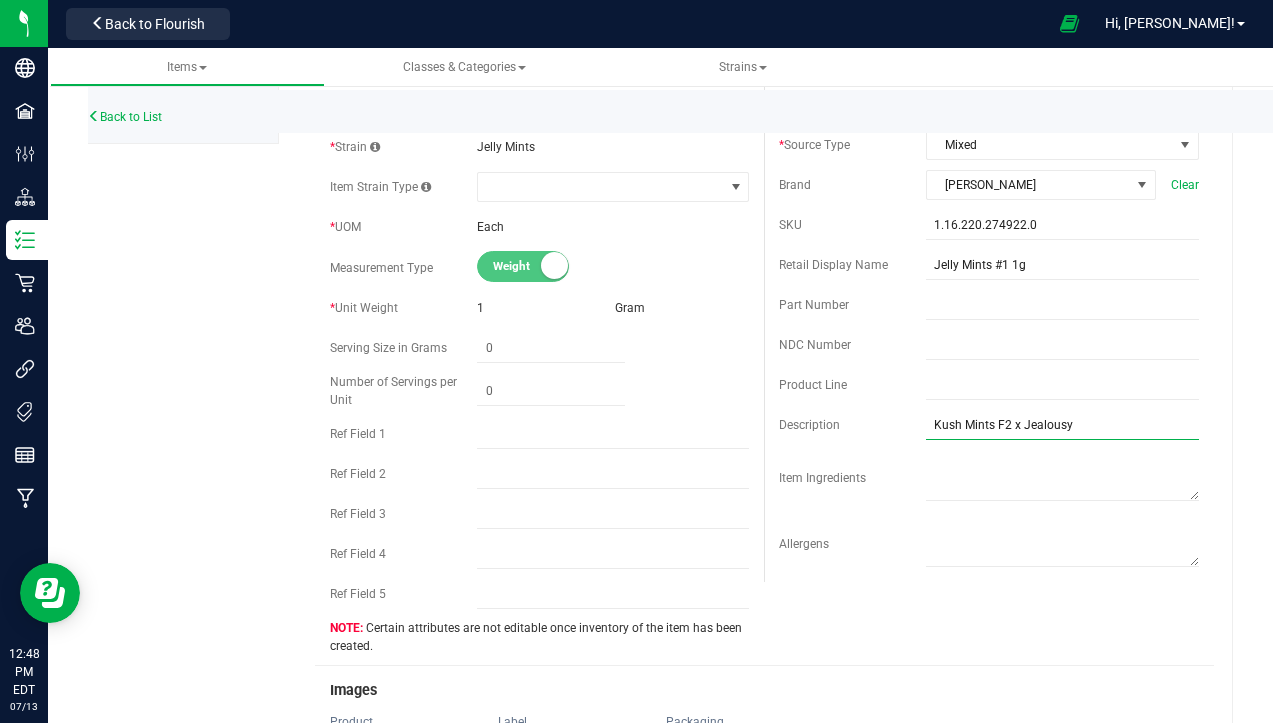 scroll, scrollTop: 0, scrollLeft: 0, axis: both 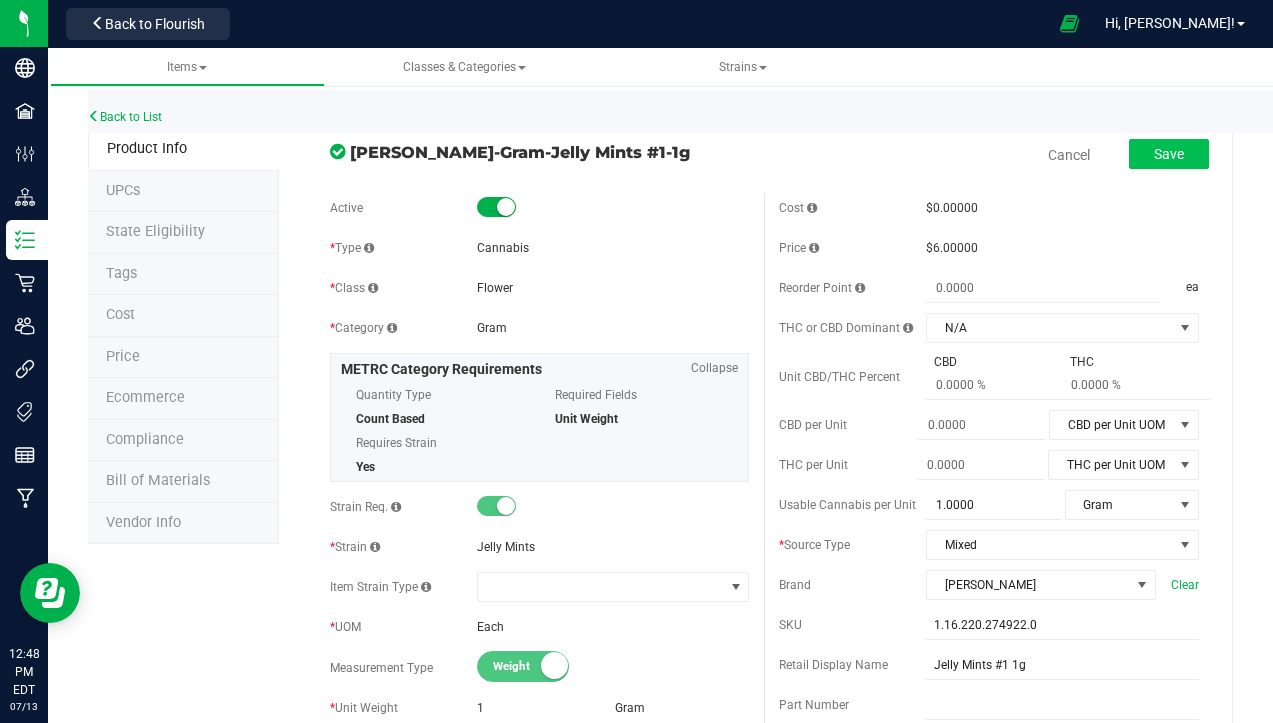 type on "Kush Mints F2 x Jealousy" 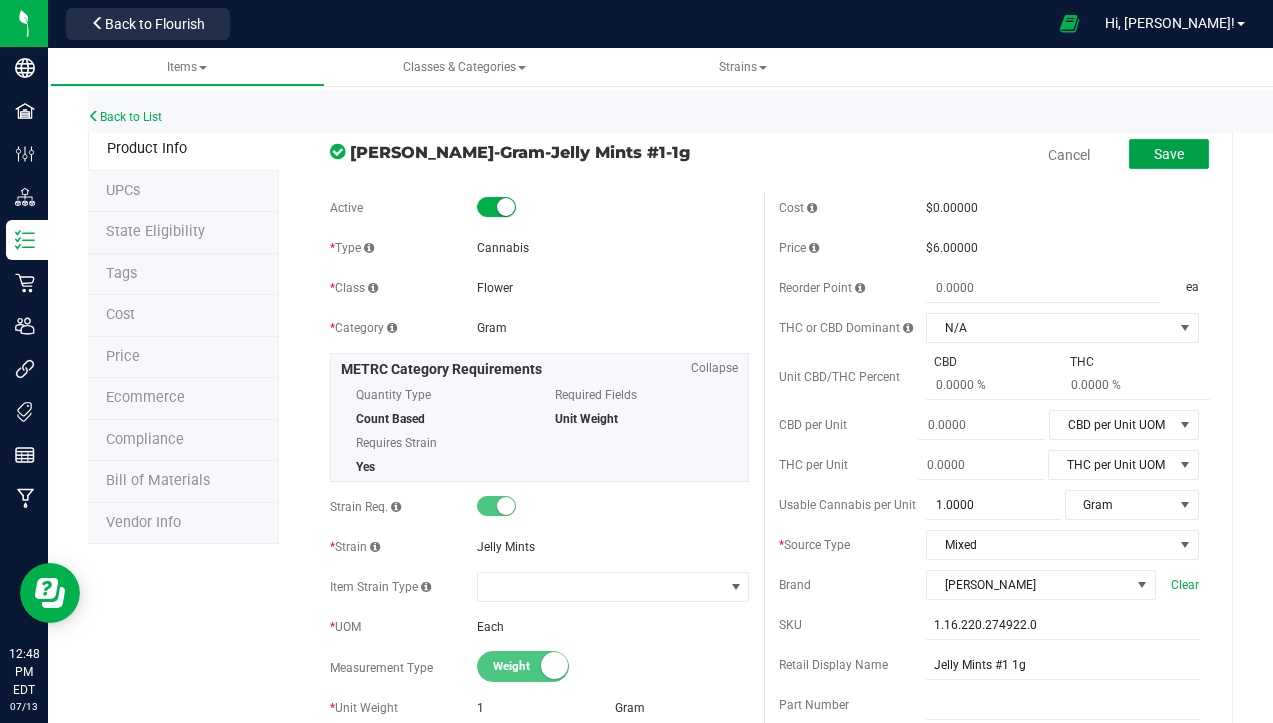 click on "Save" at bounding box center (1169, 154) 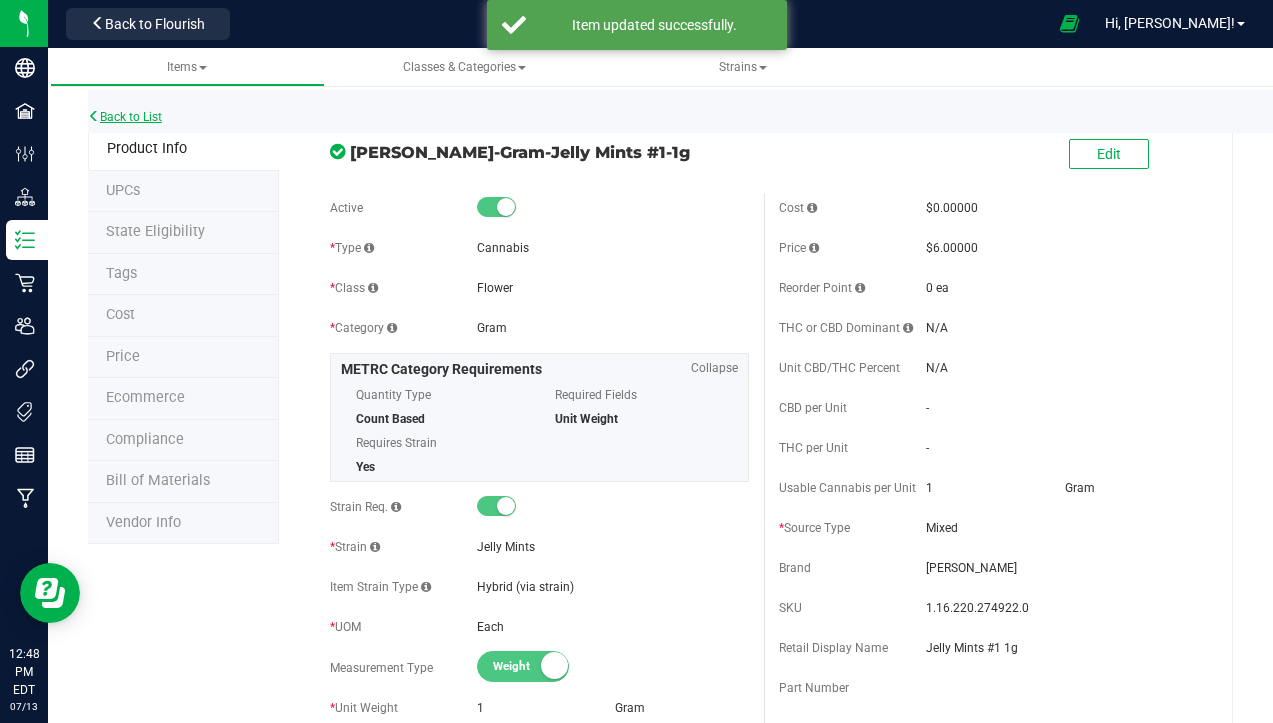 click on "Back to List" at bounding box center (125, 117) 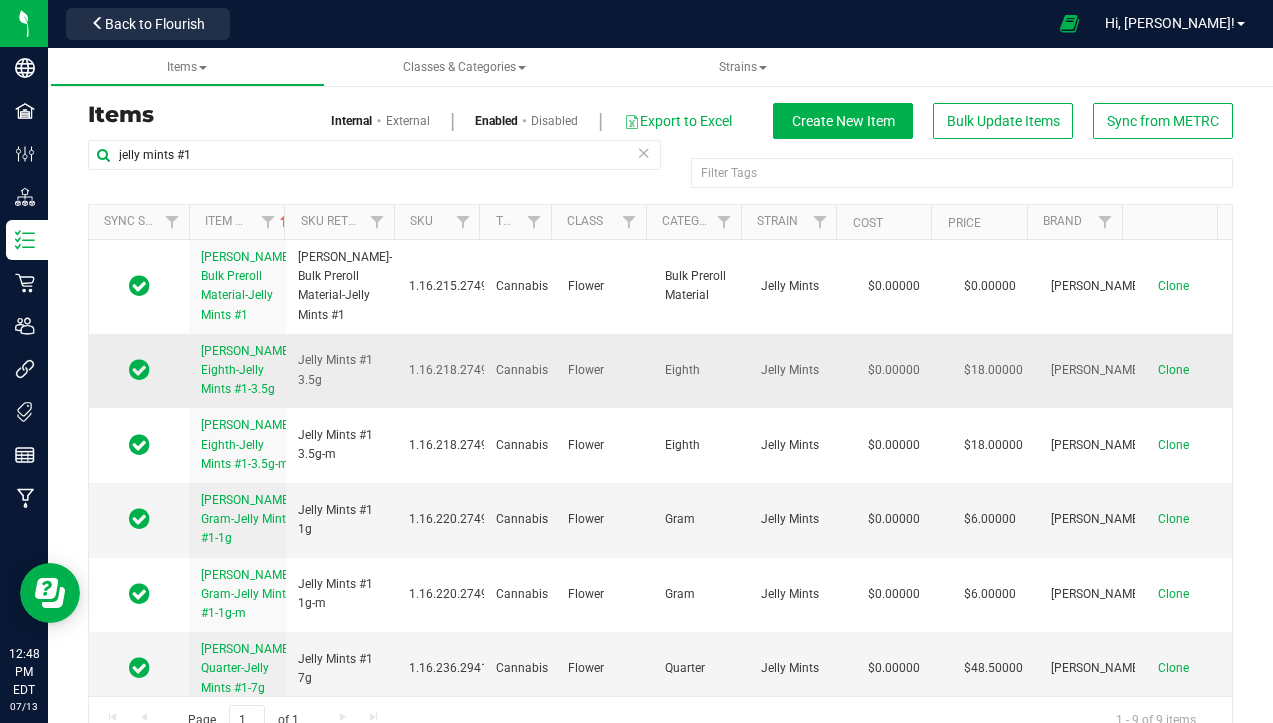 click on "[PERSON_NAME]-Eighth-Jelly Mints #1-3.5g" at bounding box center (248, 370) 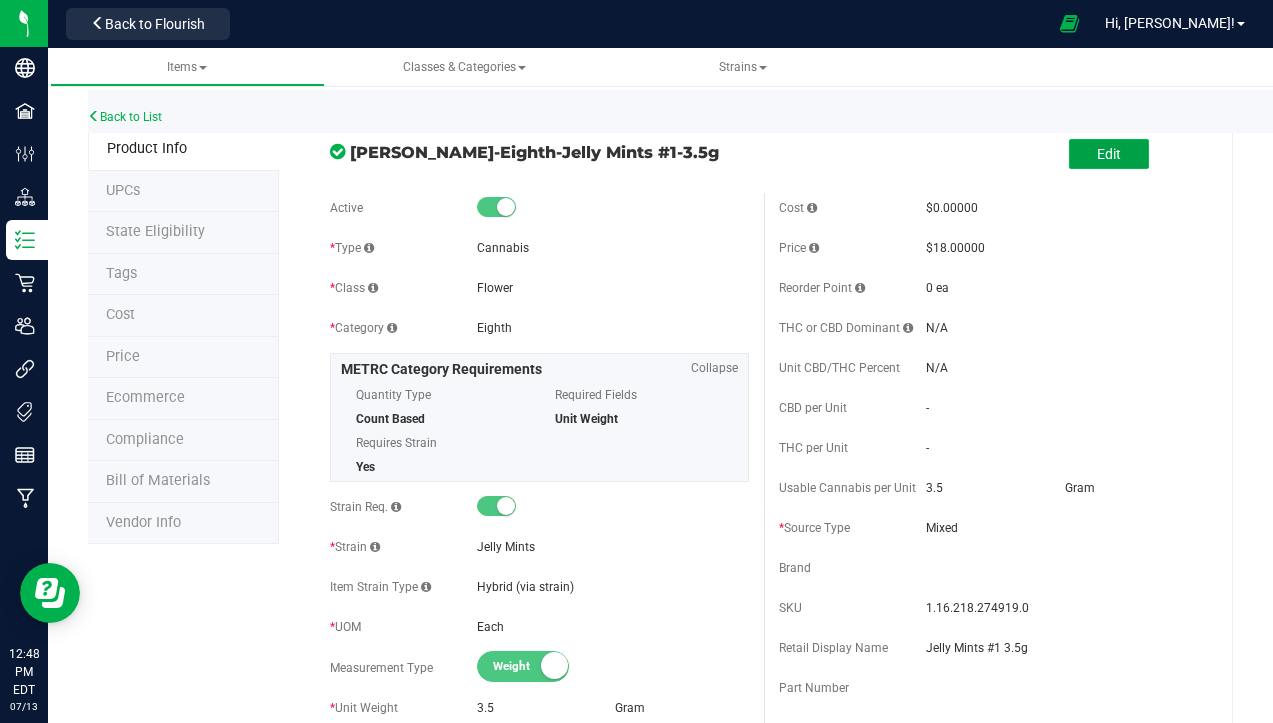 click on "Edit" at bounding box center (1109, 154) 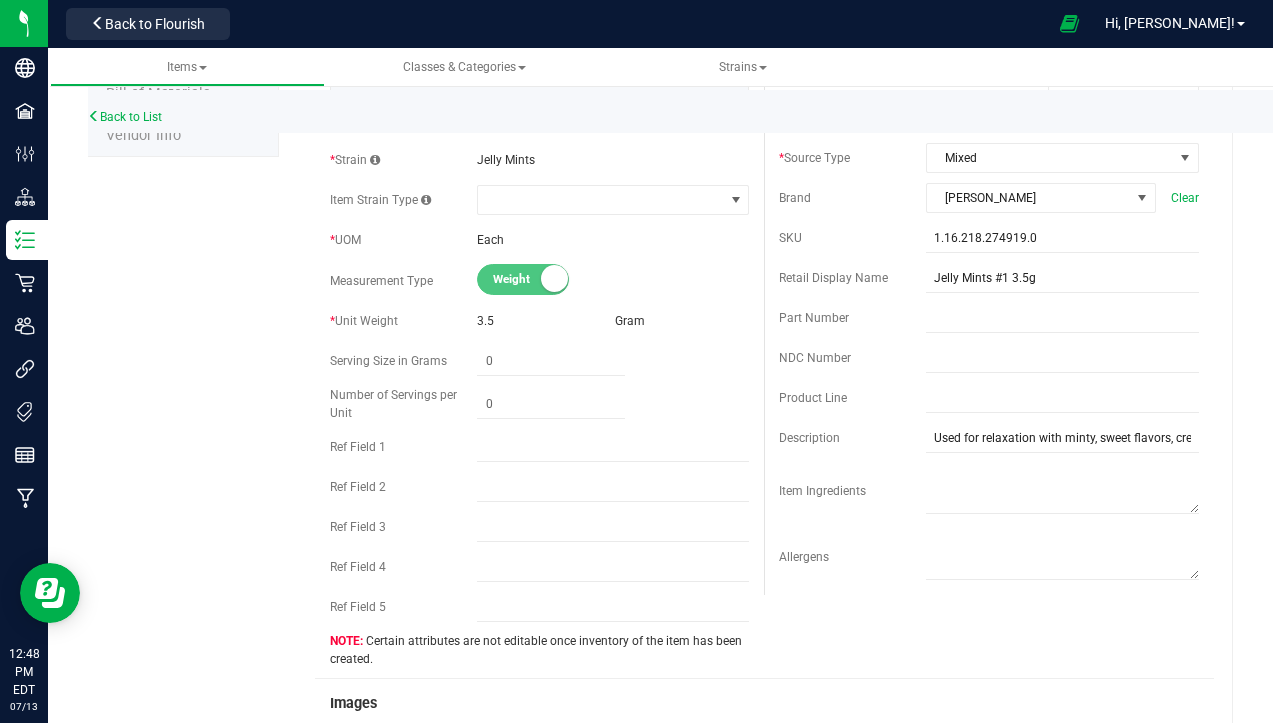 scroll, scrollTop: 400, scrollLeft: 0, axis: vertical 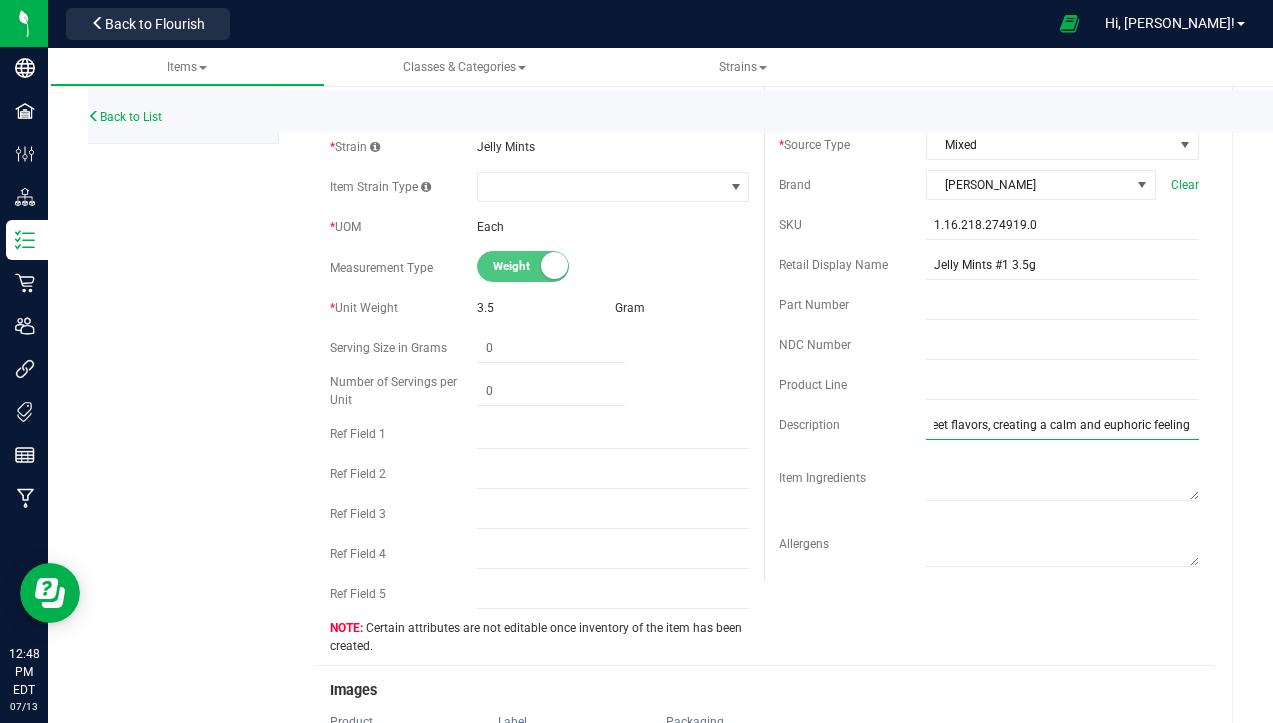 drag, startPoint x: 921, startPoint y: 421, endPoint x: 1276, endPoint y: 453, distance: 356.43933 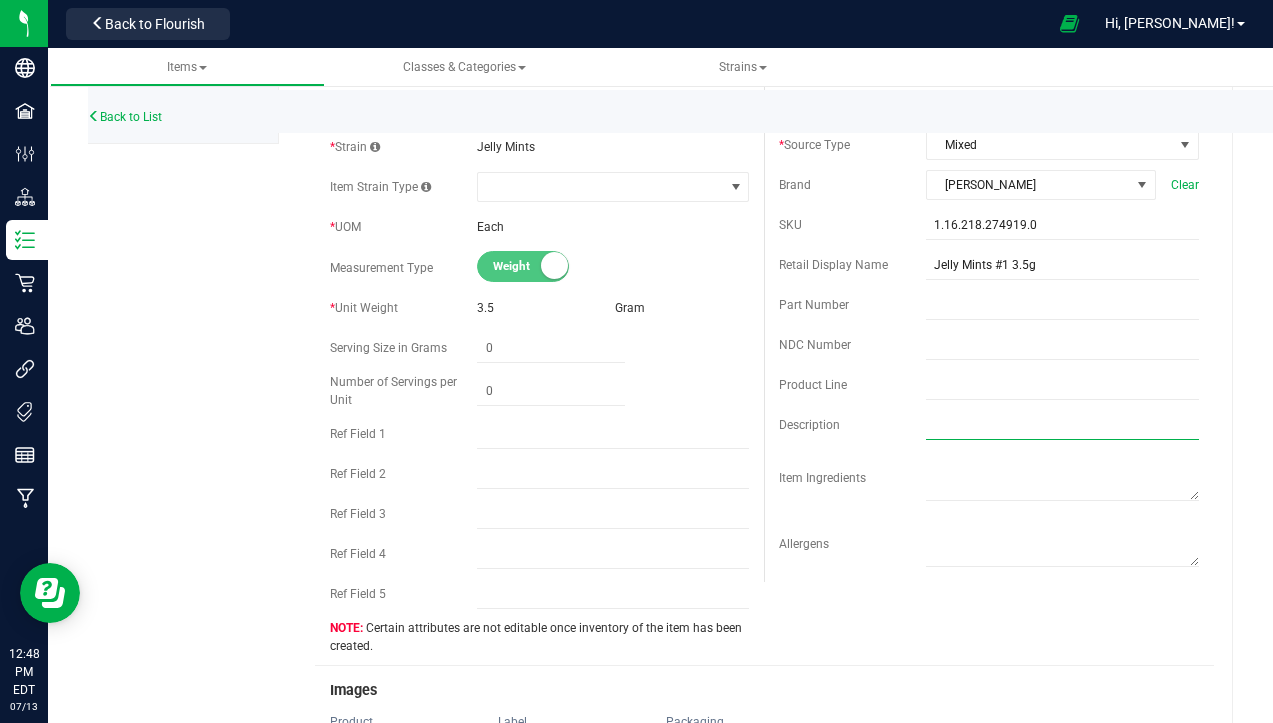 scroll, scrollTop: 0, scrollLeft: 0, axis: both 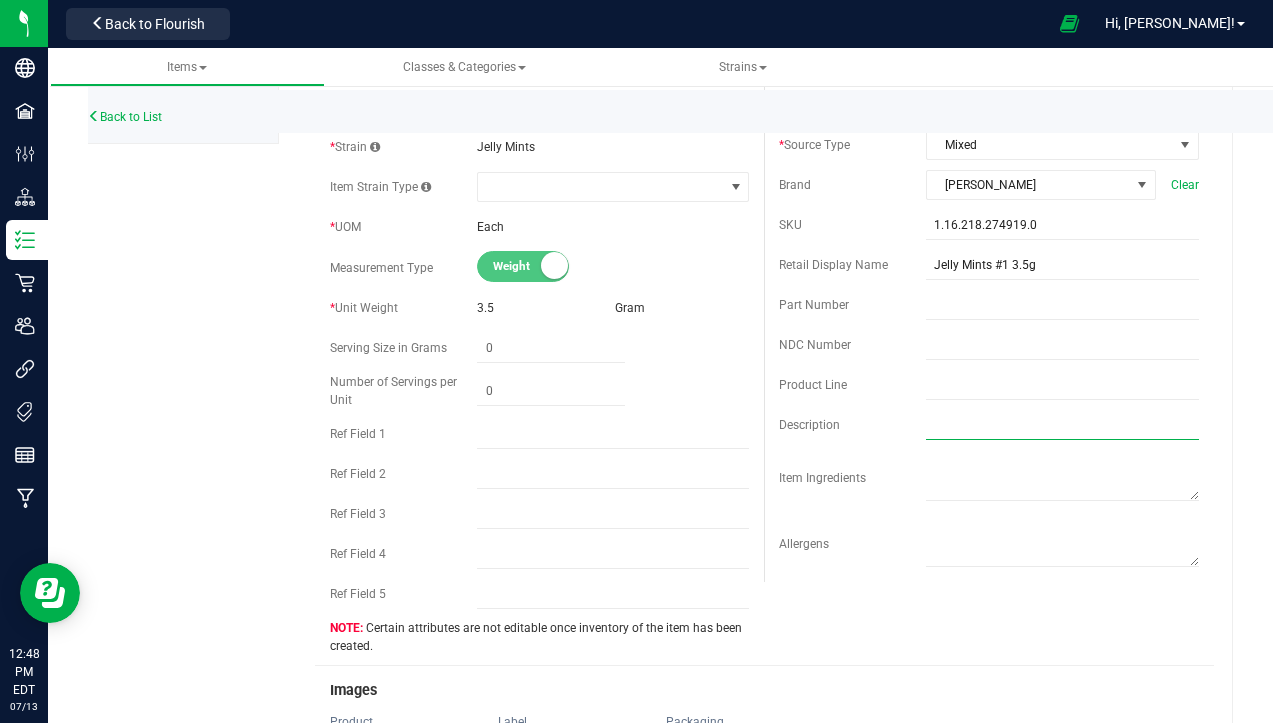 paste on "Kush Mints F2 x Jealousy" 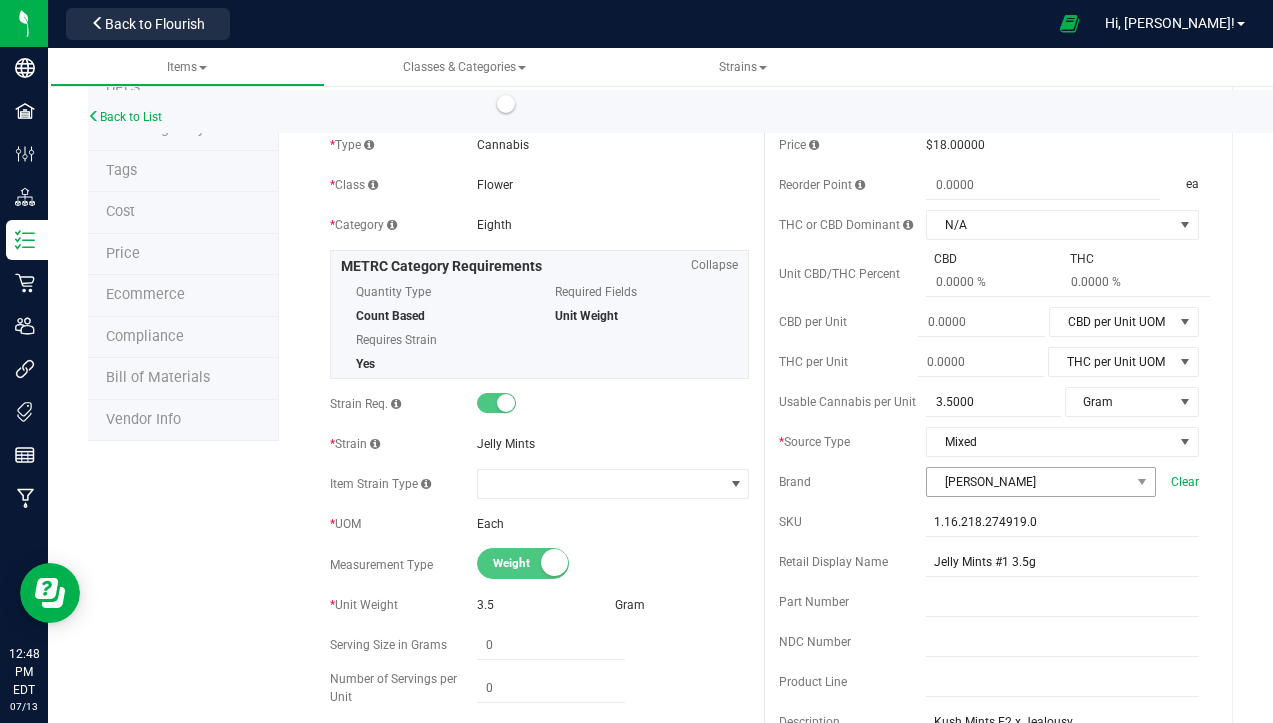 scroll, scrollTop: 0, scrollLeft: 0, axis: both 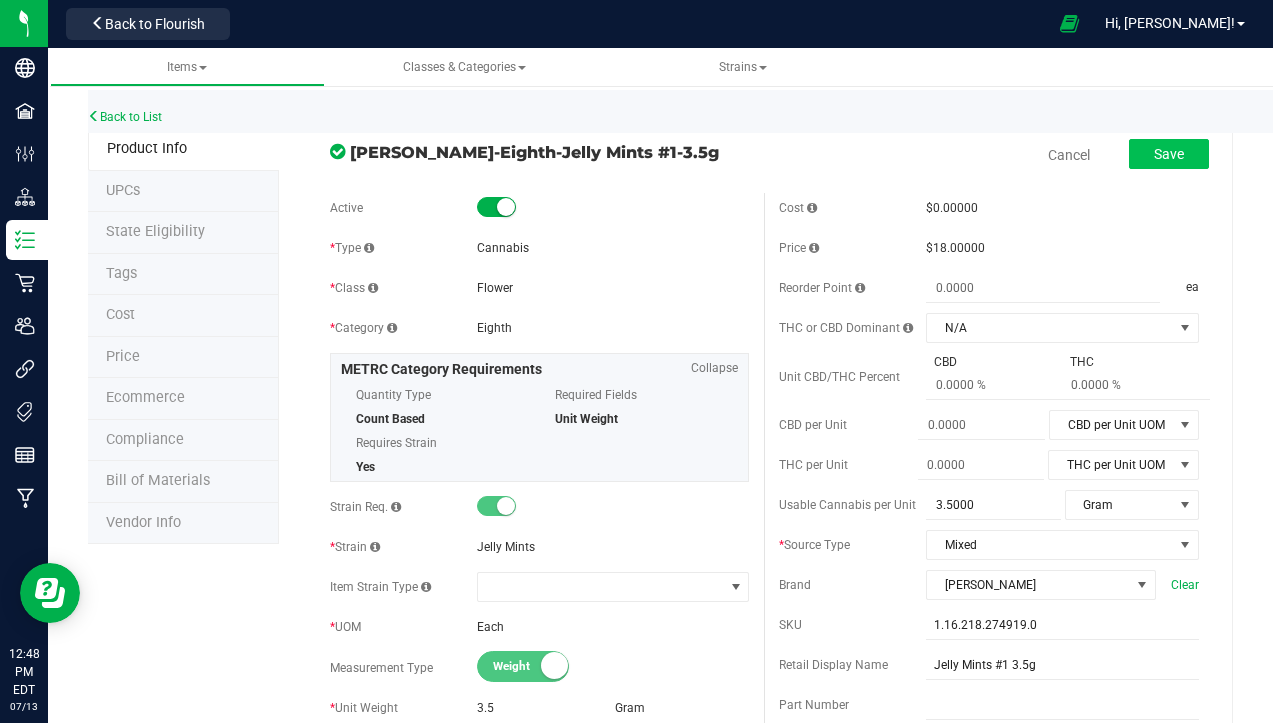 type on "Kush Mints F2 x Jealousy" 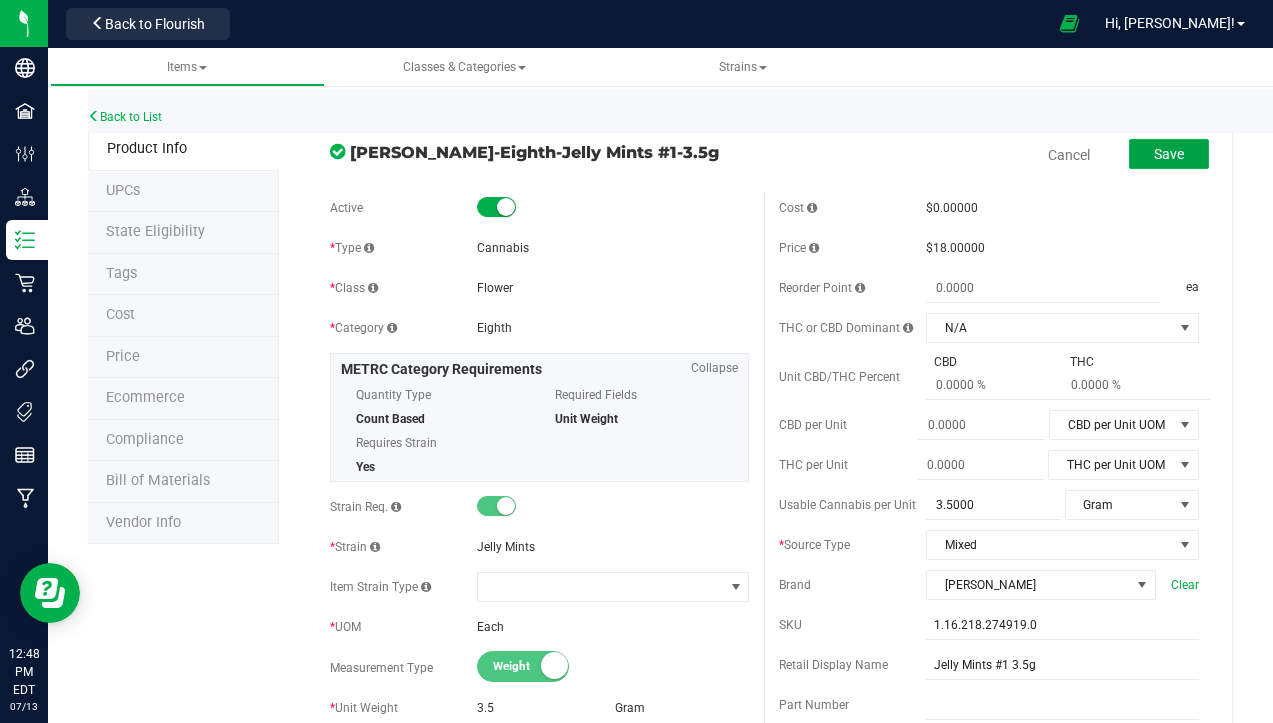 click on "Save" at bounding box center (1169, 154) 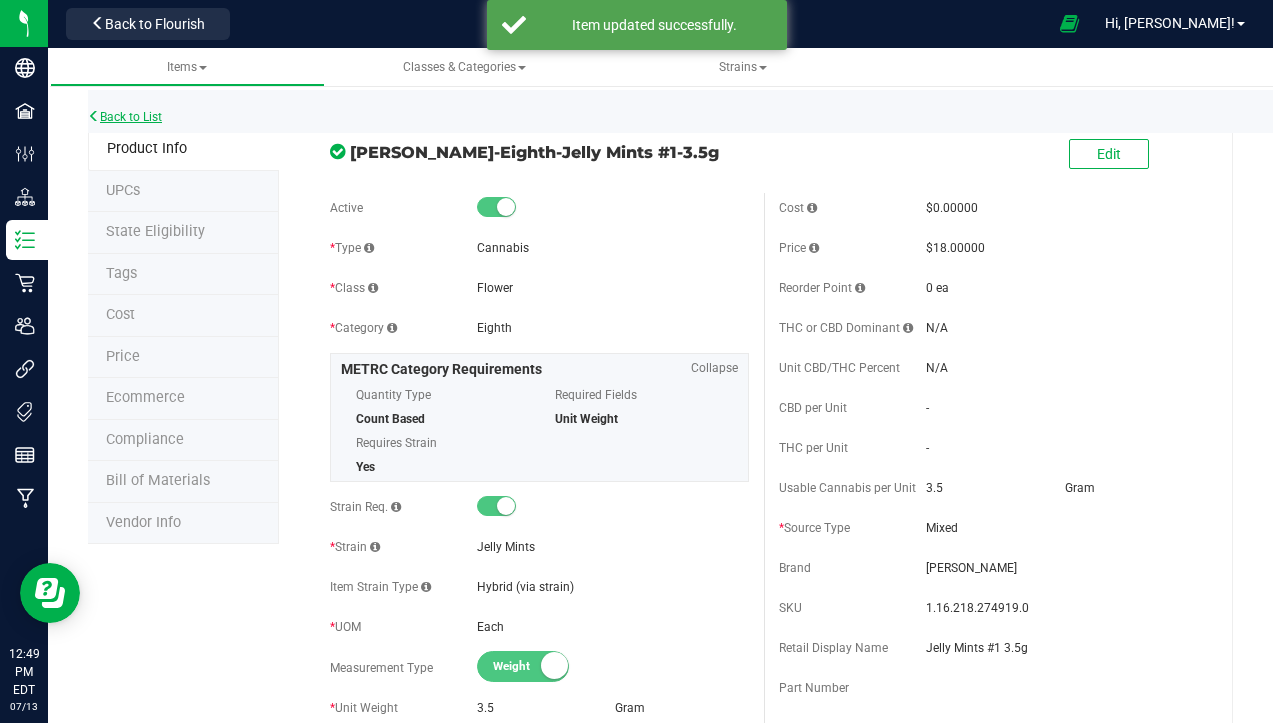 click on "Back to List" at bounding box center (125, 117) 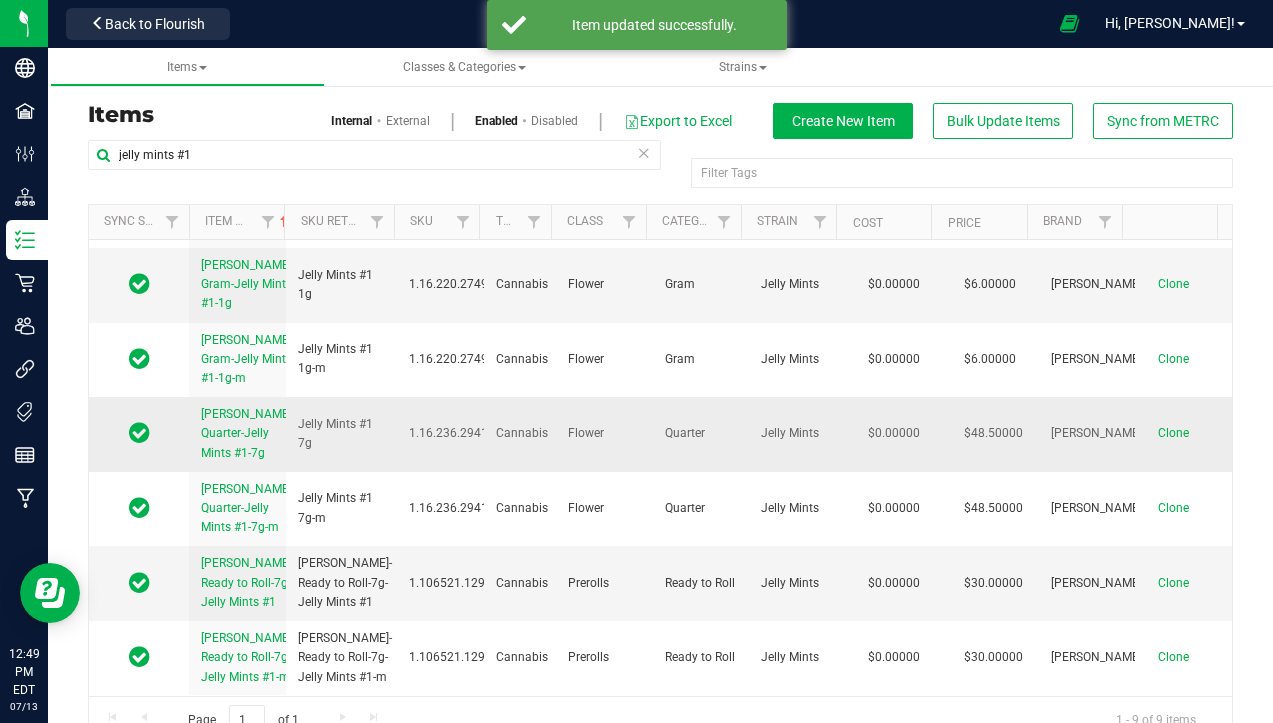 scroll, scrollTop: 349, scrollLeft: 0, axis: vertical 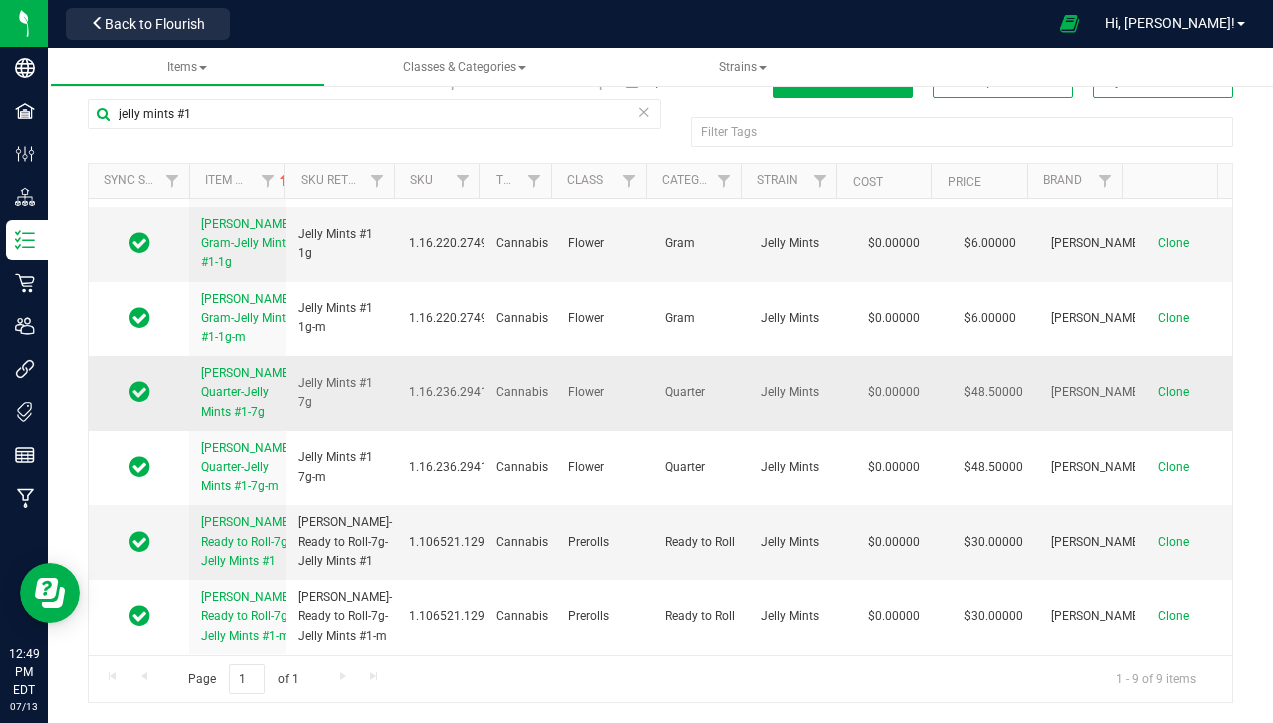 click on "[PERSON_NAME]-Quarter-Jelly Mints #1-7g" at bounding box center (248, 392) 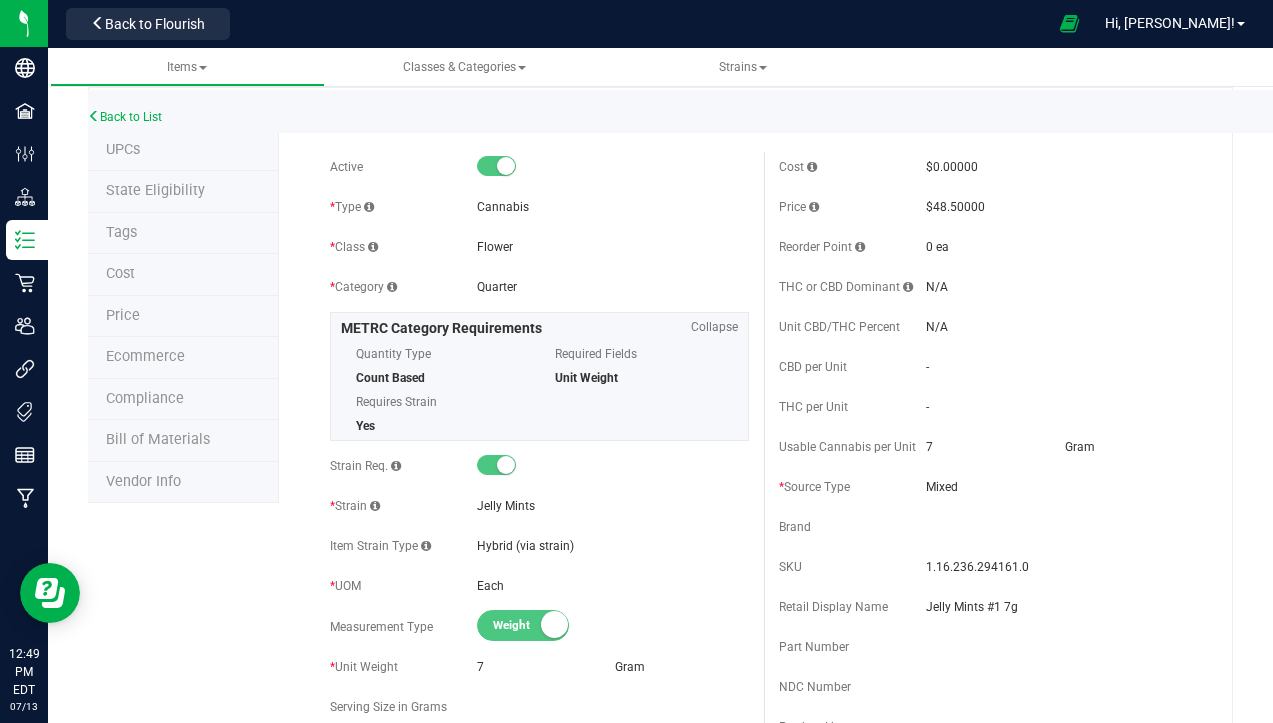 scroll, scrollTop: 0, scrollLeft: 0, axis: both 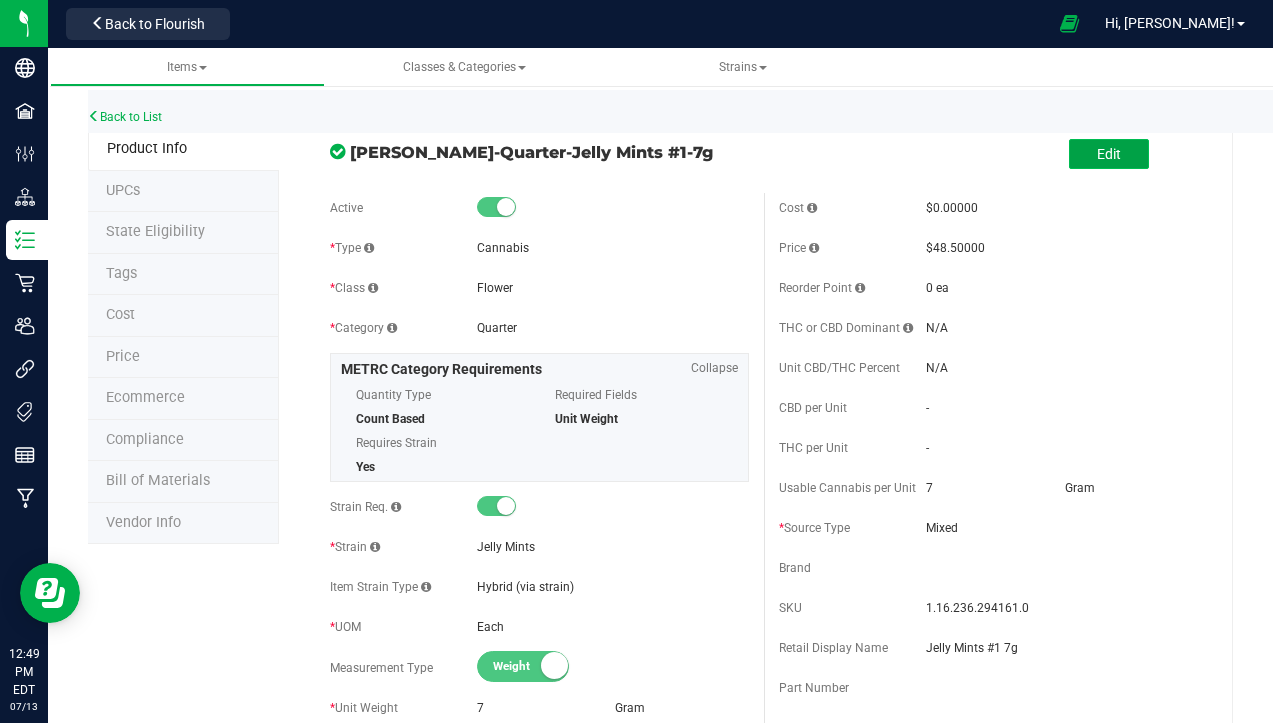 click on "Edit" at bounding box center (1109, 154) 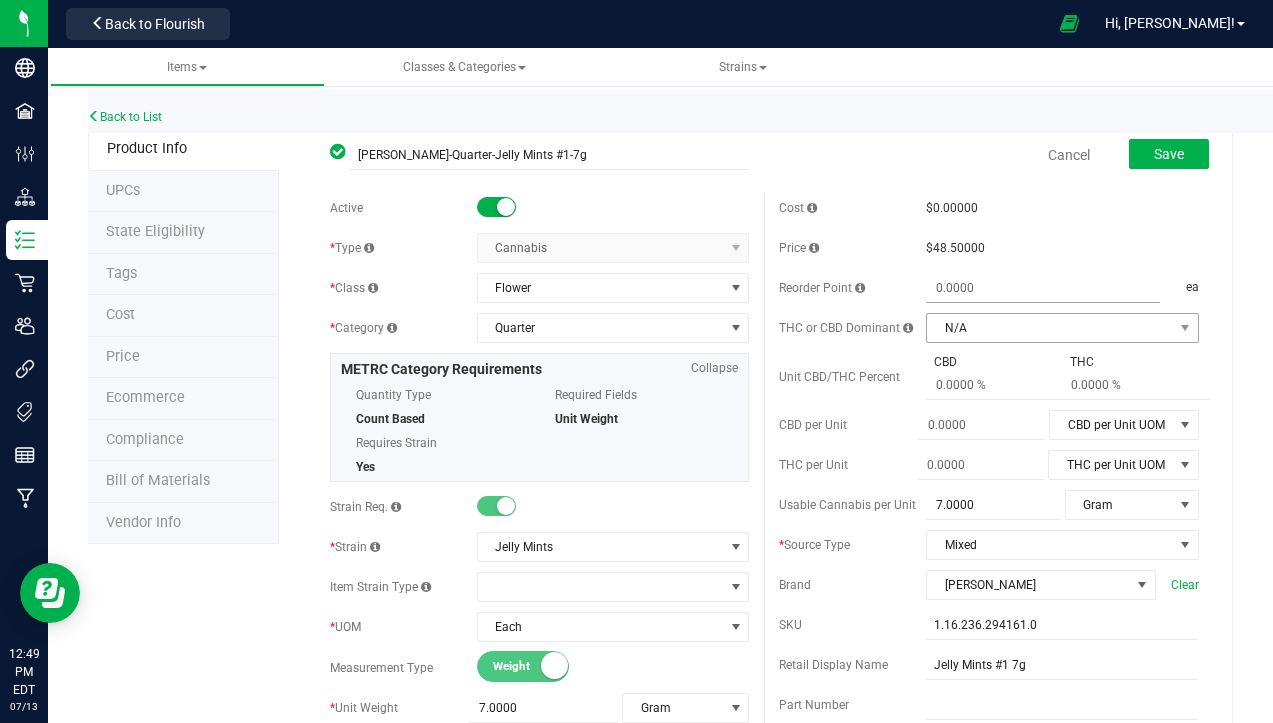 scroll, scrollTop: 500, scrollLeft: 0, axis: vertical 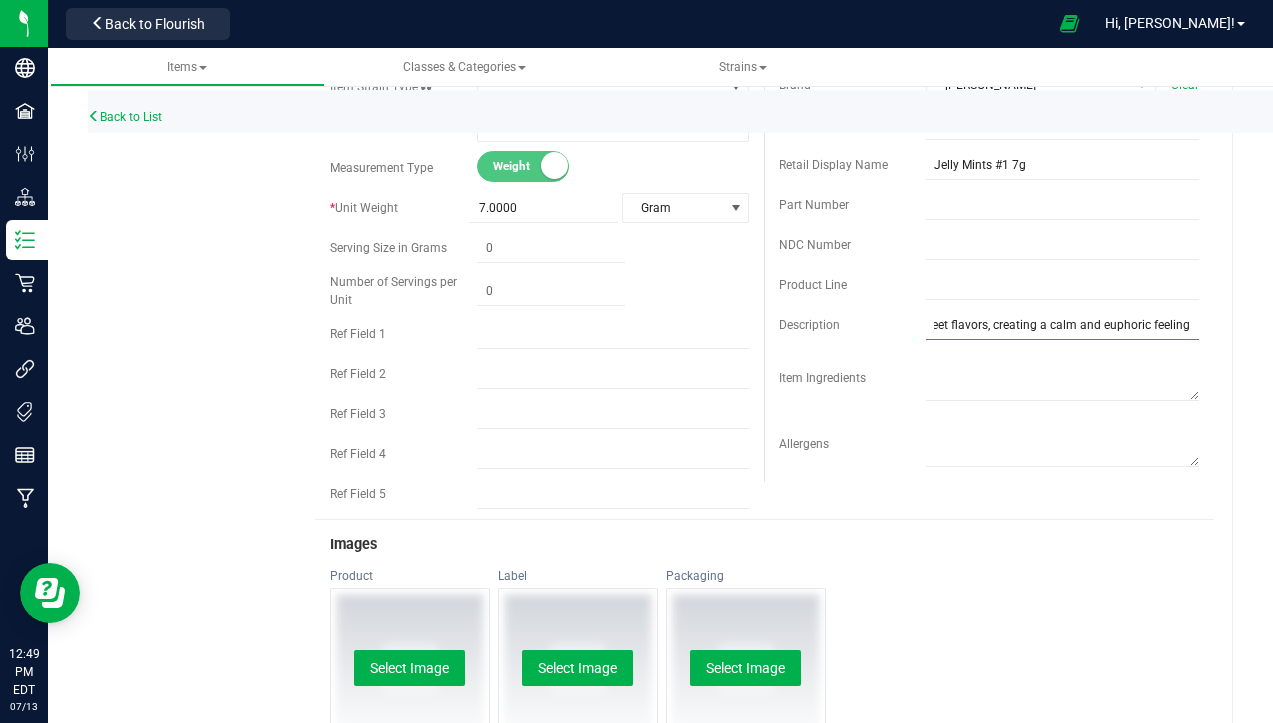 drag, startPoint x: 924, startPoint y: 328, endPoint x: 1272, endPoint y: 366, distance: 350.06857 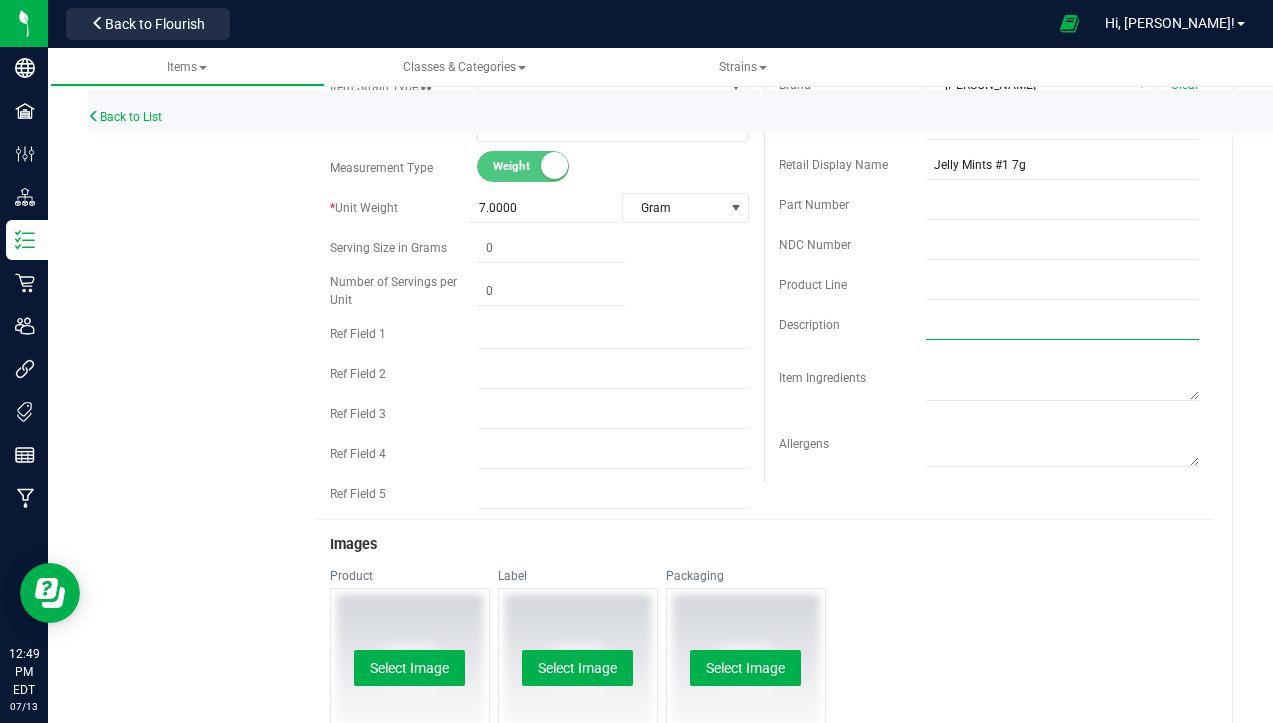 scroll, scrollTop: 0, scrollLeft: 0, axis: both 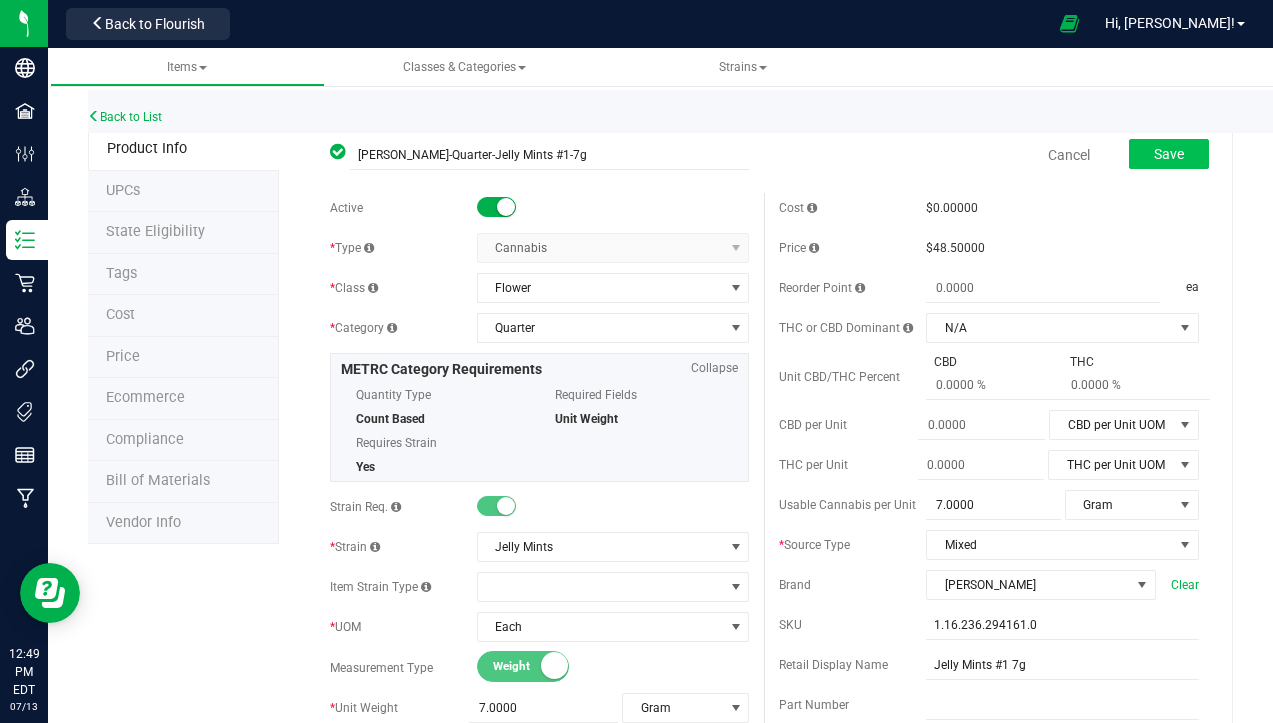 type on "Kush Mints F2 x Jealousy" 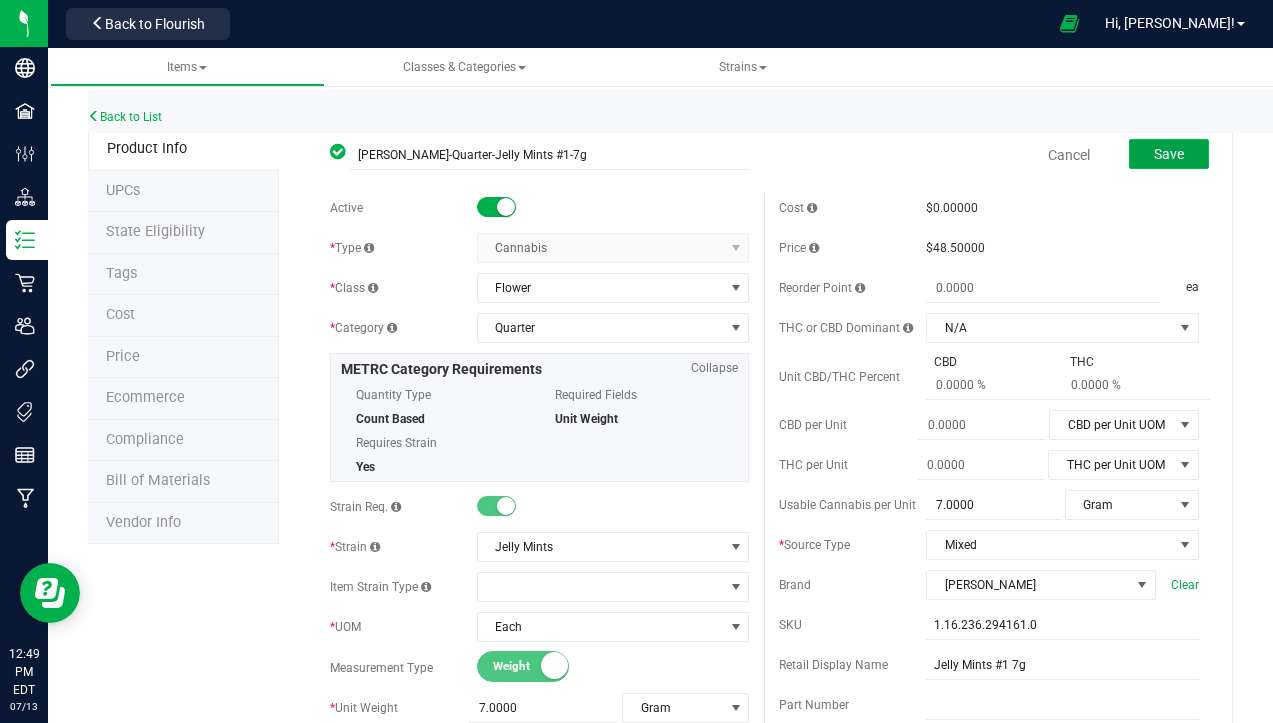 click on "Save" at bounding box center (1169, 154) 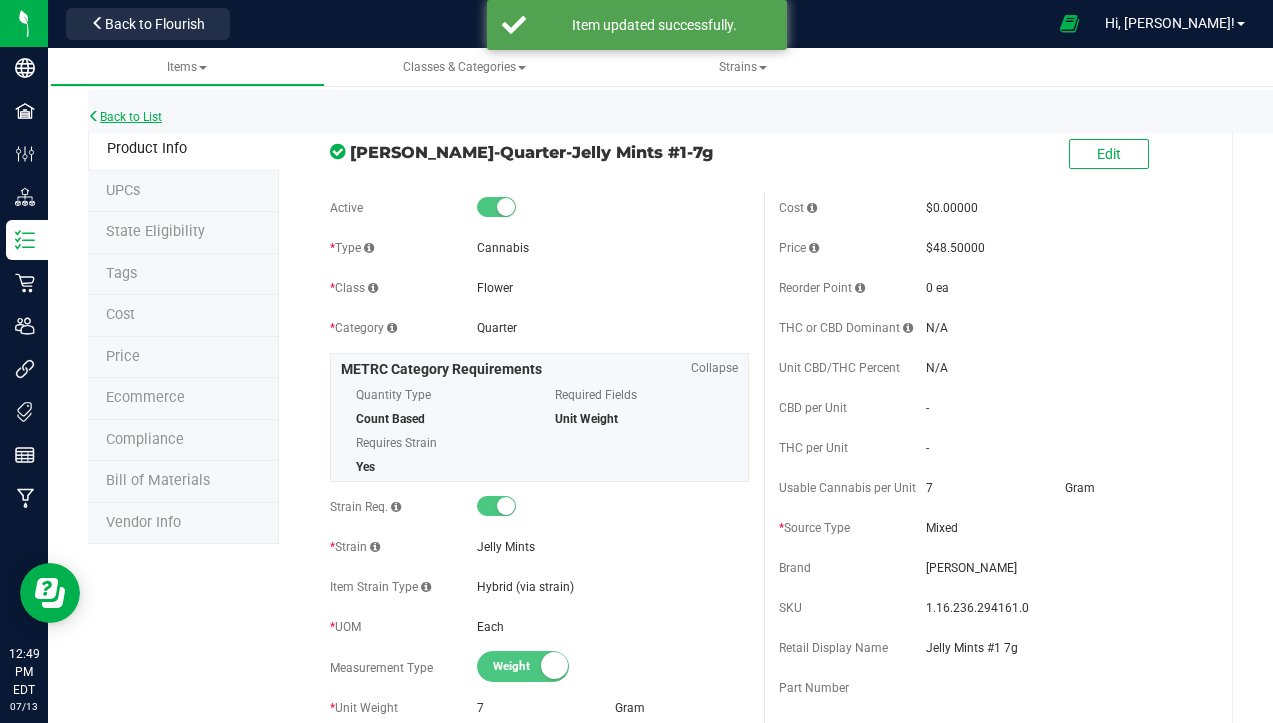 click on "Back to List" at bounding box center [125, 117] 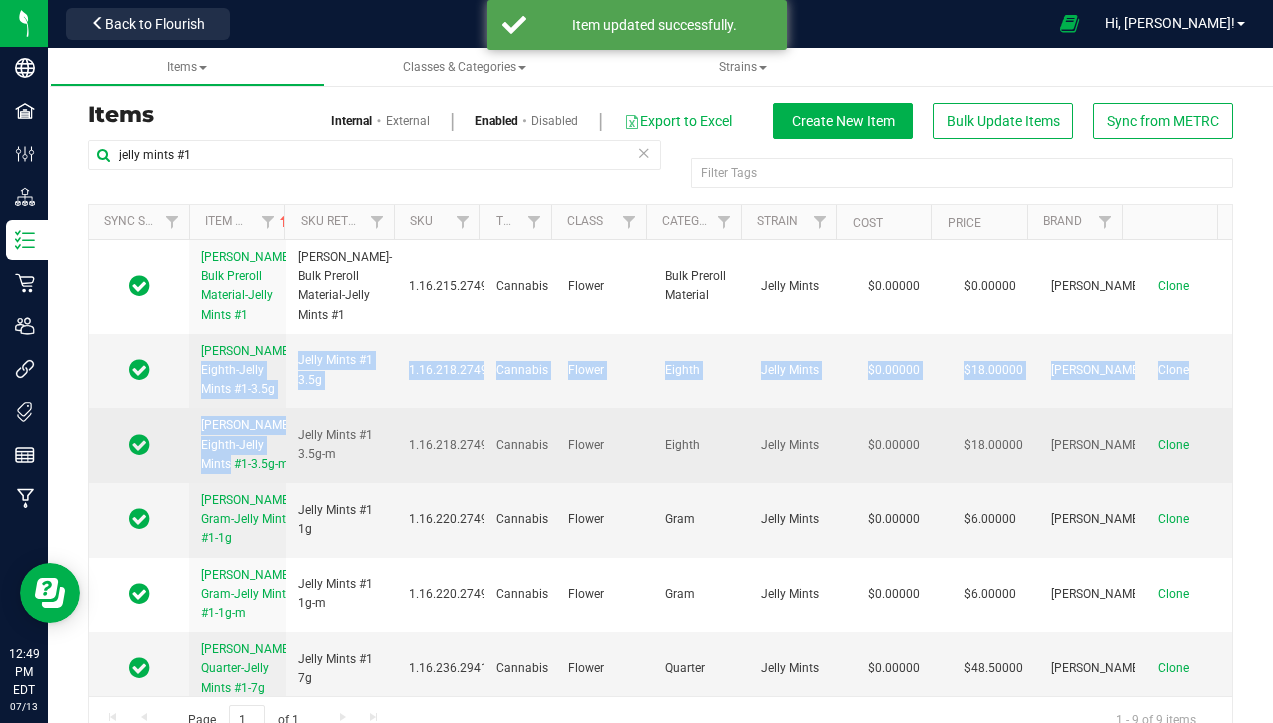 drag, startPoint x: 198, startPoint y: 367, endPoint x: 262, endPoint y: 474, distance: 124.67959 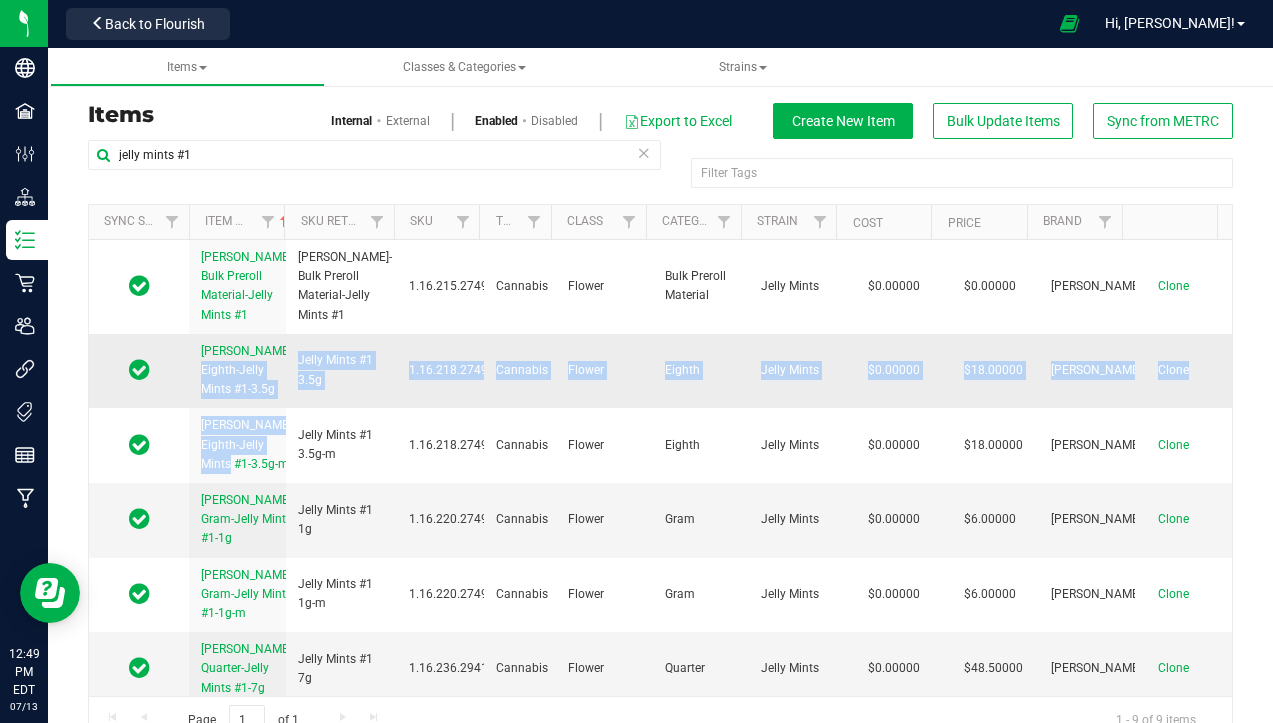 drag, startPoint x: 262, startPoint y: 474, endPoint x: 250, endPoint y: 439, distance: 37 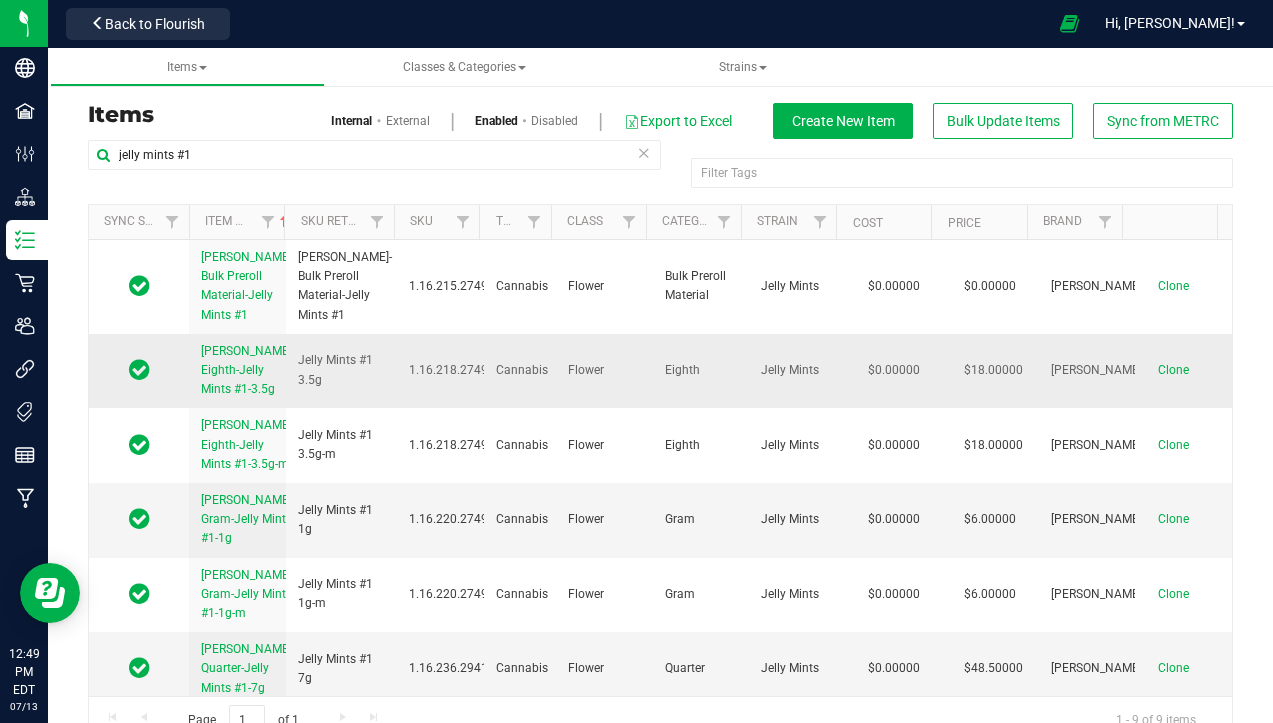 drag, startPoint x: 198, startPoint y: 365, endPoint x: 256, endPoint y: 424, distance: 82.73451 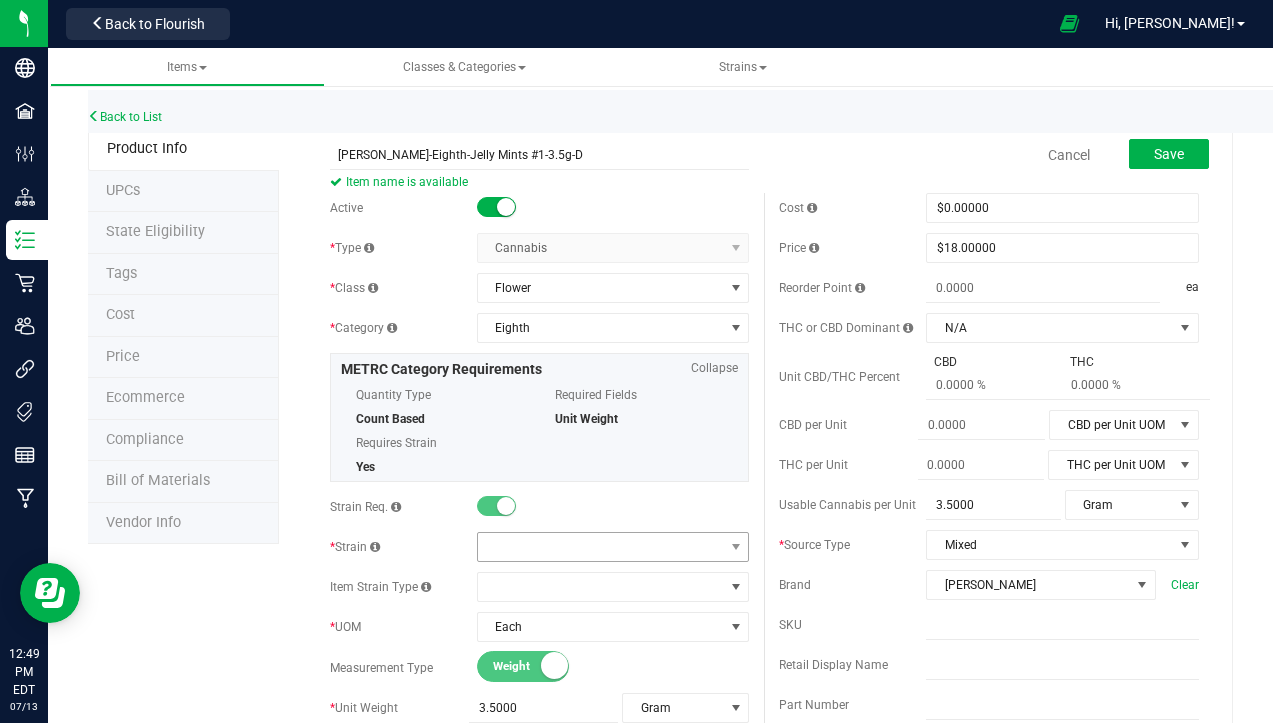 type on "[PERSON_NAME]-Eighth-Jelly Mints #1-3.5g-D" 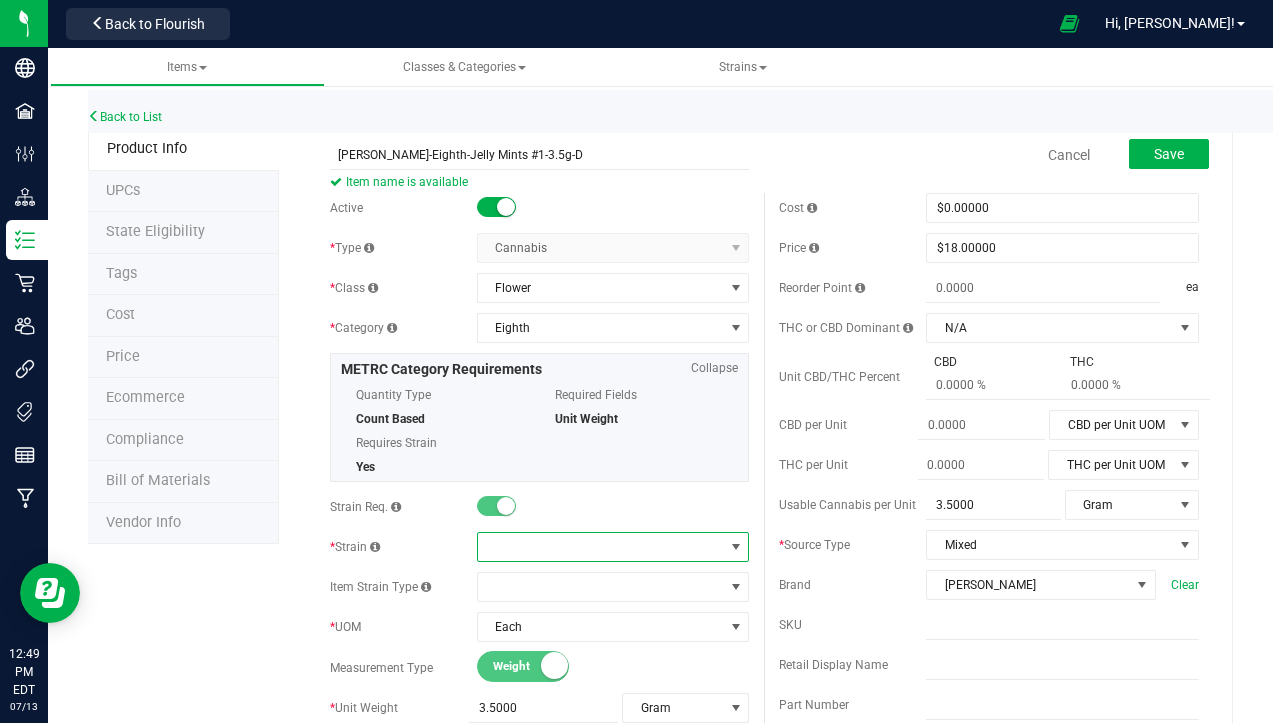 click at bounding box center [601, 547] 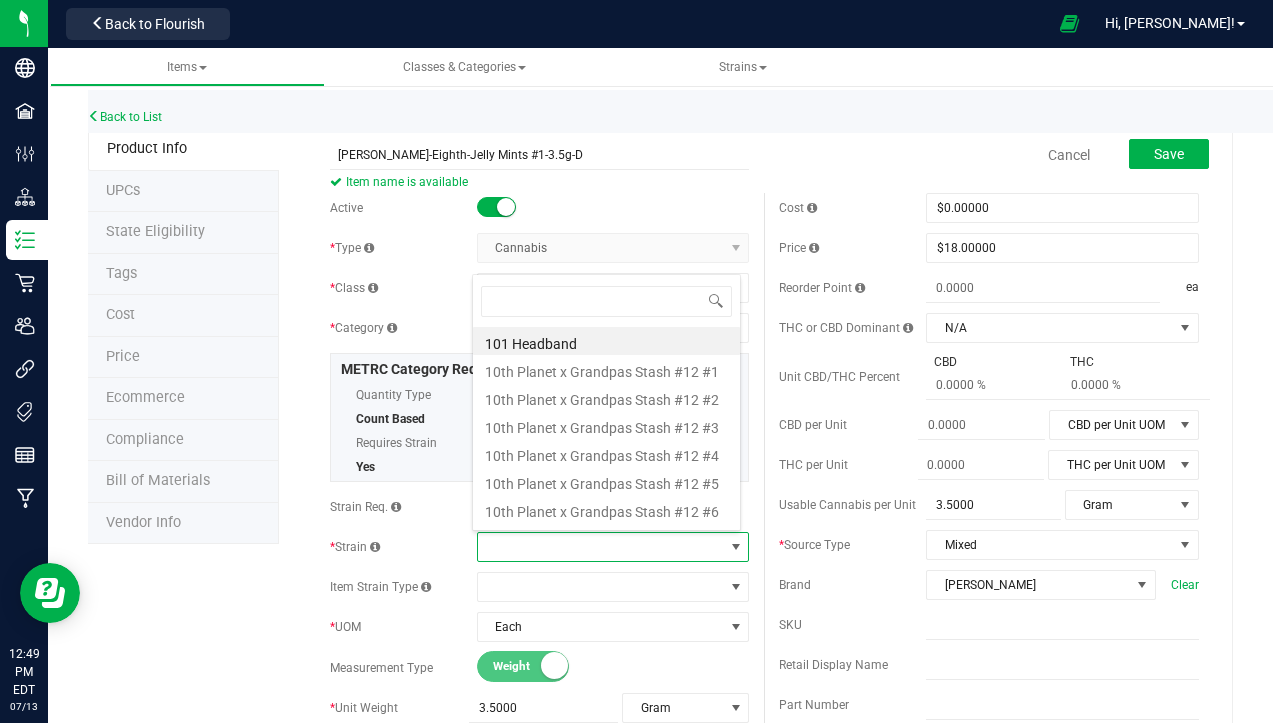 scroll, scrollTop: 99970, scrollLeft: 99731, axis: both 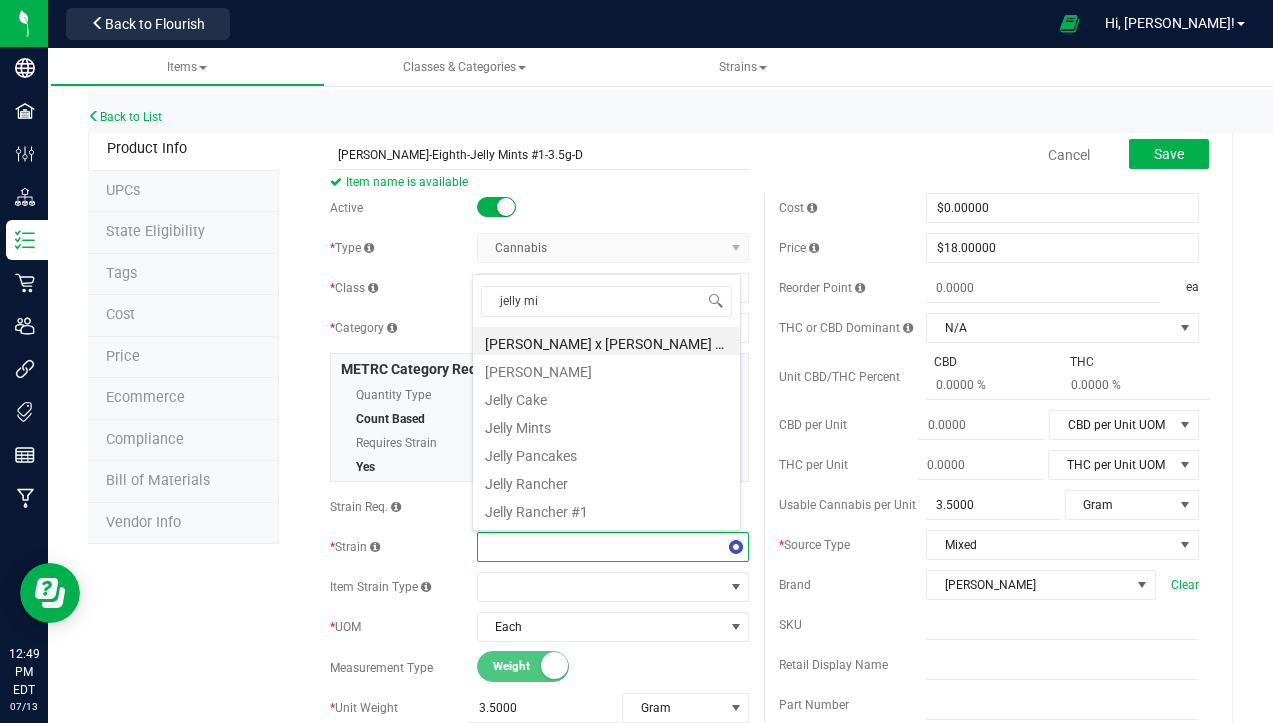 type on "jelly min" 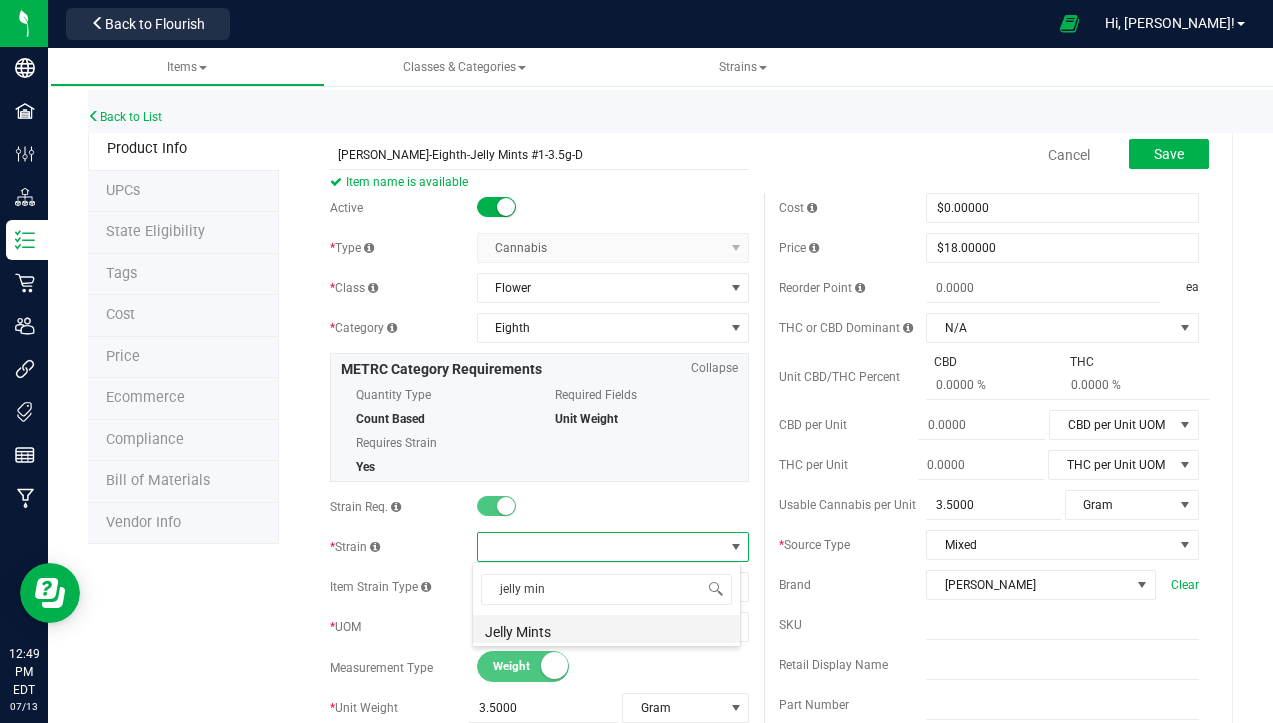 click on "Jelly Mints" at bounding box center [606, 629] 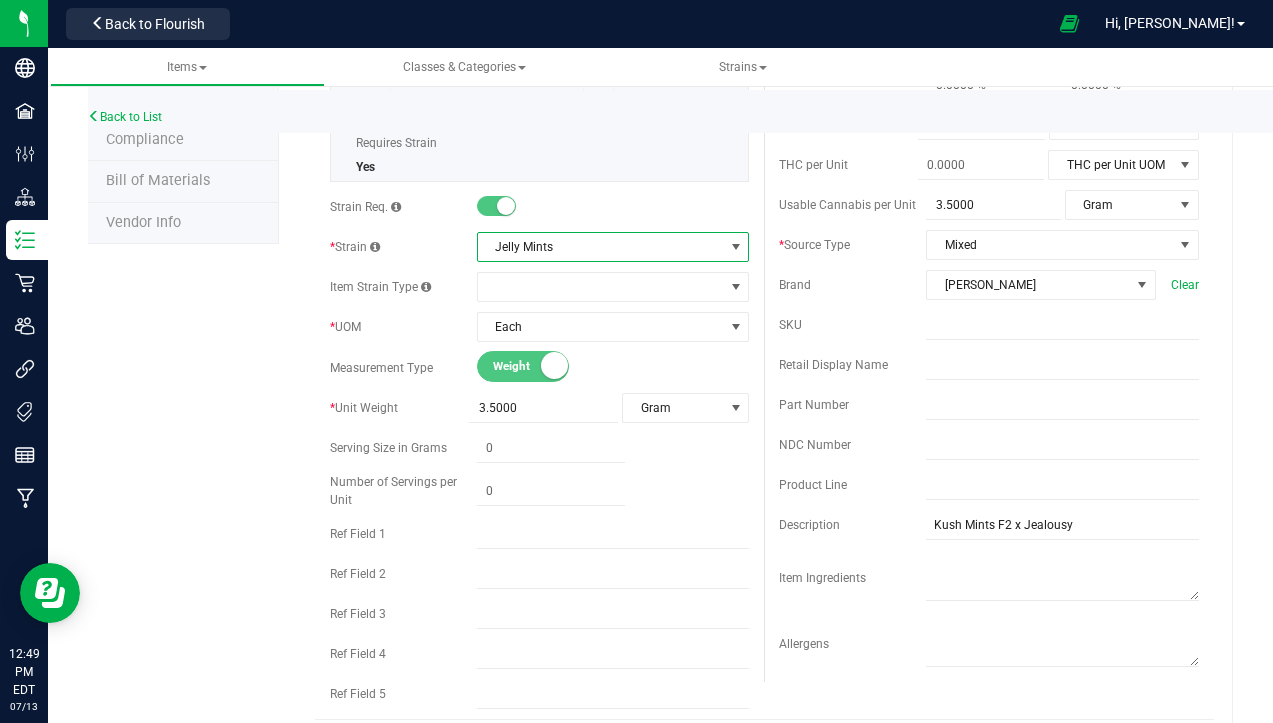 scroll, scrollTop: 0, scrollLeft: 0, axis: both 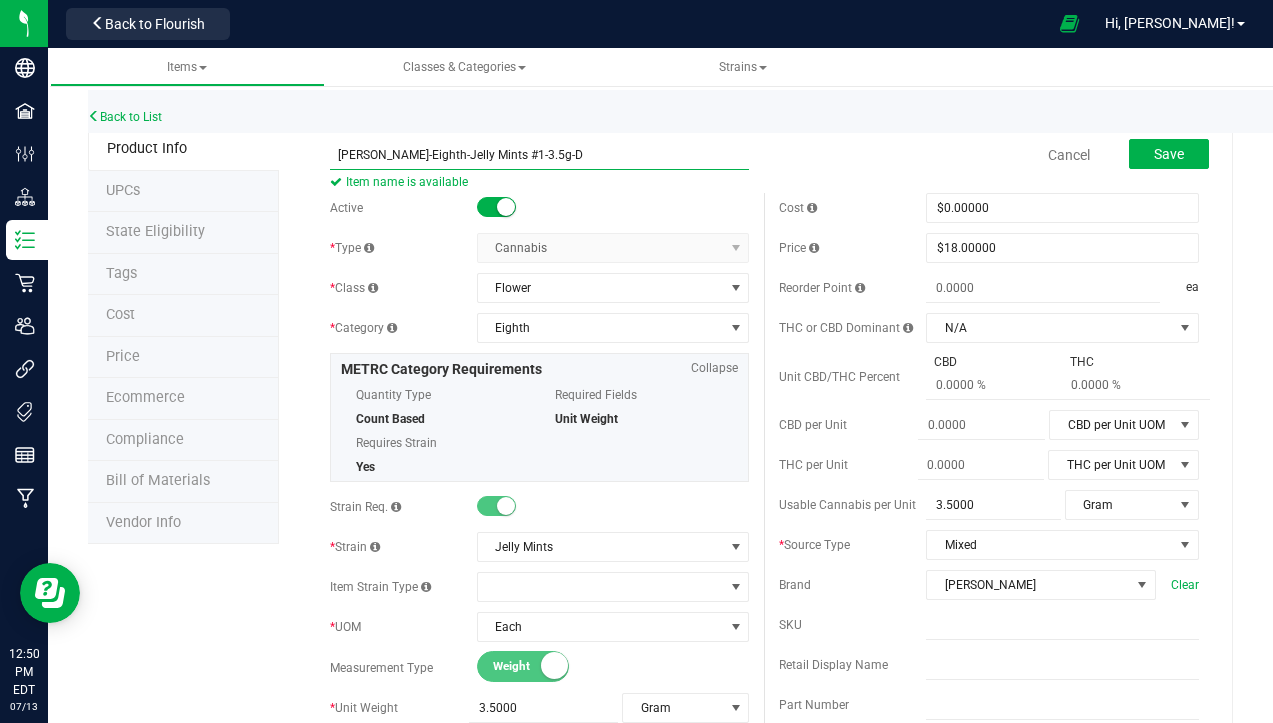 drag, startPoint x: 410, startPoint y: 153, endPoint x: 558, endPoint y: 154, distance: 148.00337 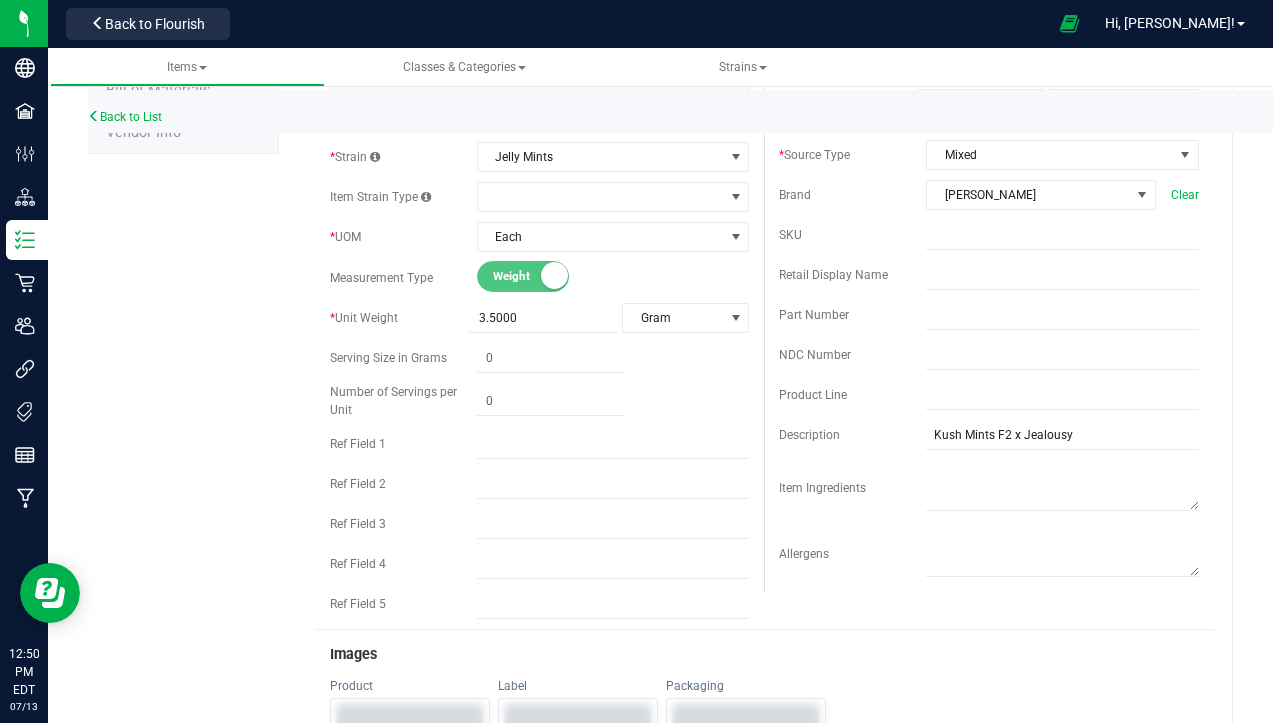 scroll, scrollTop: 400, scrollLeft: 0, axis: vertical 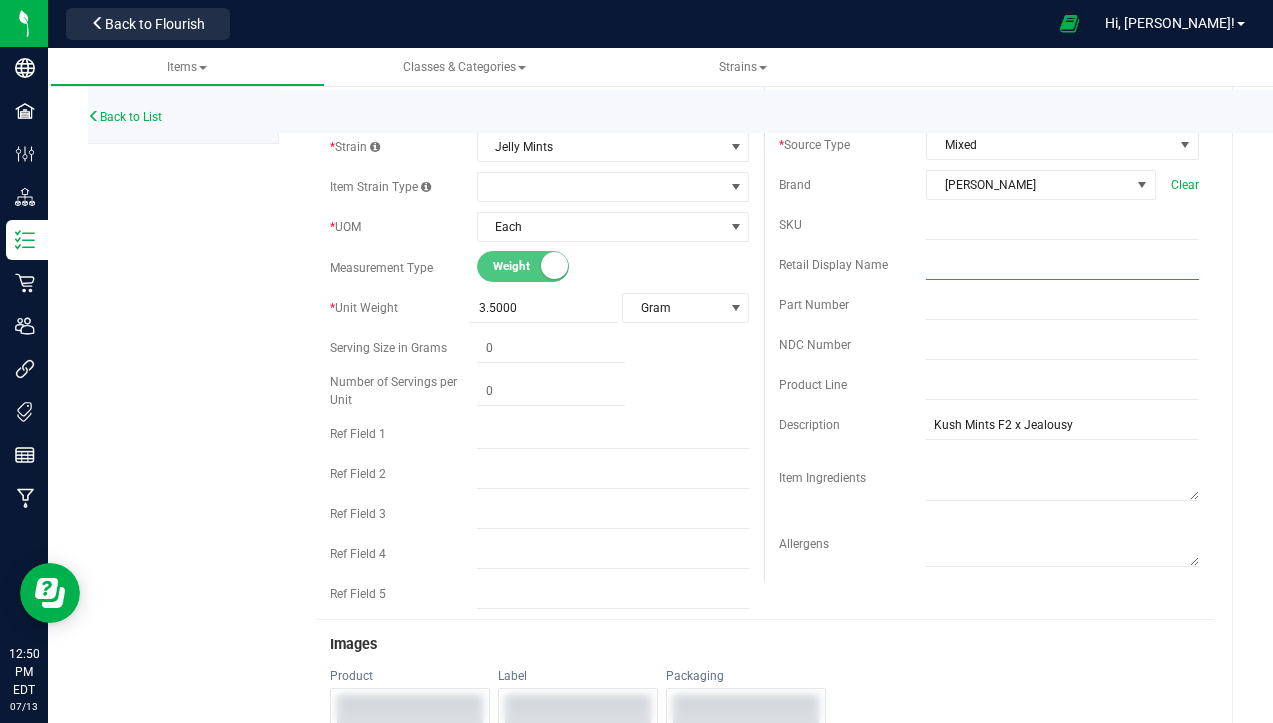 paste on "elly Mints #1-3.5g-D" 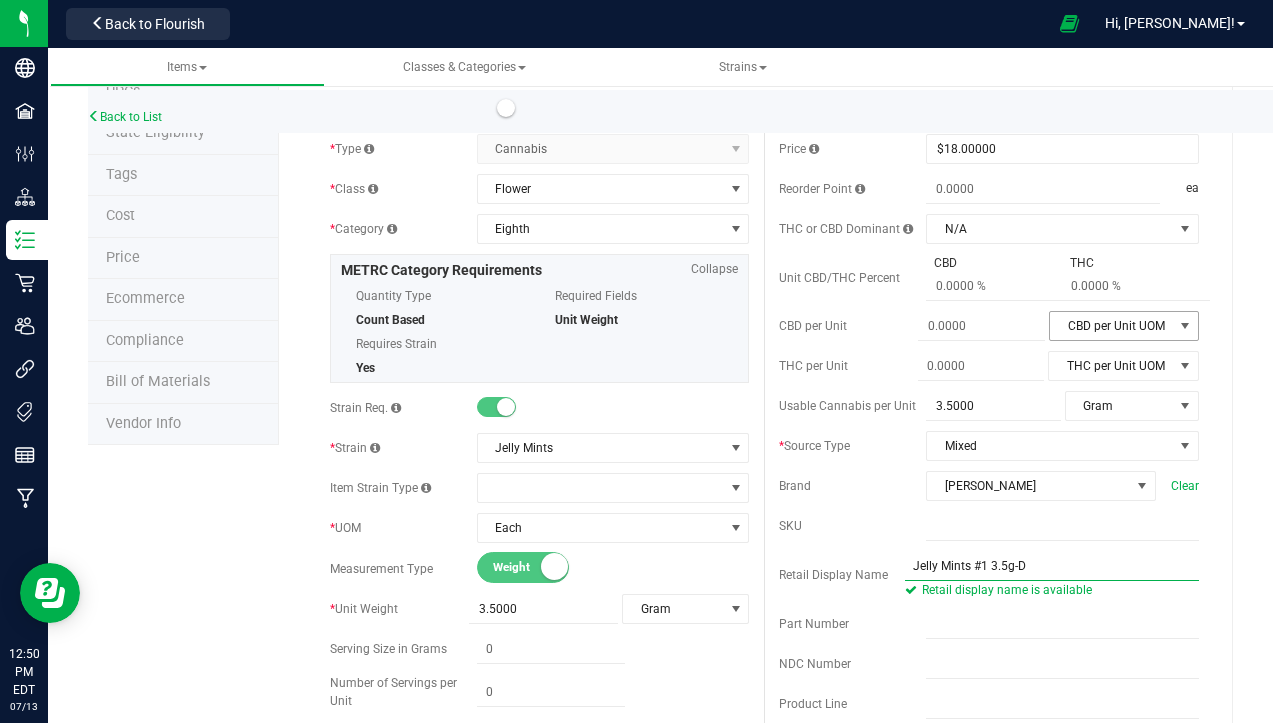 scroll, scrollTop: 0, scrollLeft: 0, axis: both 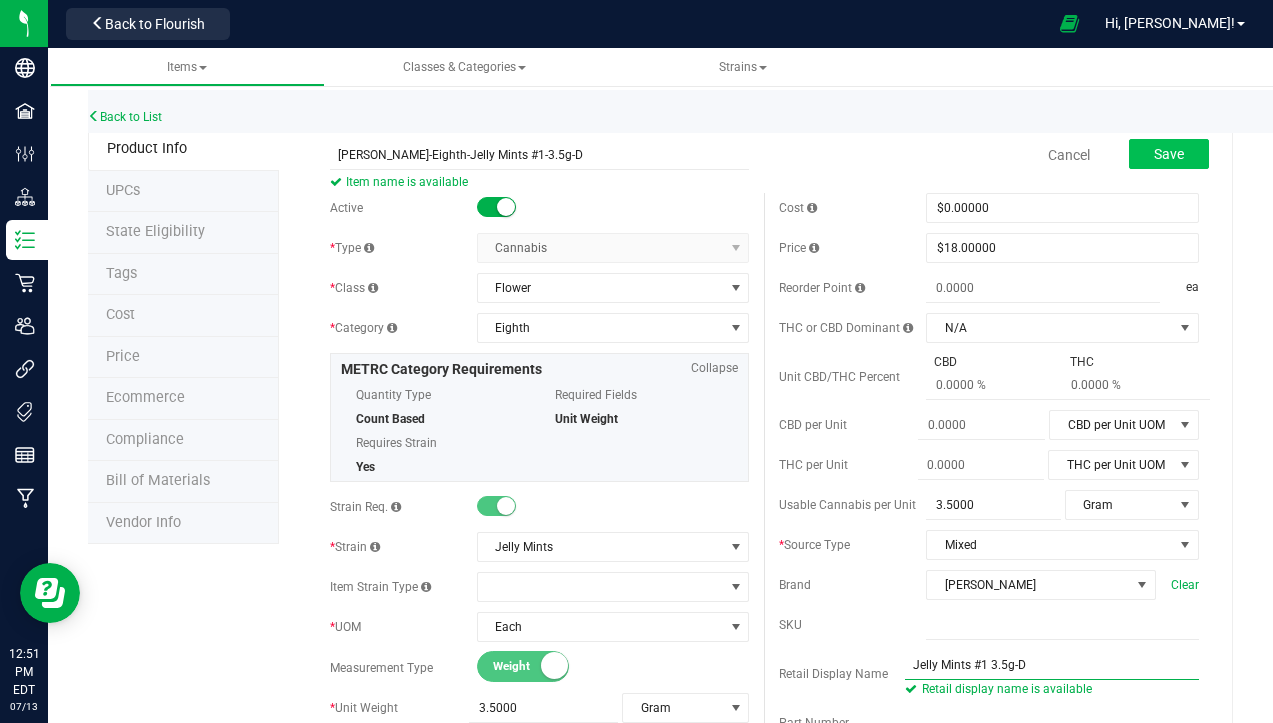 type on "Jelly Mints #1 3.5g-D" 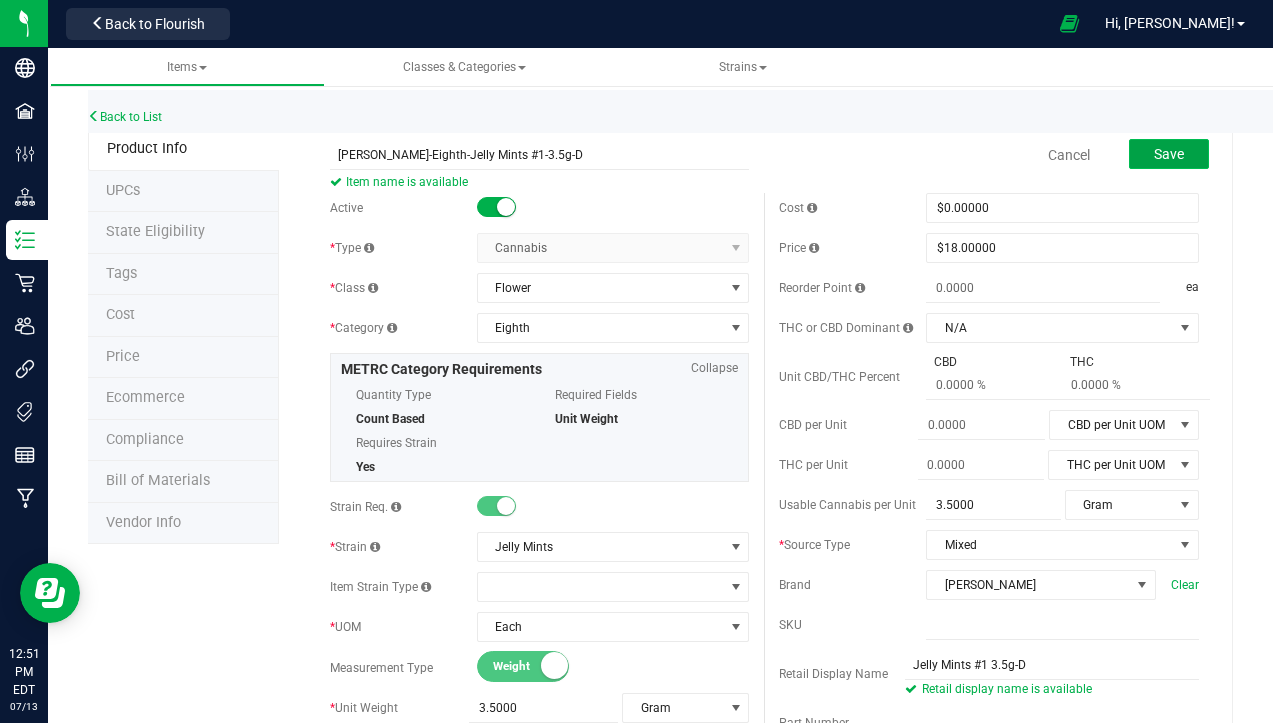 click on "Save" at bounding box center [1169, 154] 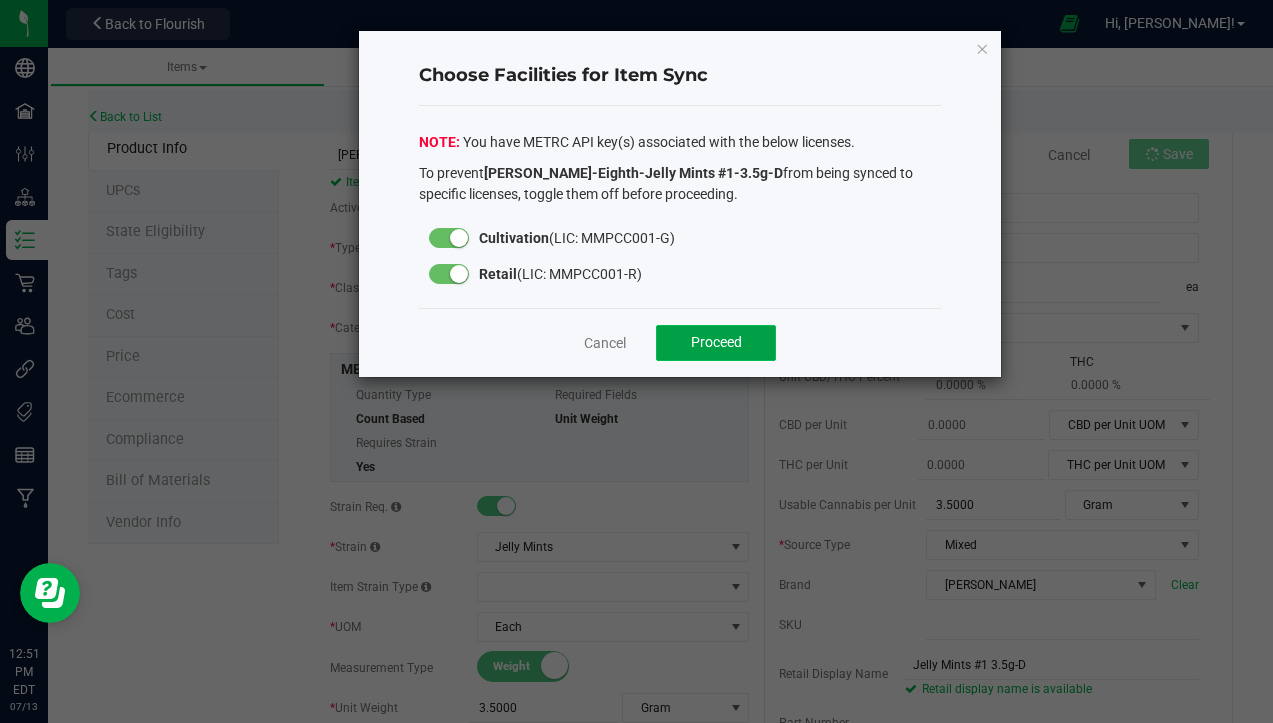 click on "Proceed" 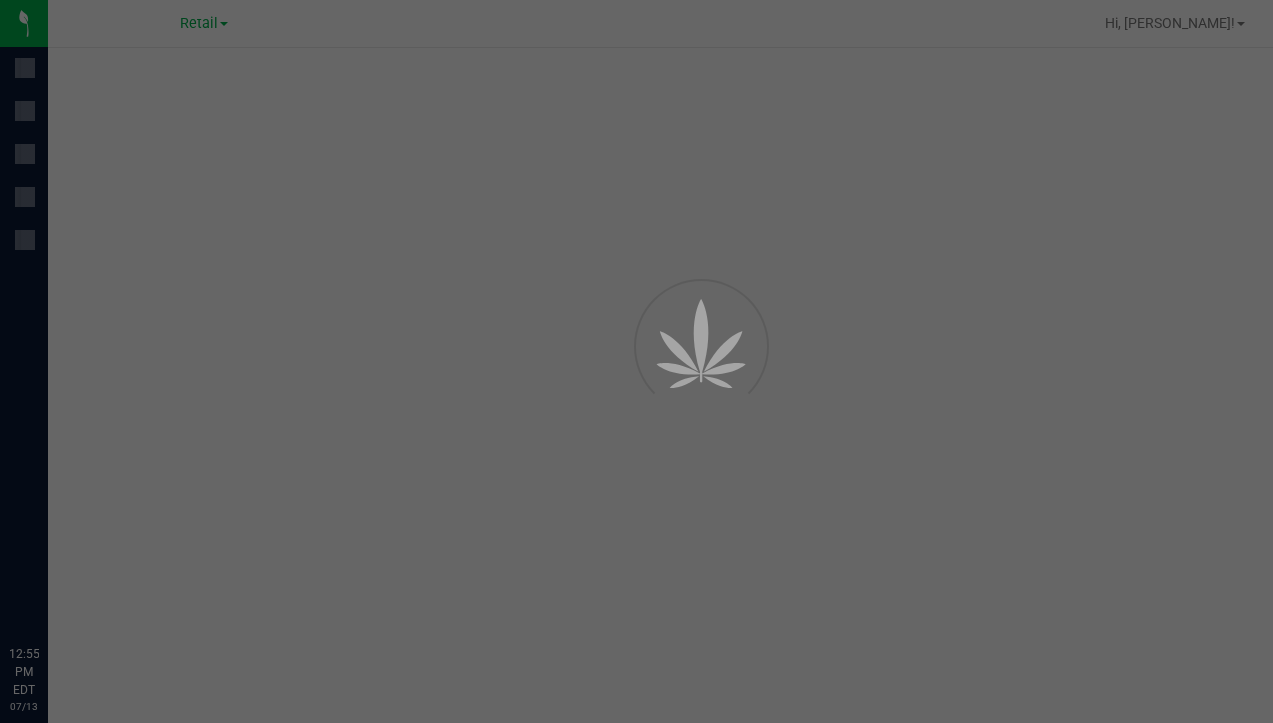 scroll, scrollTop: 0, scrollLeft: 0, axis: both 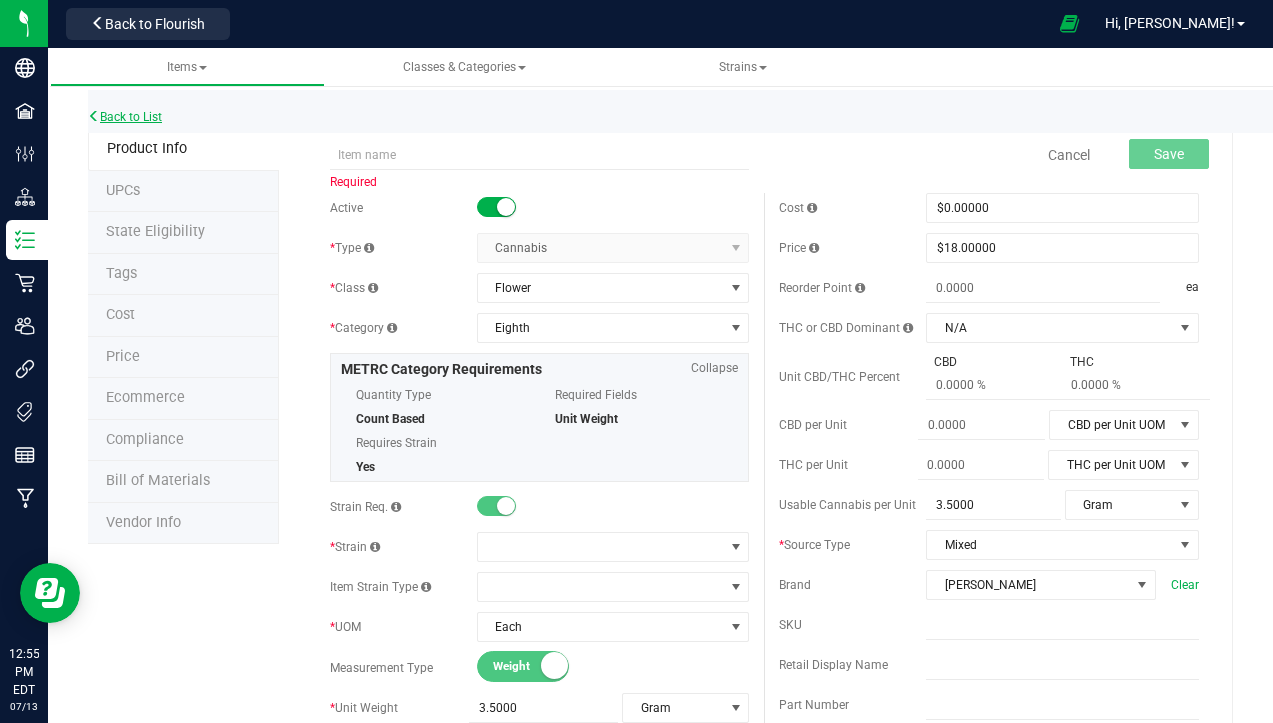 click on "Back to List" at bounding box center [125, 117] 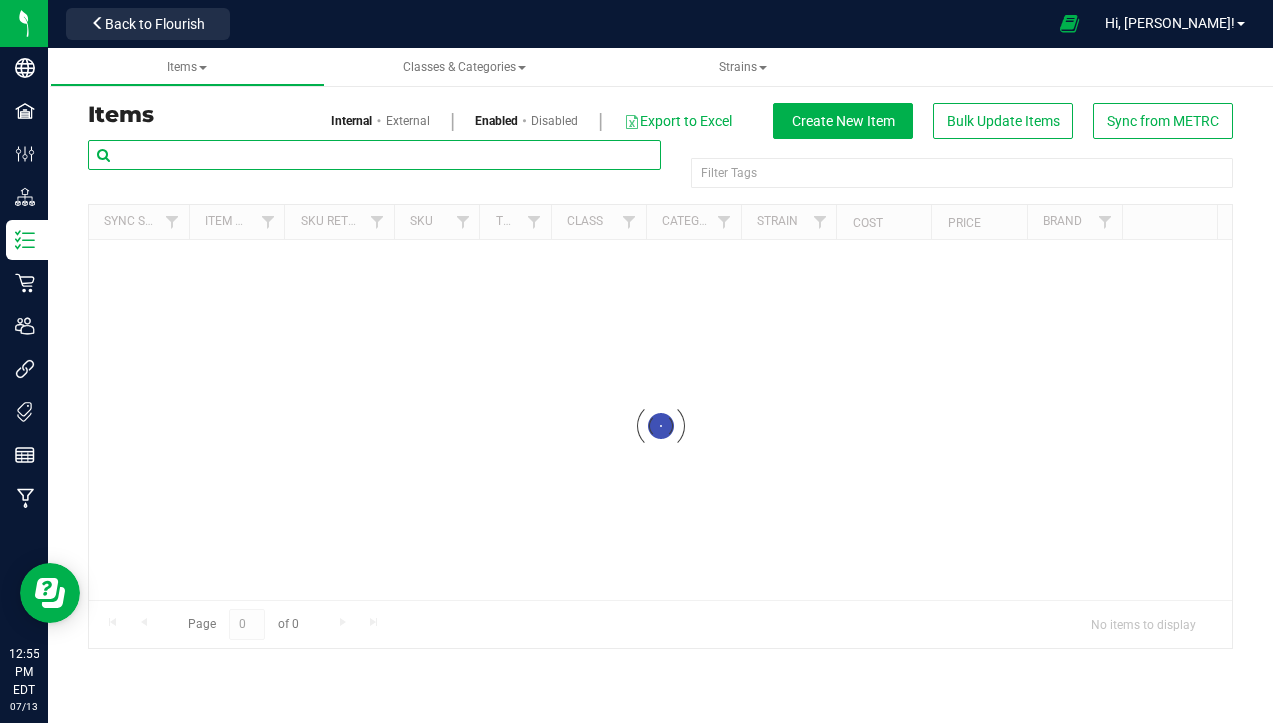 click at bounding box center [374, 155] 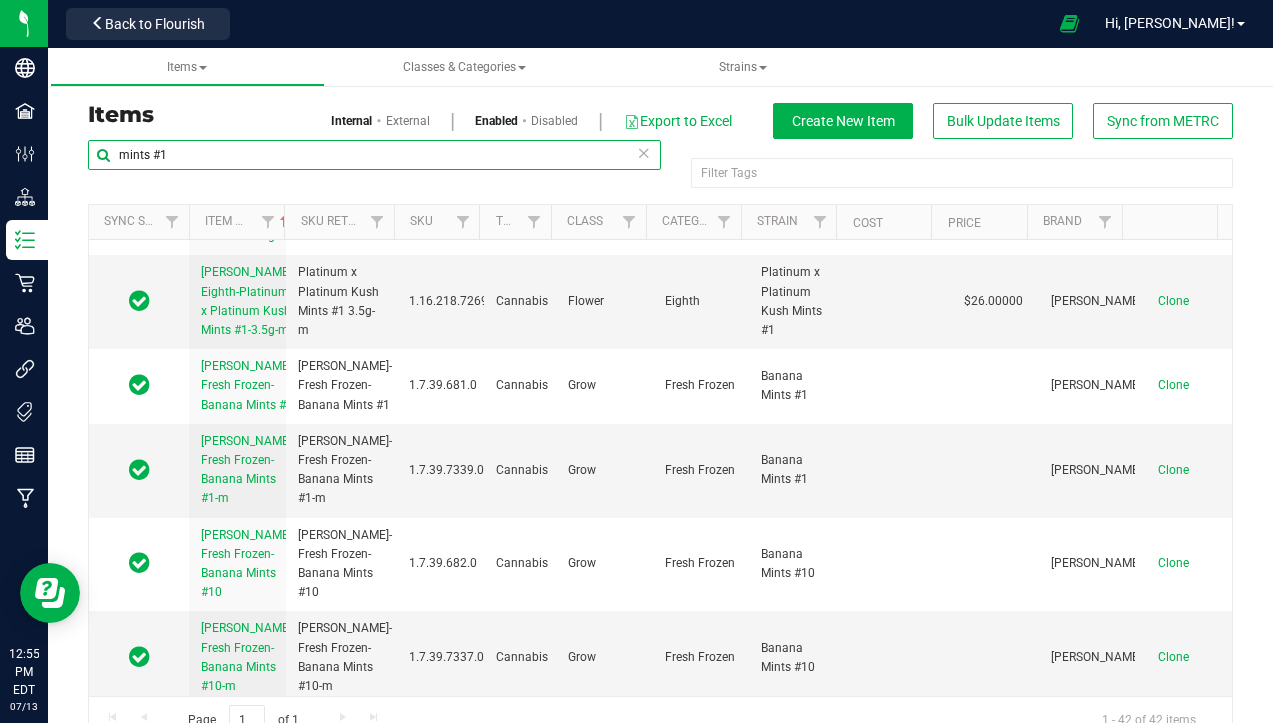 scroll, scrollTop: 2100, scrollLeft: 0, axis: vertical 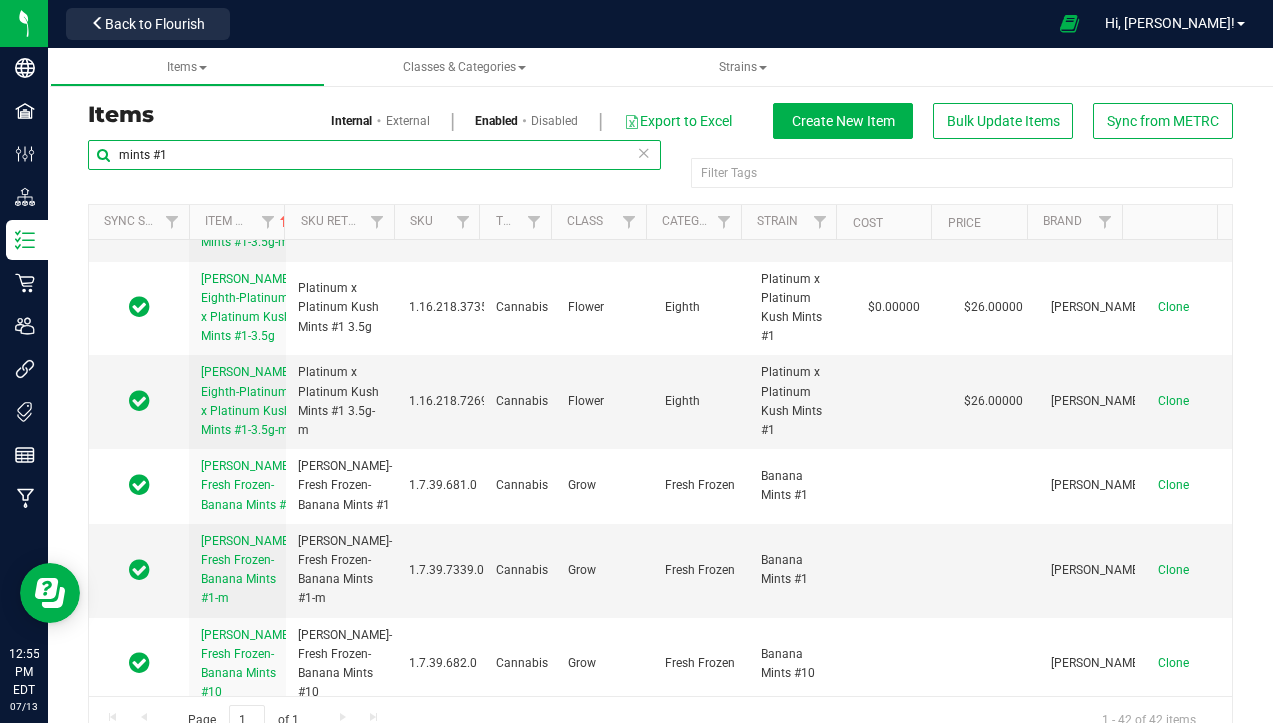 type on "mints #1" 